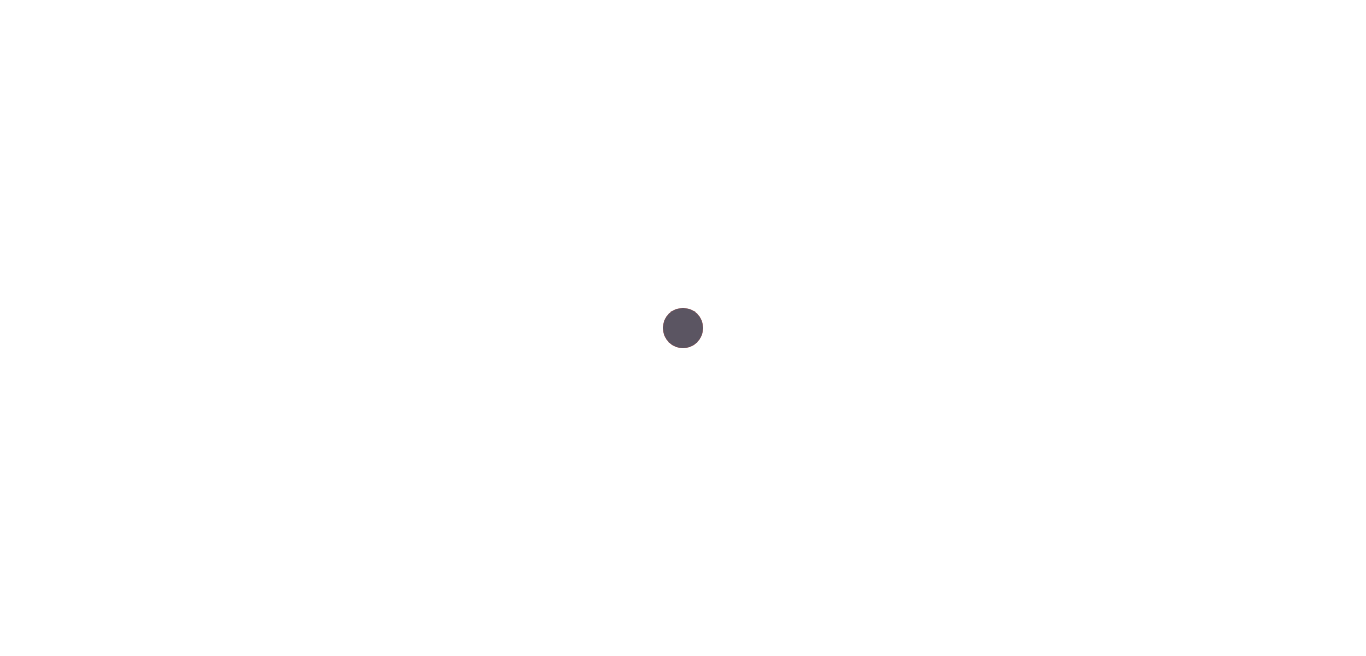 scroll, scrollTop: 0, scrollLeft: 0, axis: both 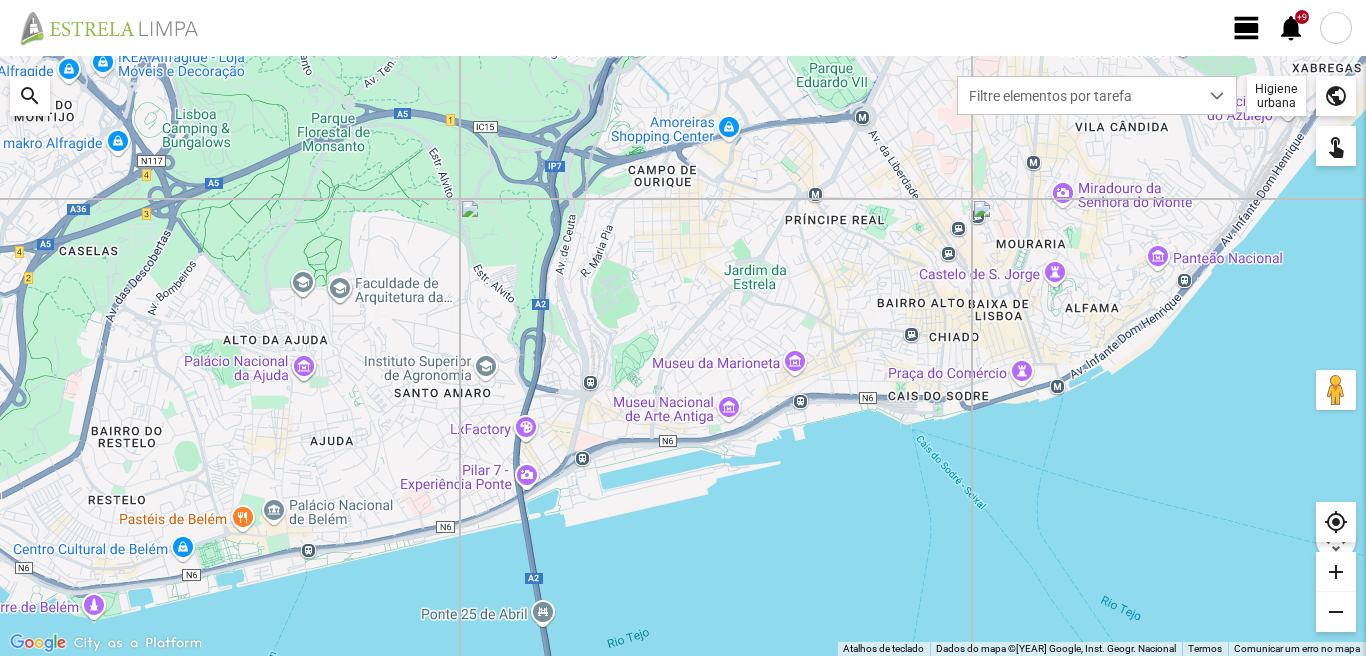 click on "view_day" 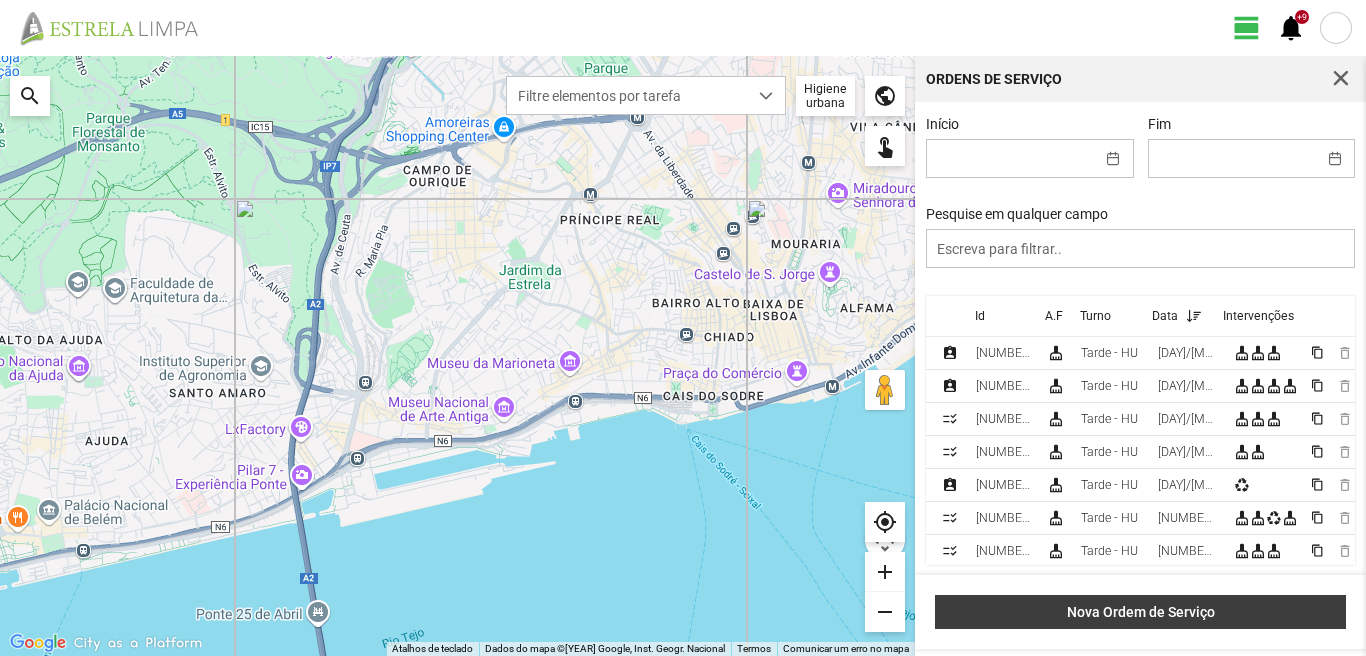 click on "Nova Ordem de Serviço" at bounding box center [1141, 612] 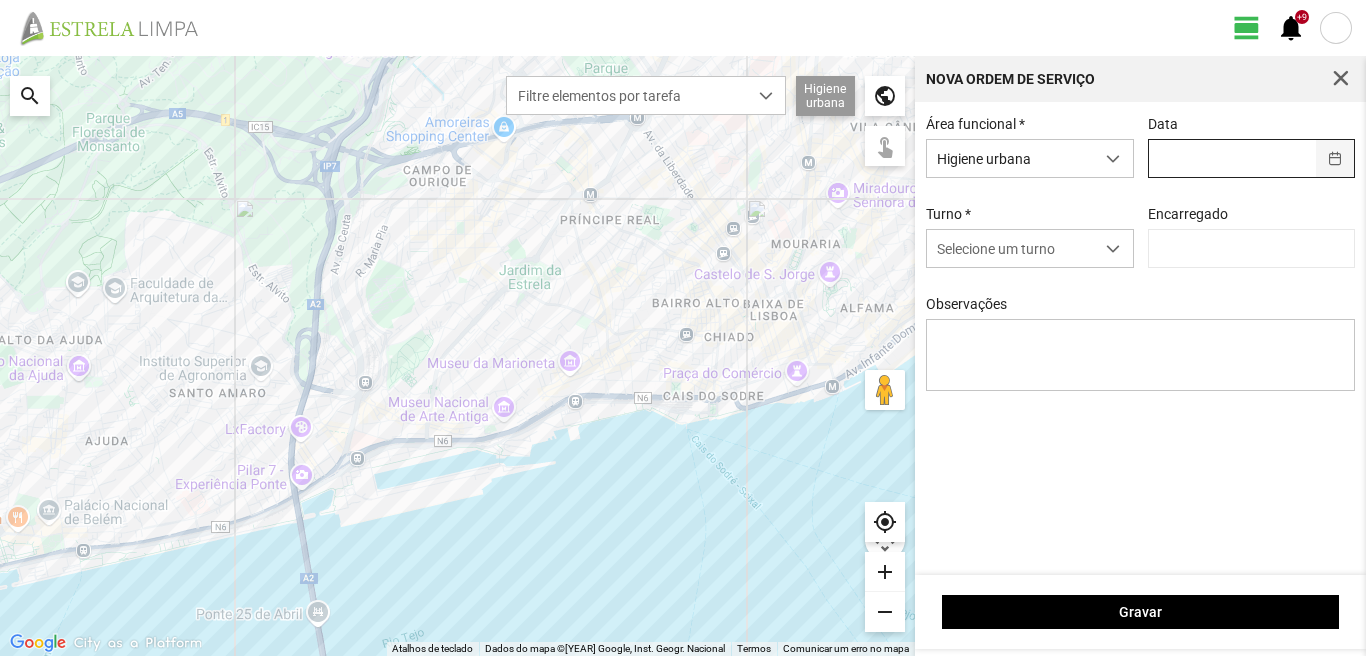 click at bounding box center [1335, 158] 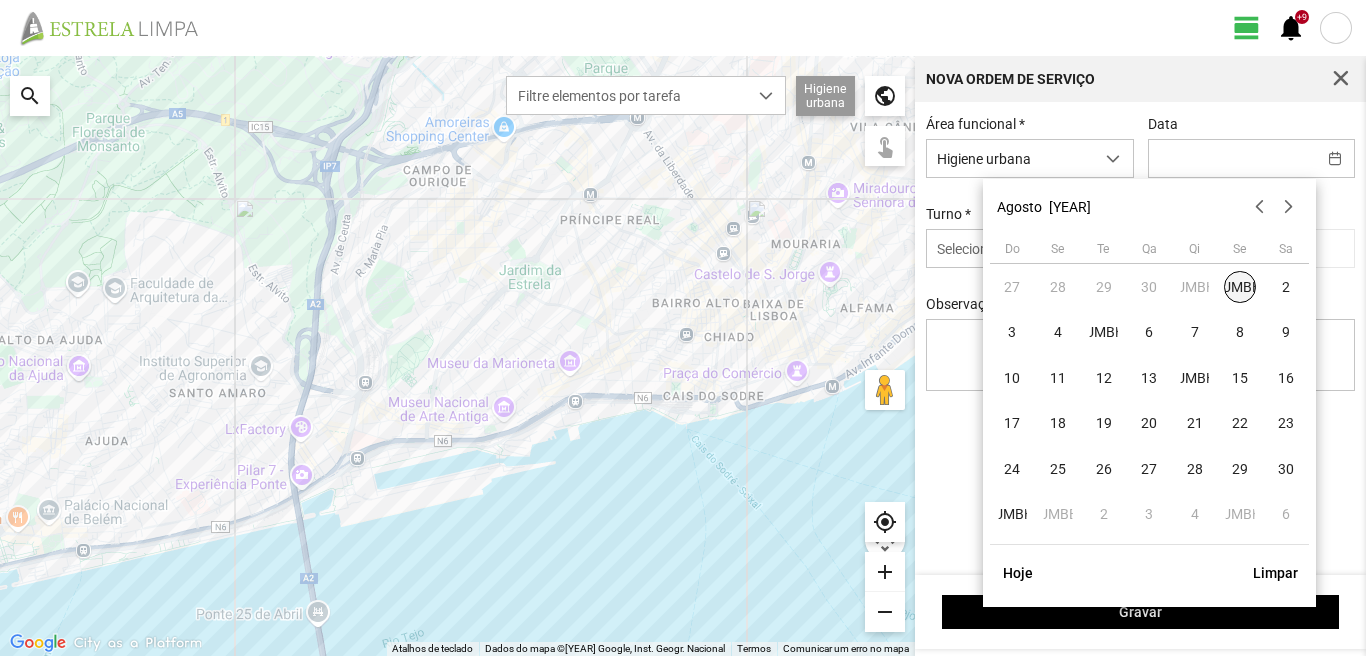 click on "[NUMBER]" at bounding box center [1240, 287] 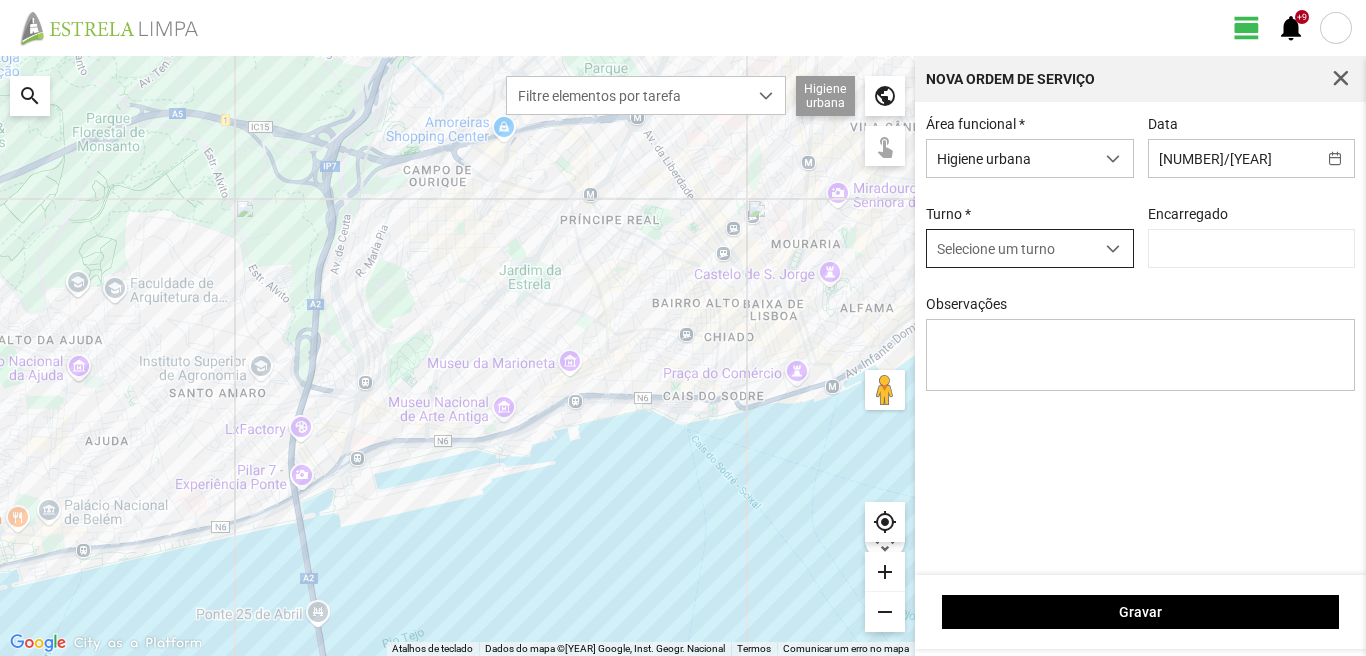 click at bounding box center [1113, 249] 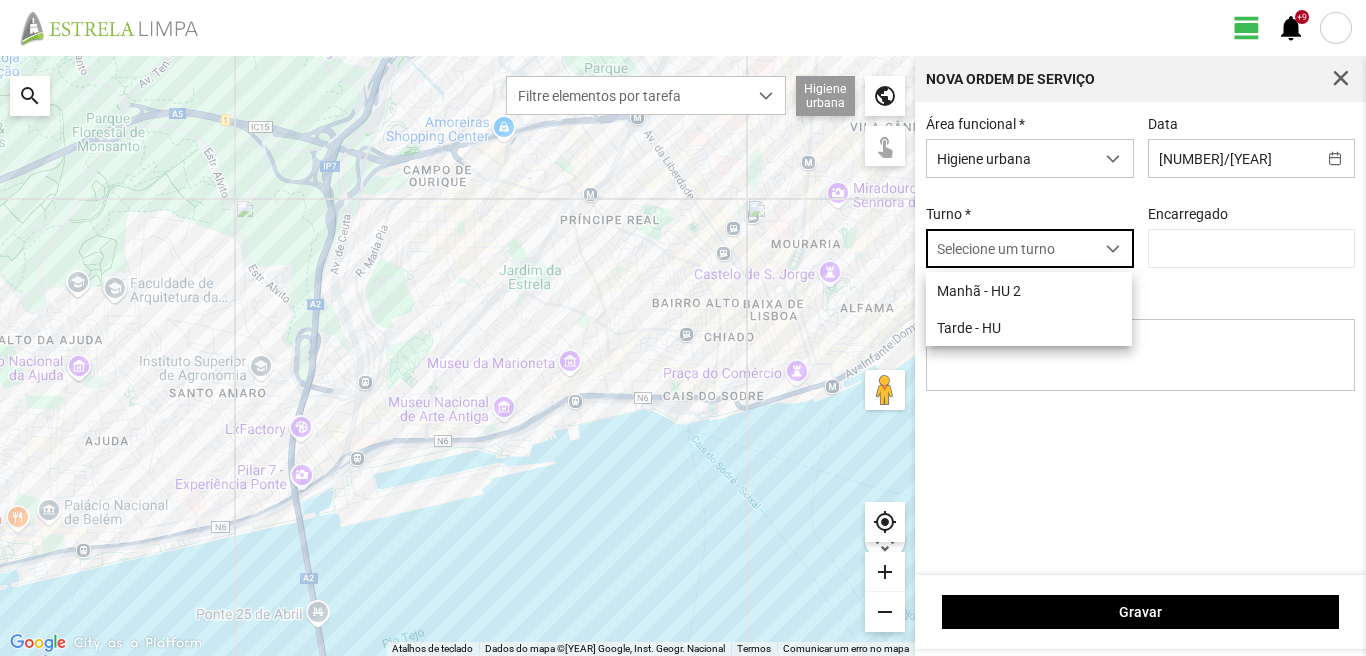 scroll, scrollTop: 11, scrollLeft: 89, axis: both 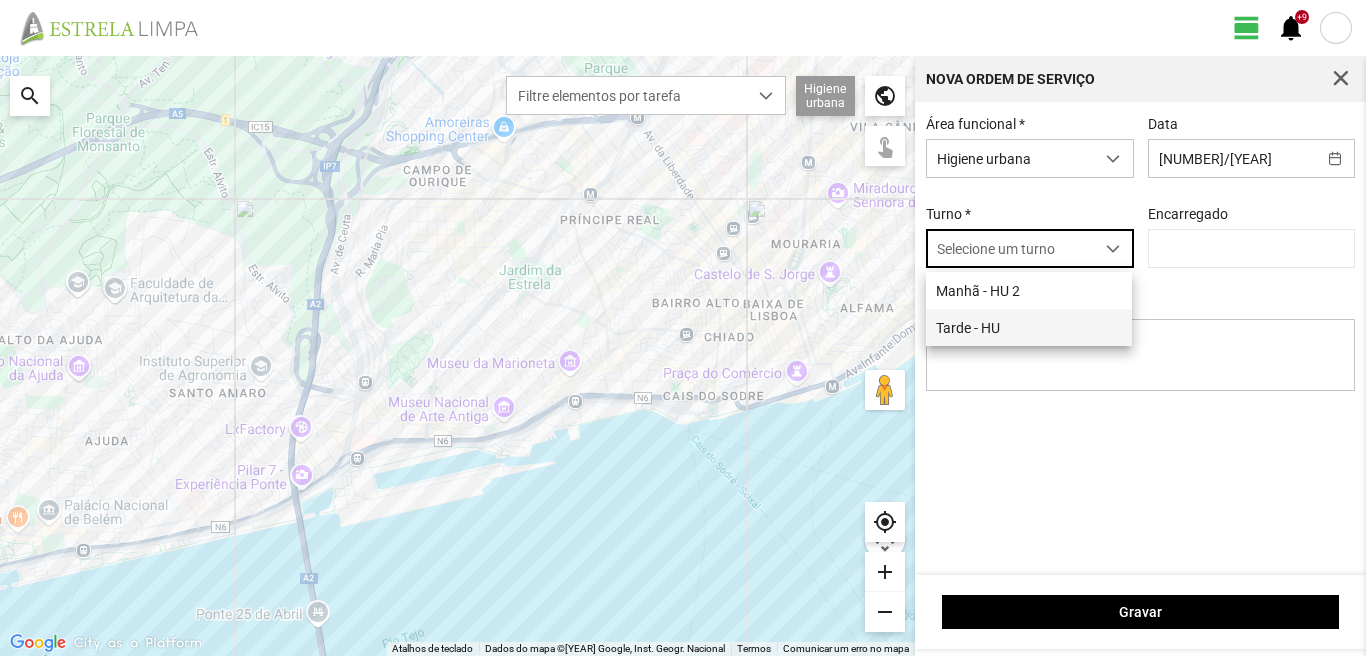 click on "Tarde - HU" at bounding box center [1029, 327] 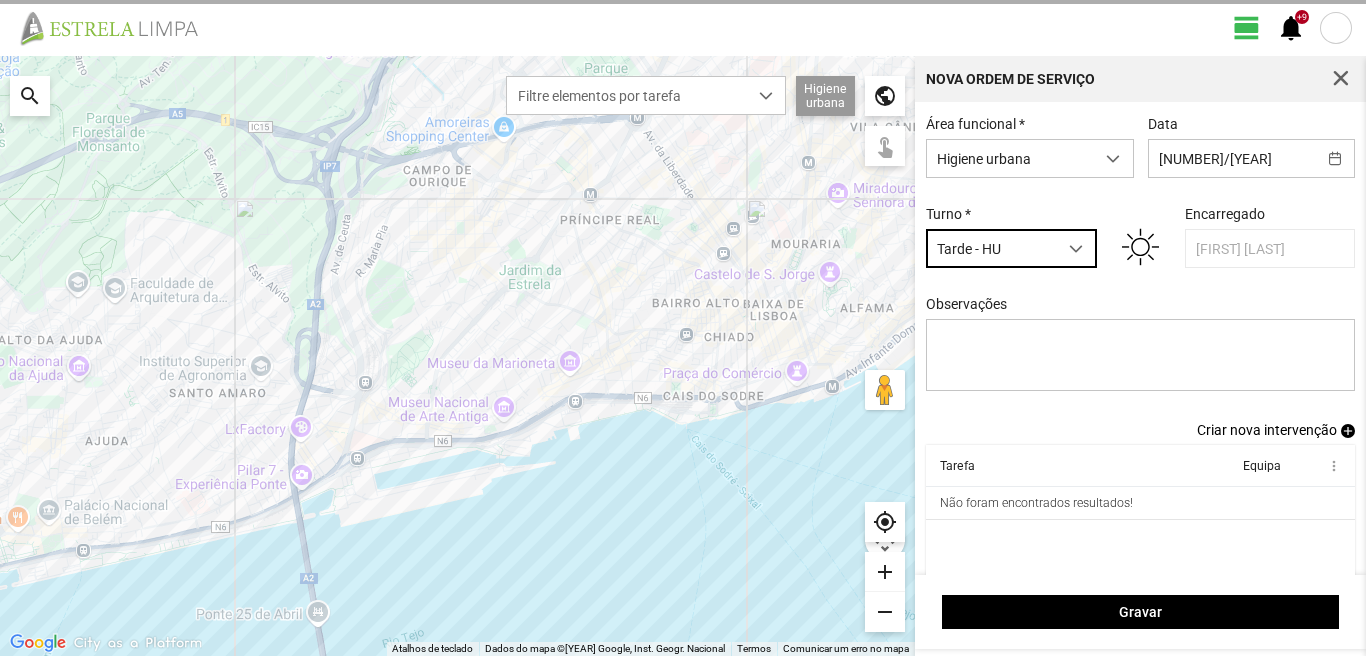 click on "Criar nova intervenção" at bounding box center (1267, 430) 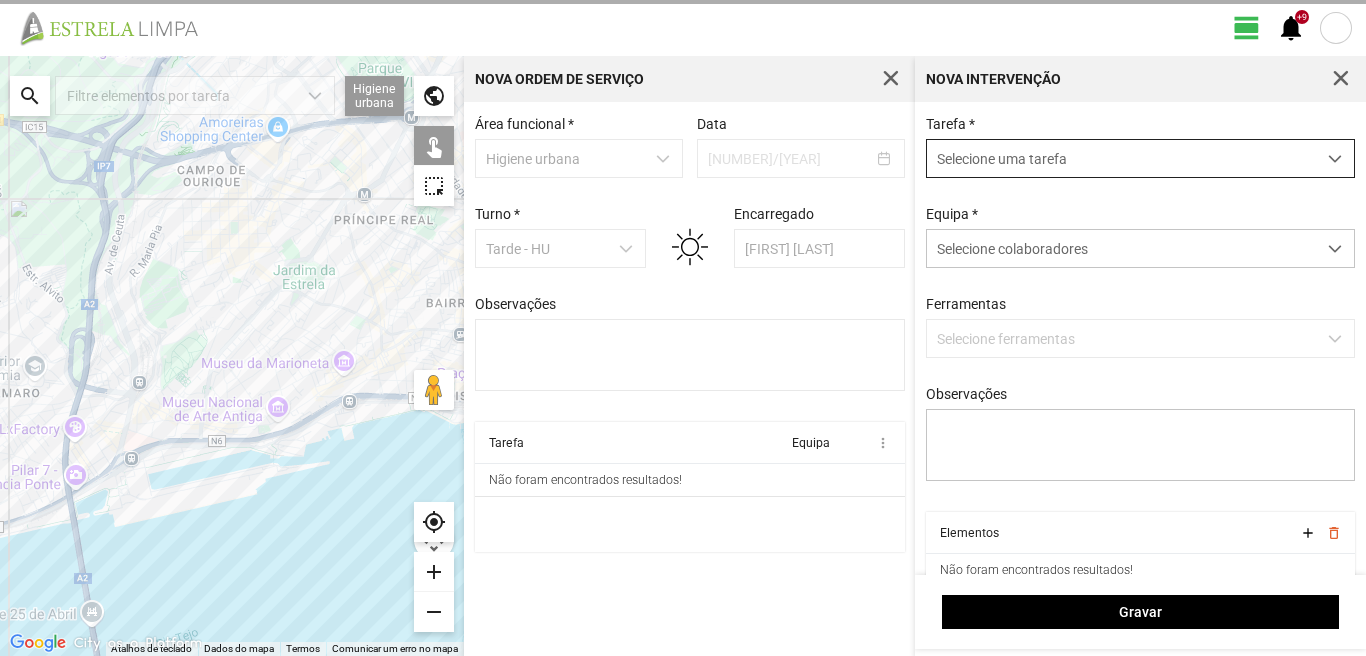 click at bounding box center (1335, 159) 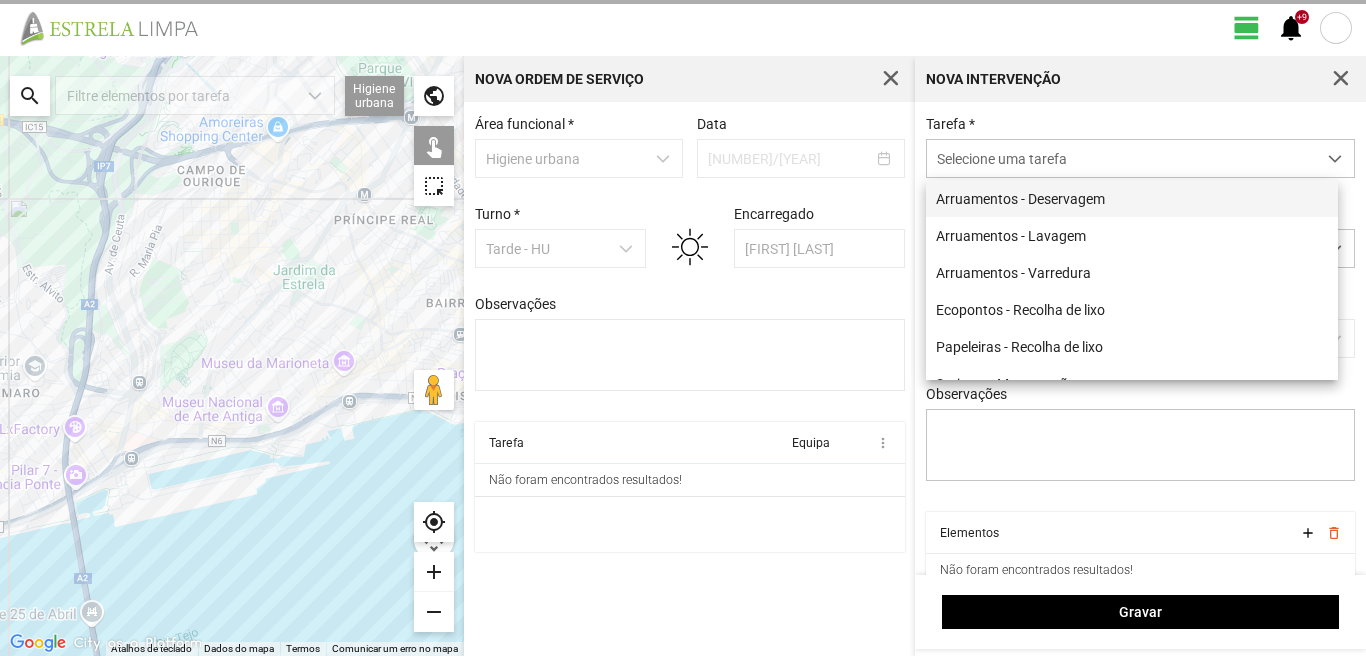 click on "Arruamentos - Deservagem" at bounding box center [1132, 198] 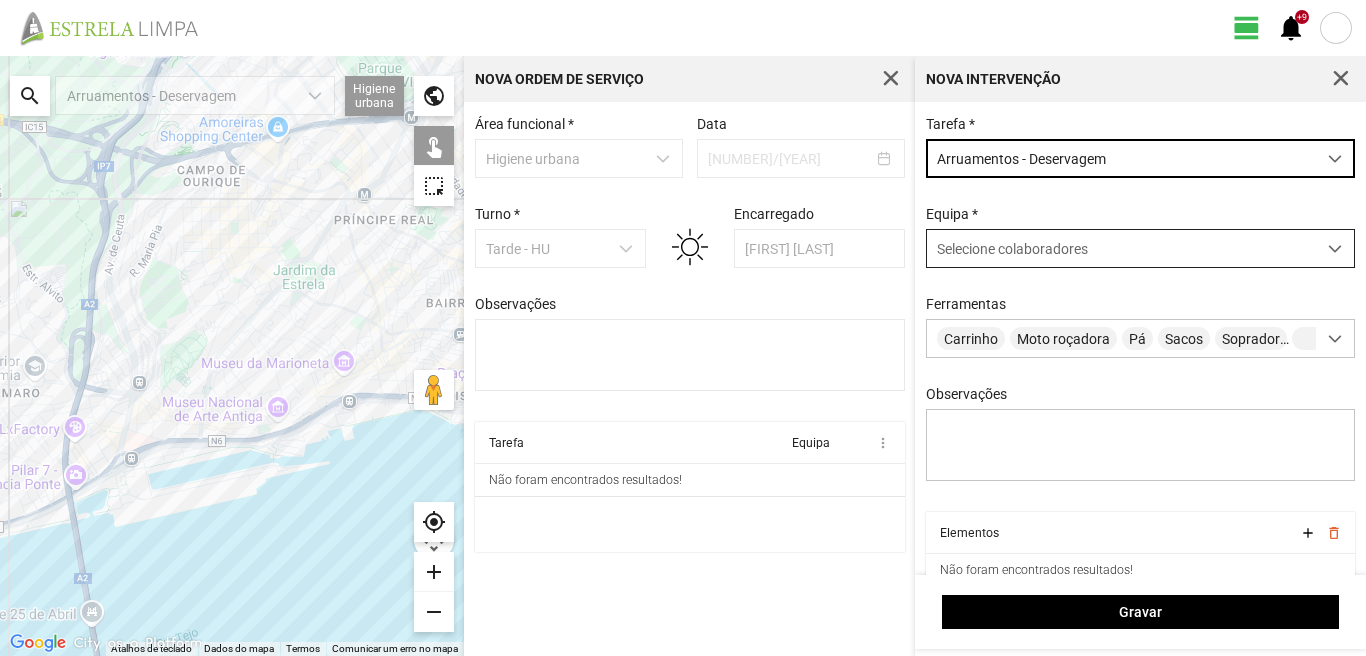 click at bounding box center [1335, 249] 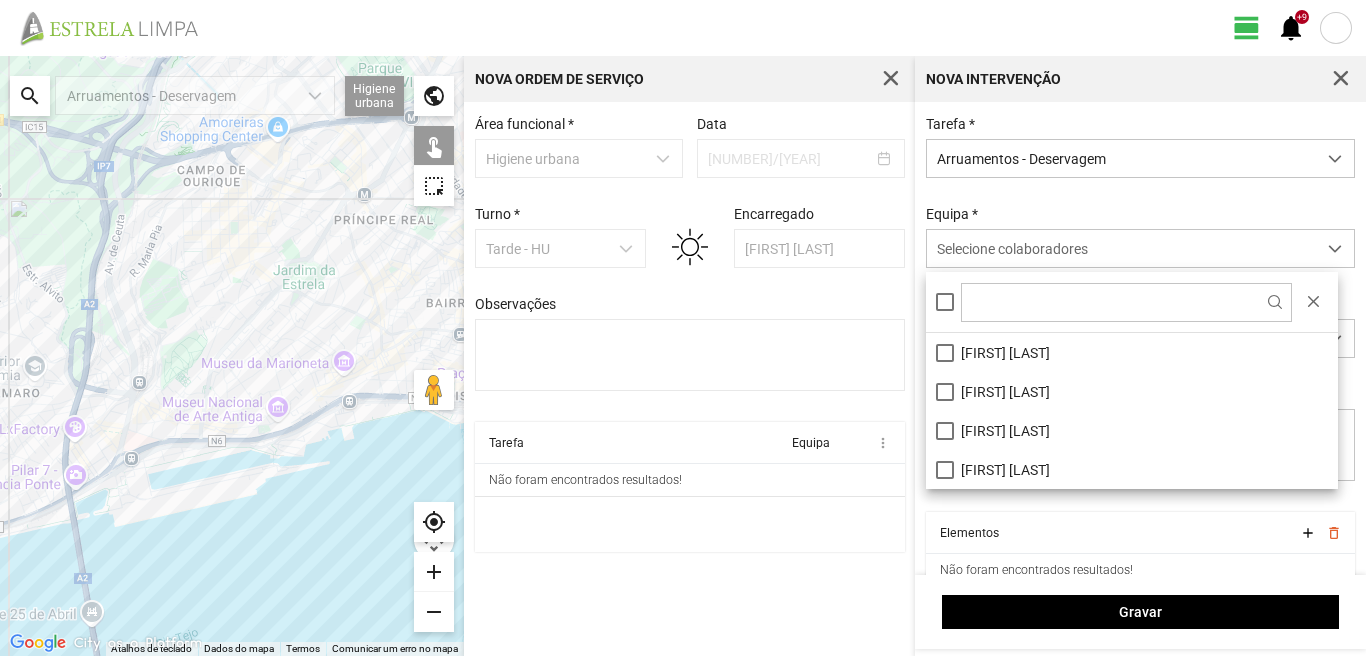 click at bounding box center [1132, 302] 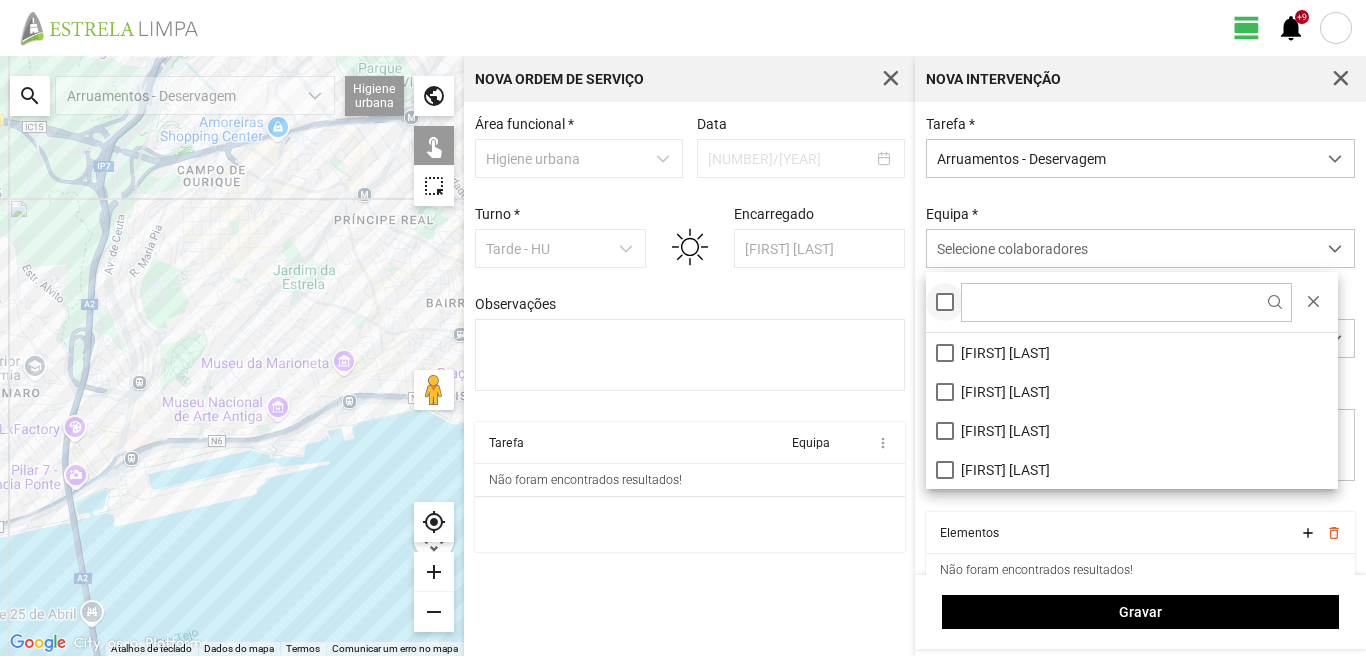 click at bounding box center [945, 302] 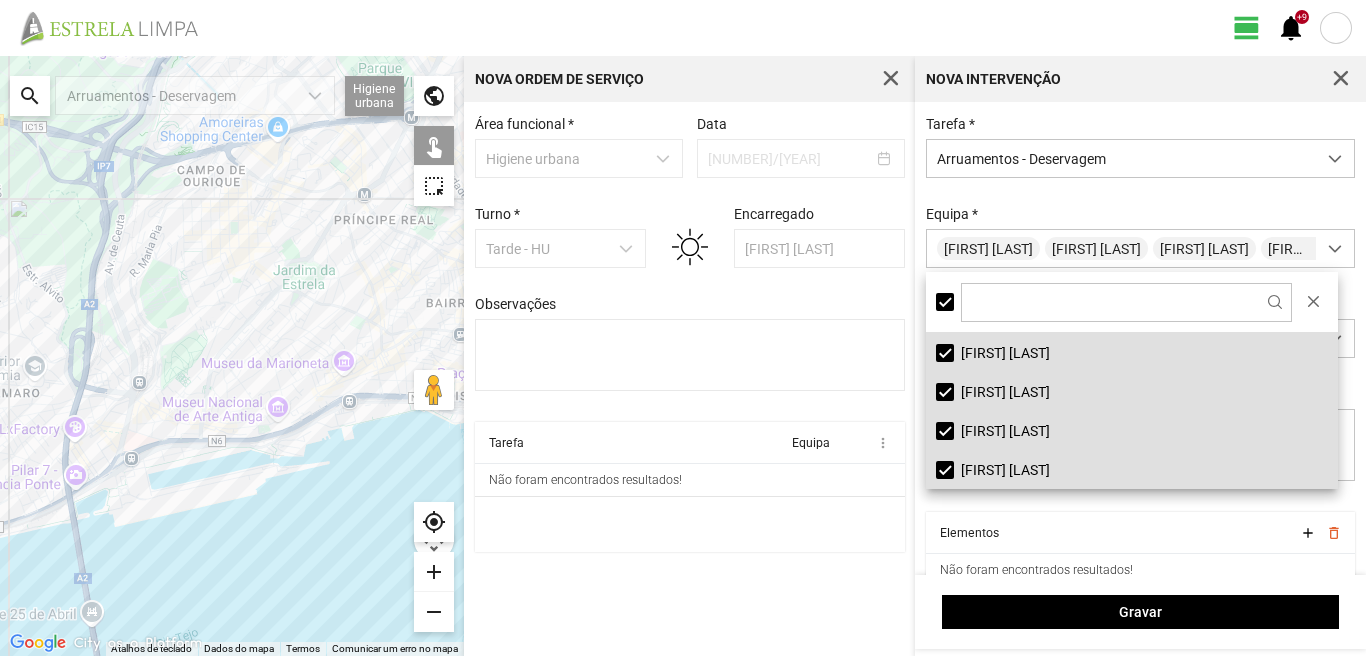 click on "Tarefa Equipa more_vert   Não foram encontrados resultados!" at bounding box center [690, 492] 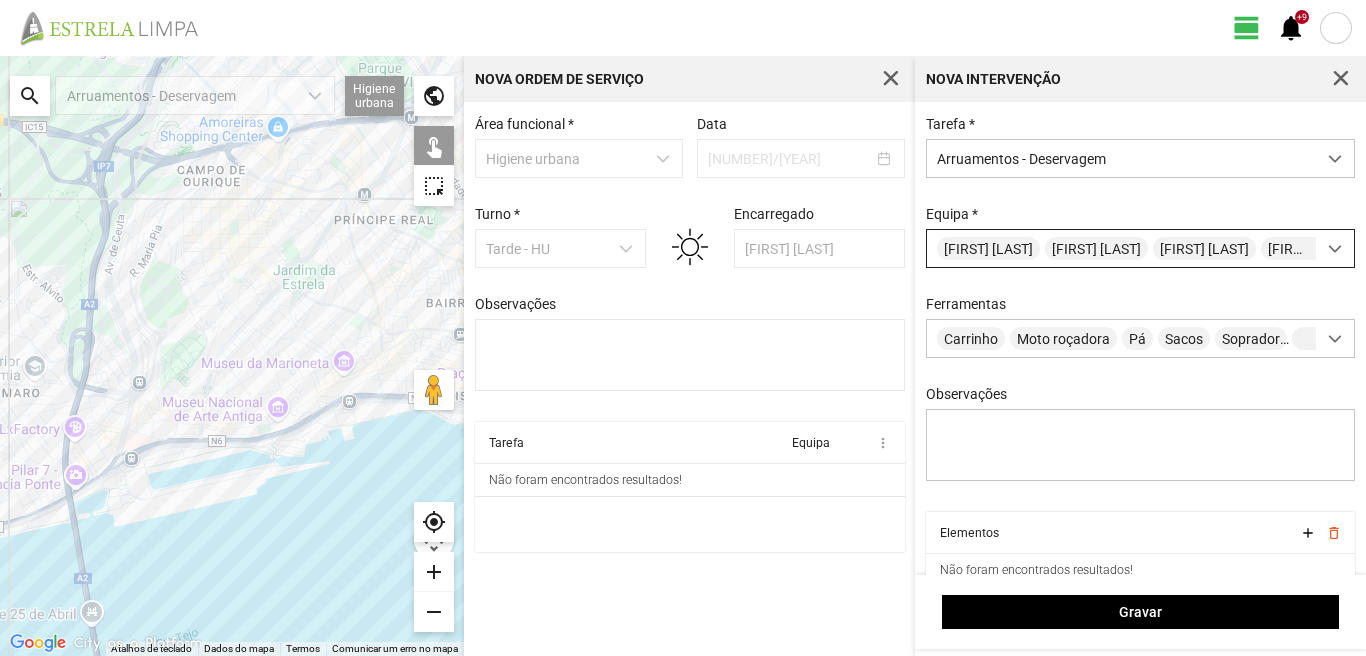 click at bounding box center (1335, 249) 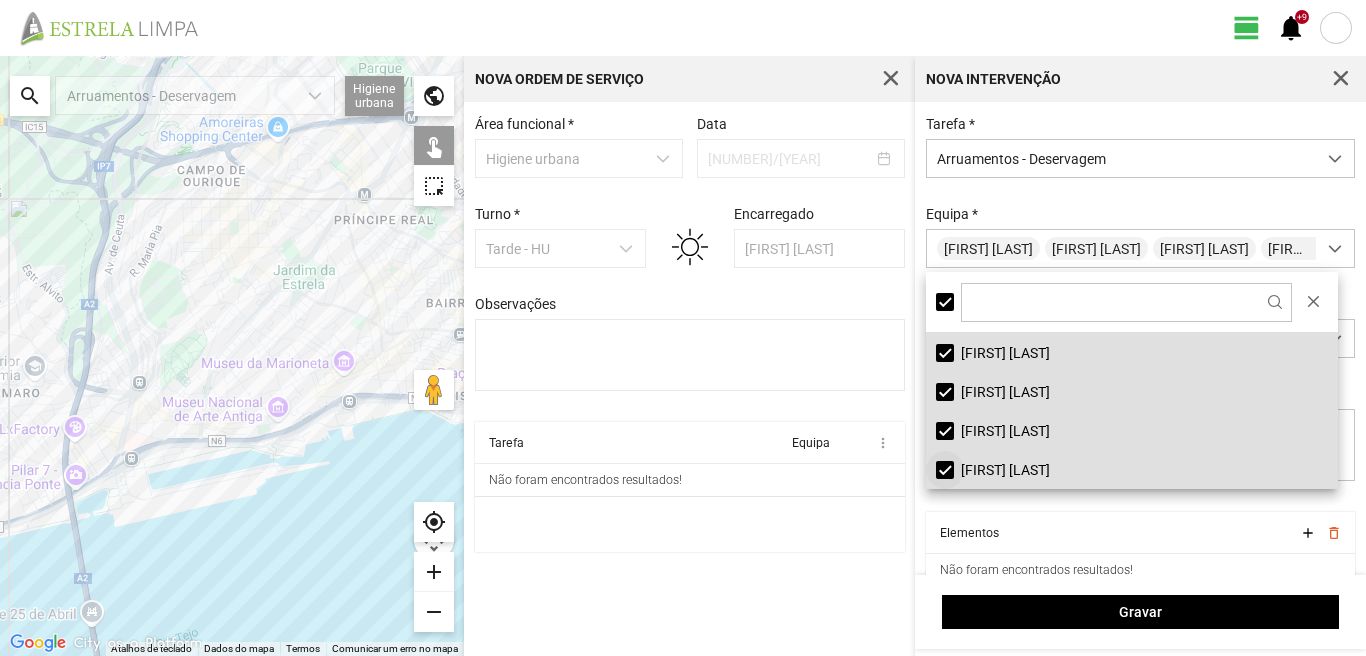 click on "[FIRST] [LAST]" at bounding box center [1132, 469] 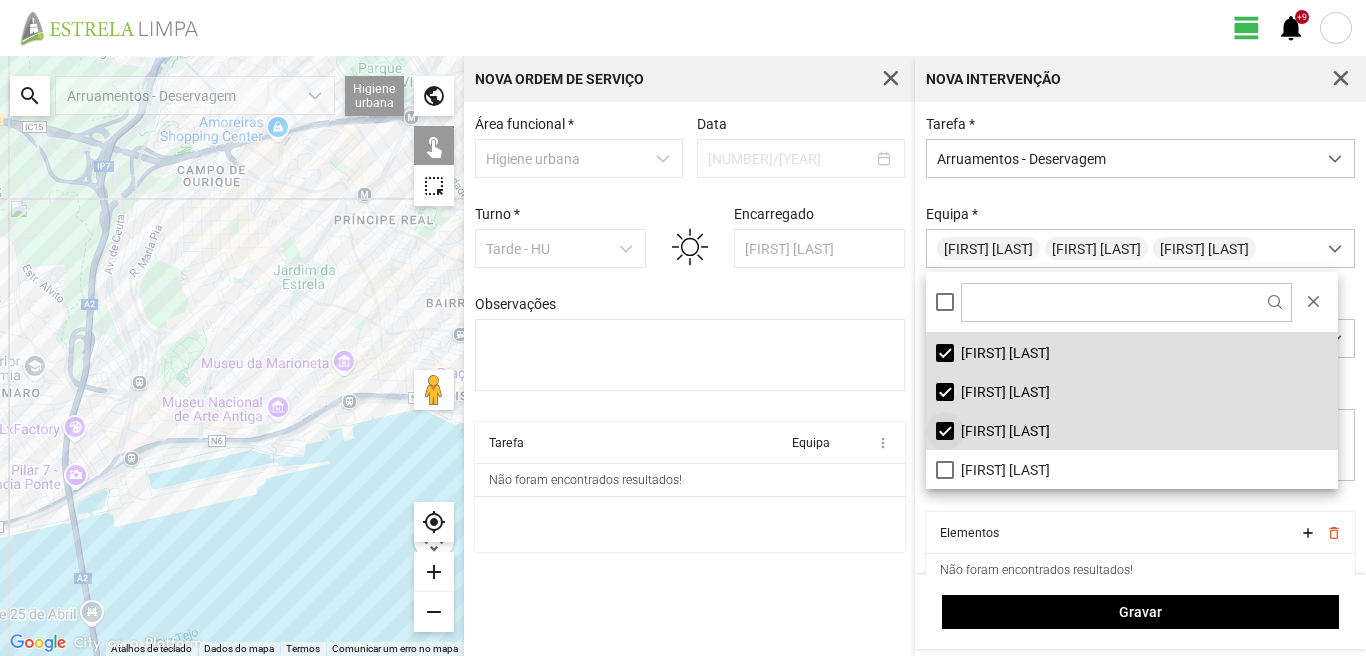 click on "[FIRST] [LAST]" at bounding box center [1132, 430] 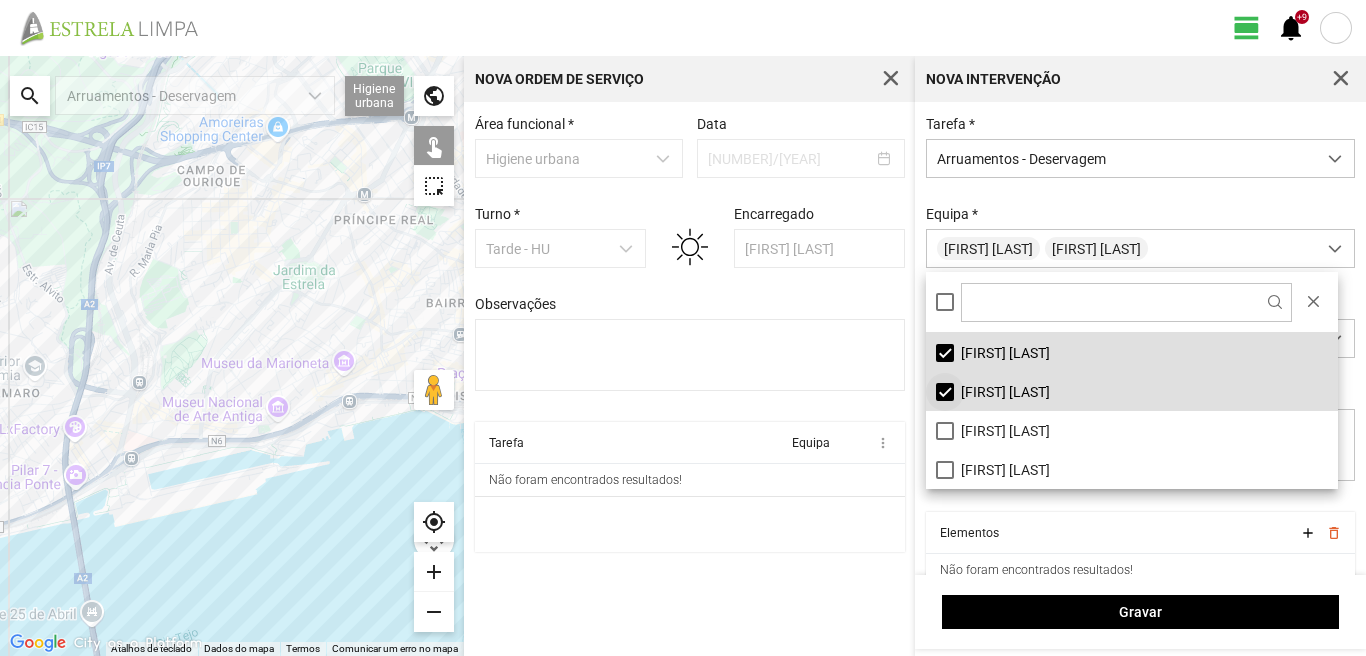 click on "[FIRST] [LAST]" at bounding box center [1132, 391] 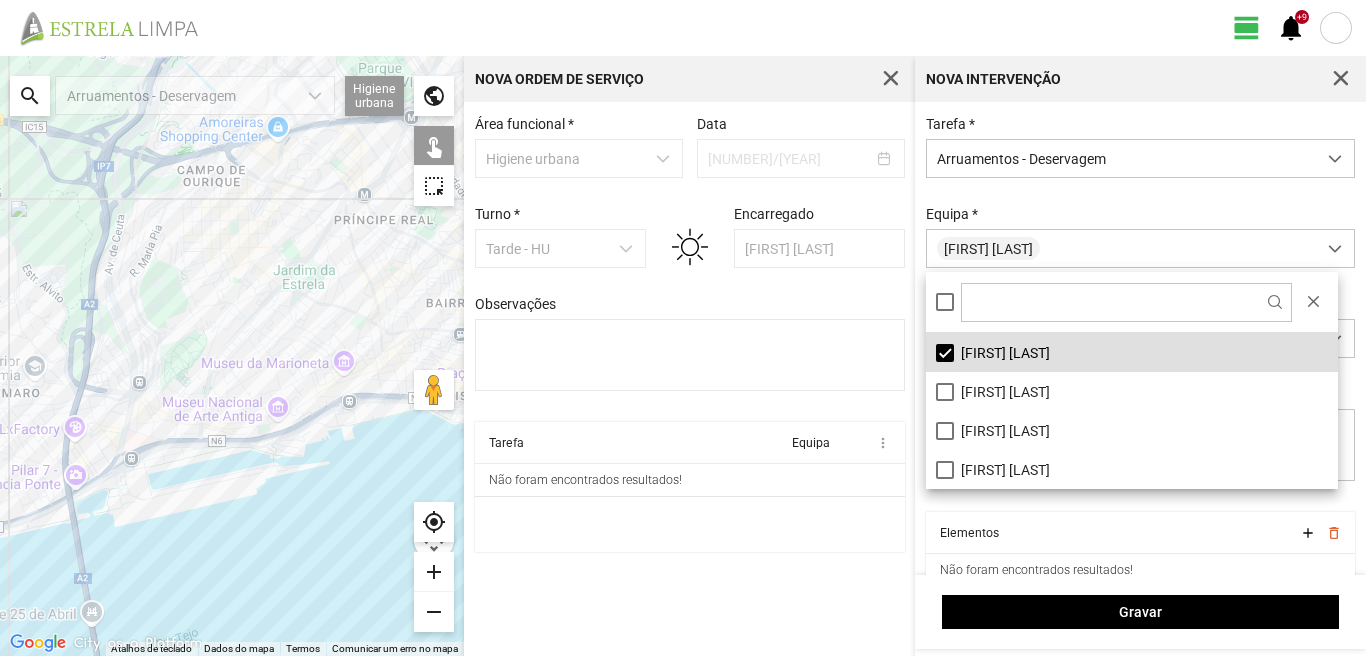 click on "view_day   +9   notifications" 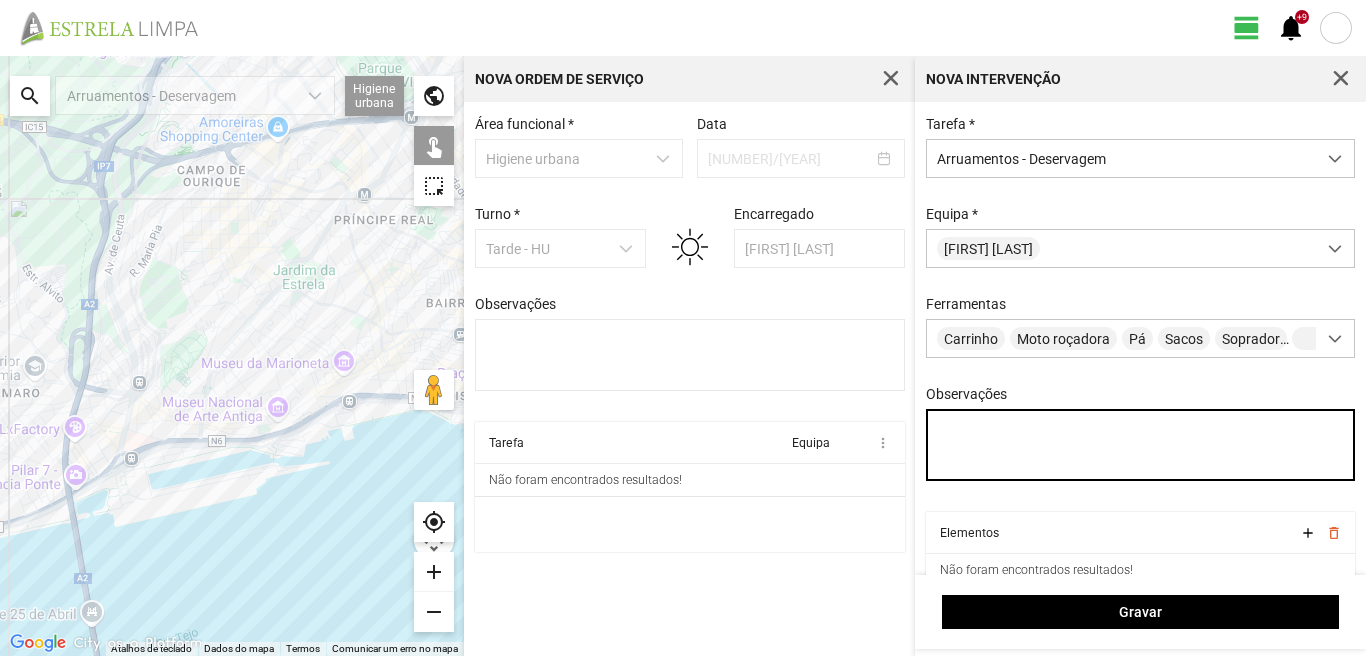 click on "Observações" at bounding box center [1141, 445] 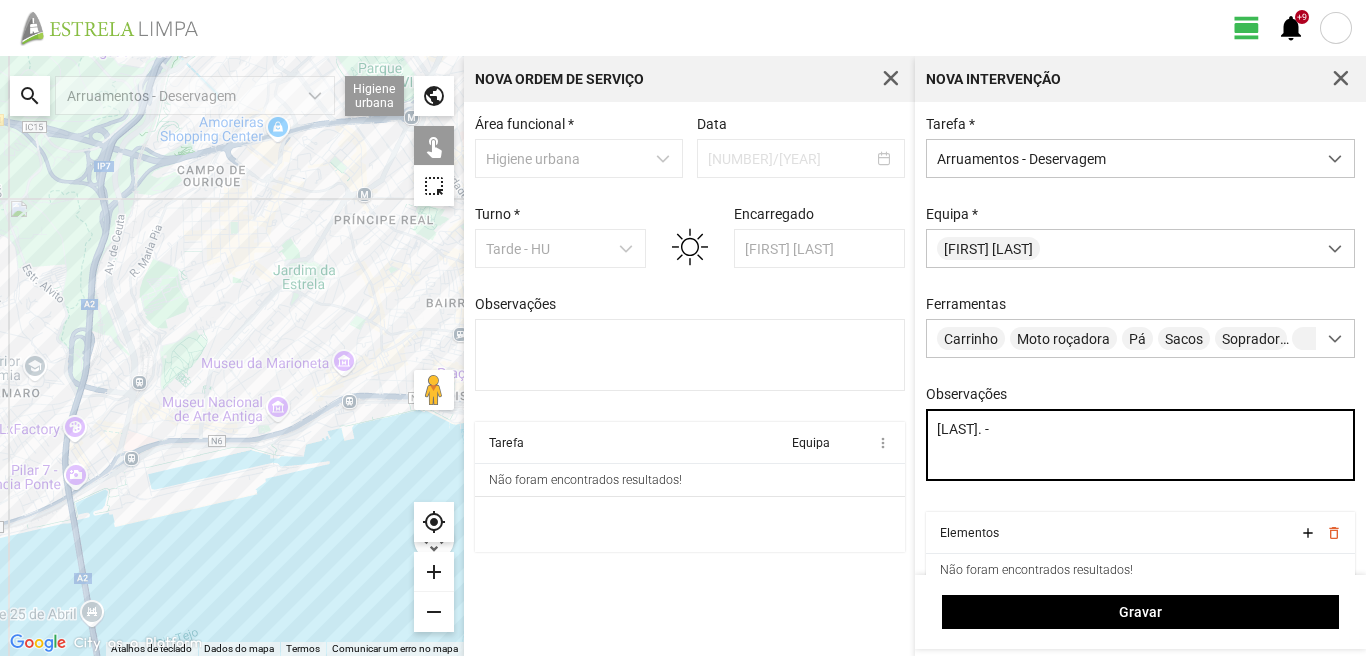 click on "[LAST]. -" at bounding box center [1141, 445] 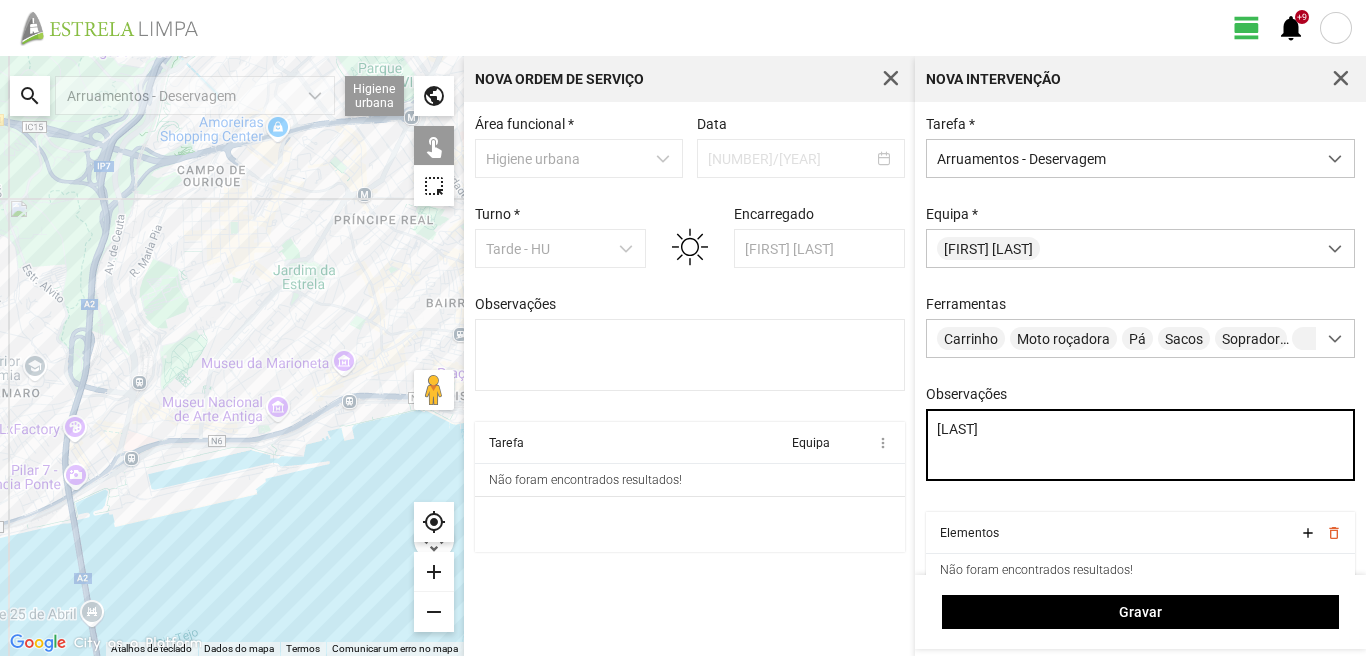 click on "[LAST]" at bounding box center [1141, 445] 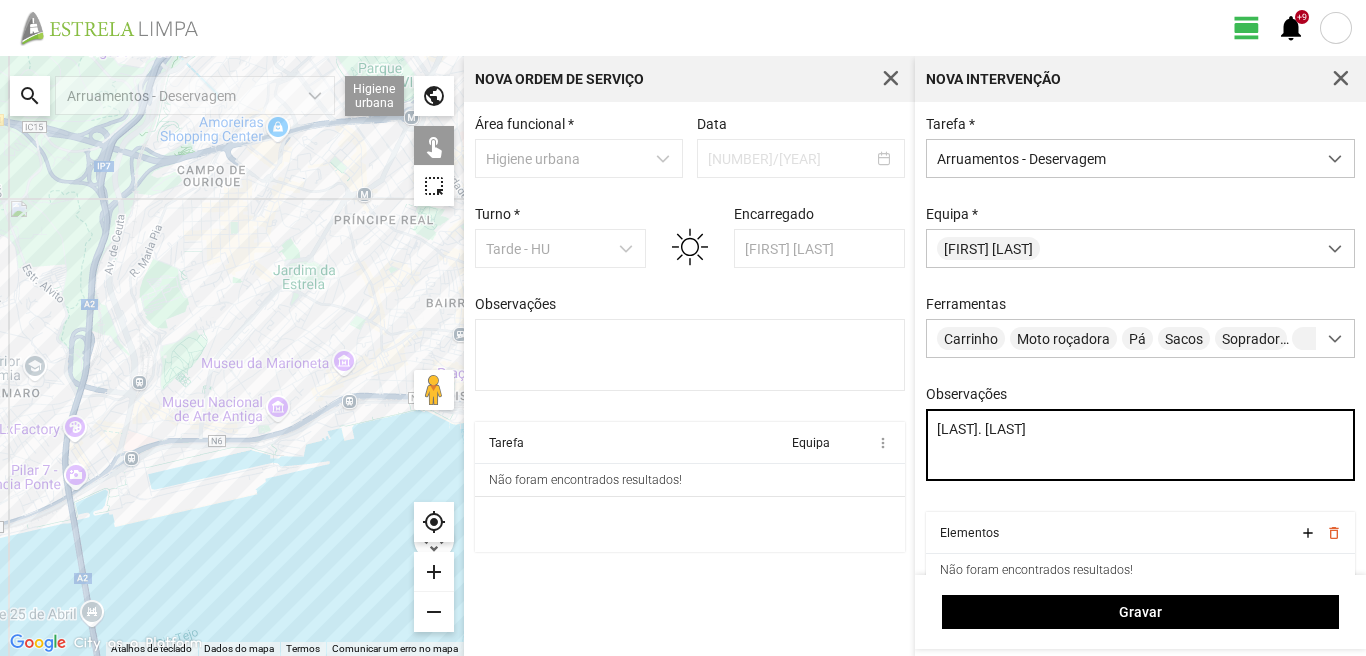 type on "[LAST]. [LAST]" 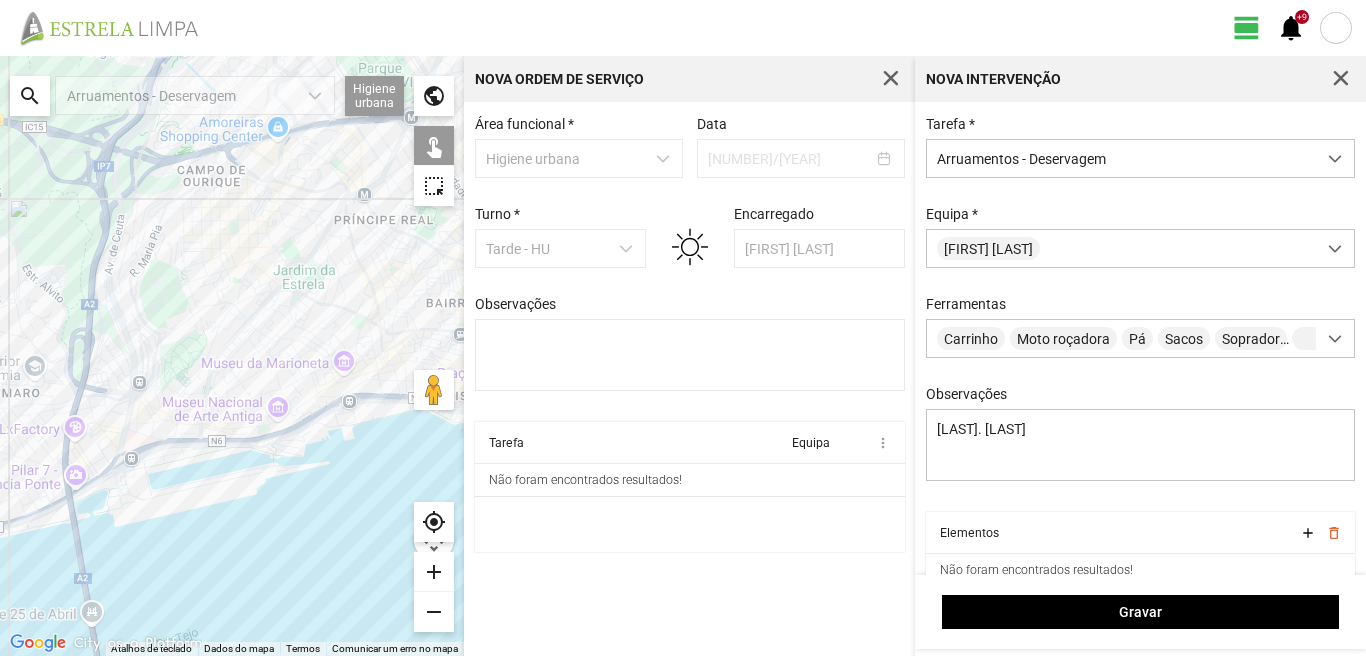 click on "search" 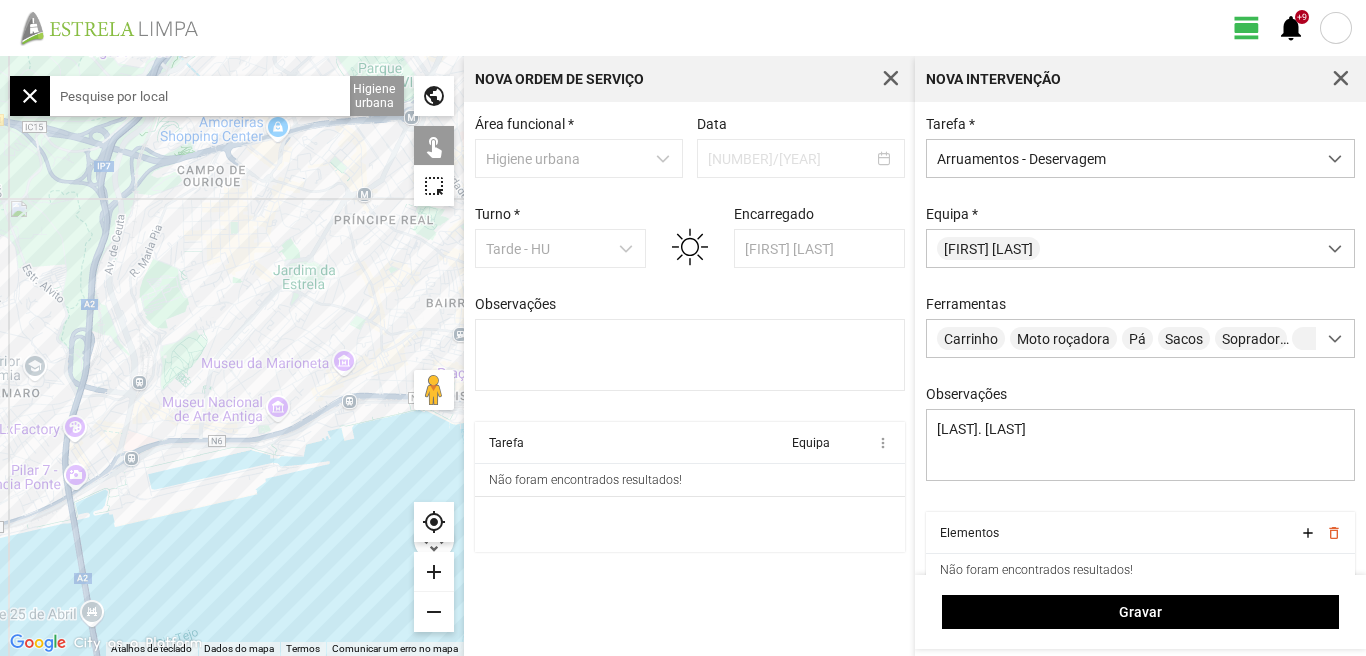 click 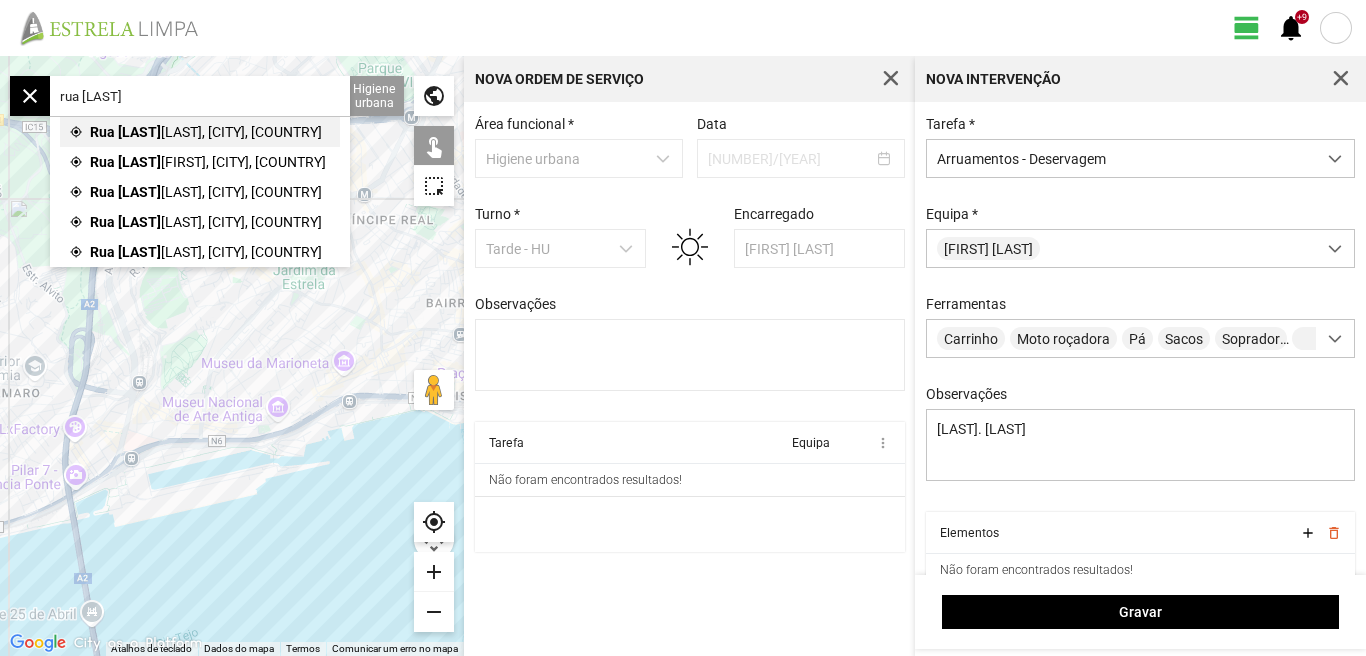 click on "[LAST], [CITY], [COUNTRY]" 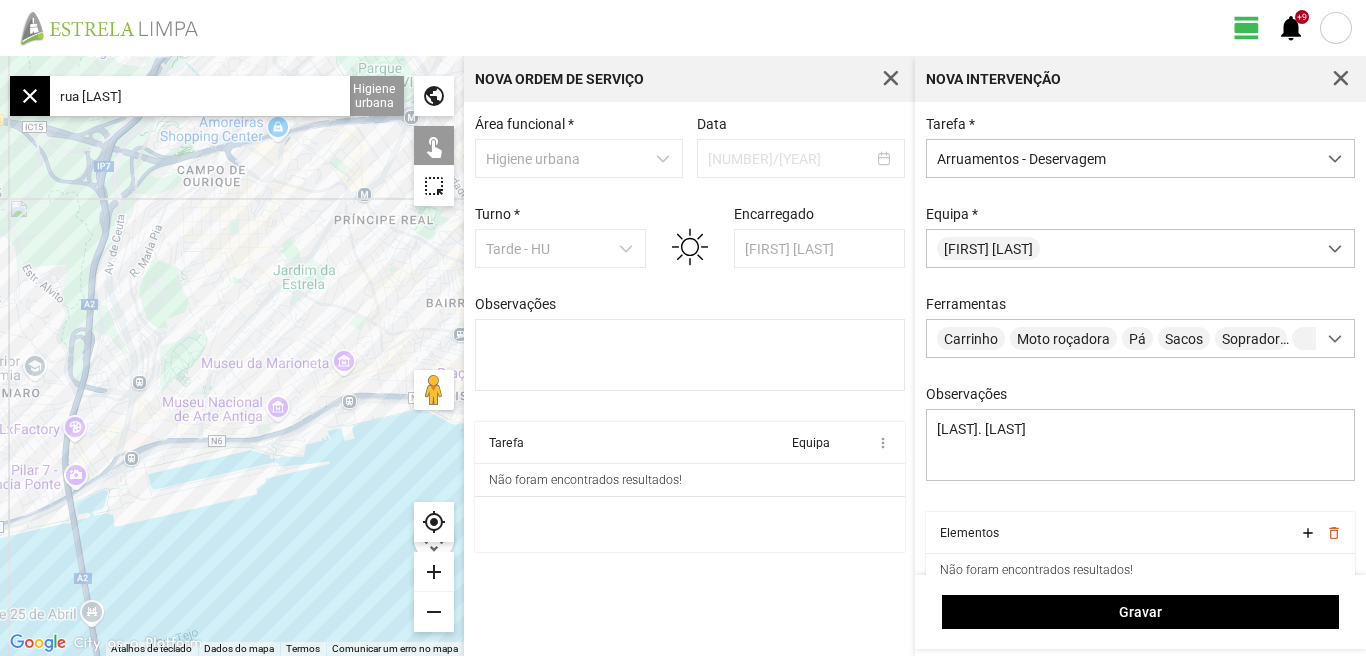 type on "R. [LAST] [LAST] [LAST], [NUMBER] [CITY], [COUNTRY]" 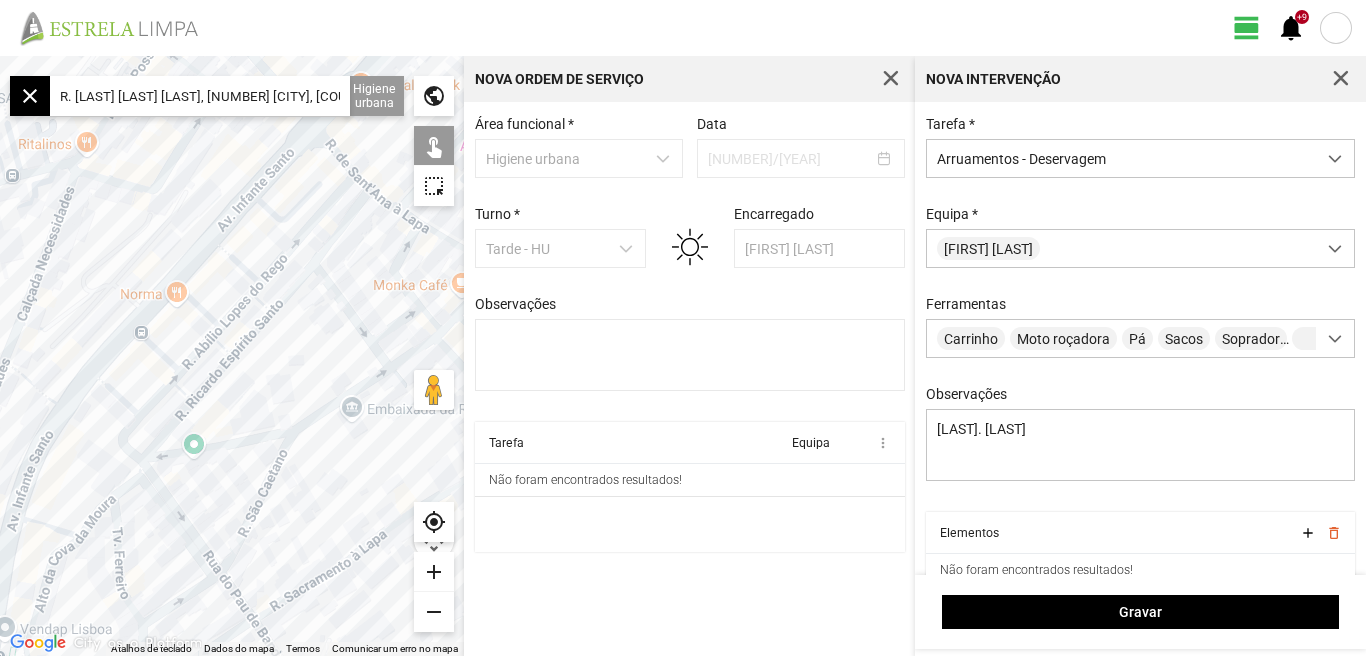 click on "add" 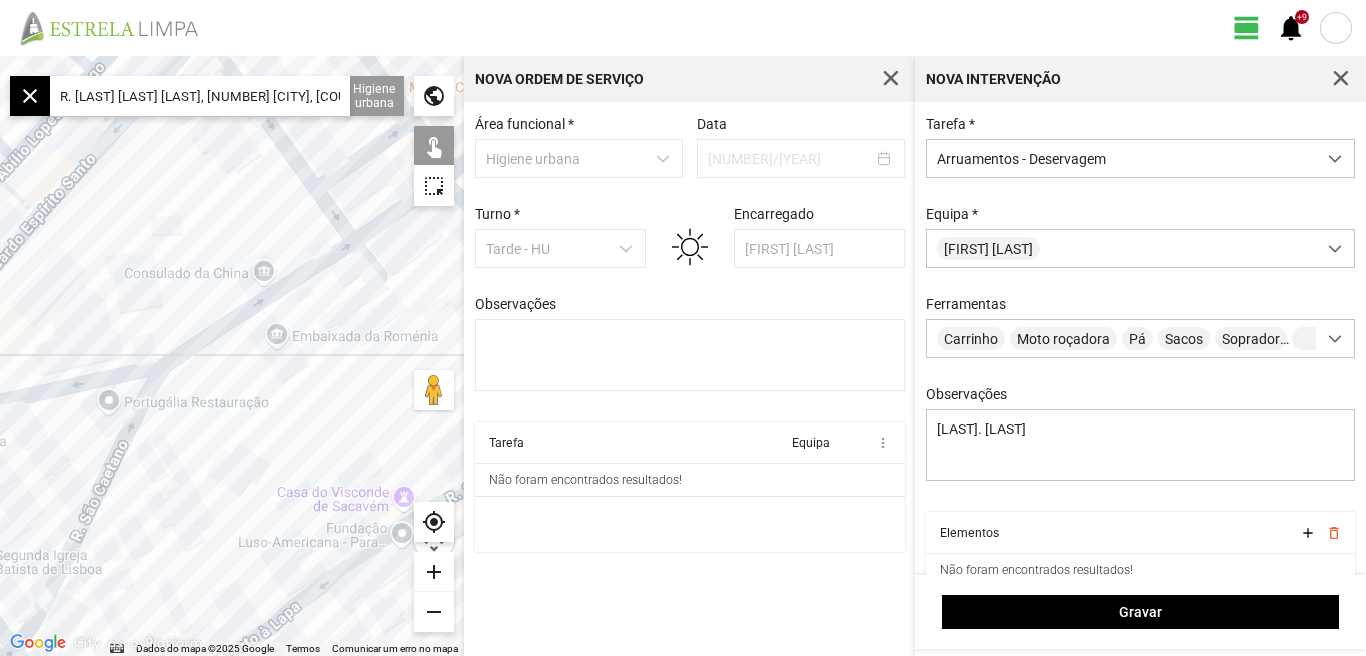 drag, startPoint x: 334, startPoint y: 384, endPoint x: 143, endPoint y: 246, distance: 235.63744 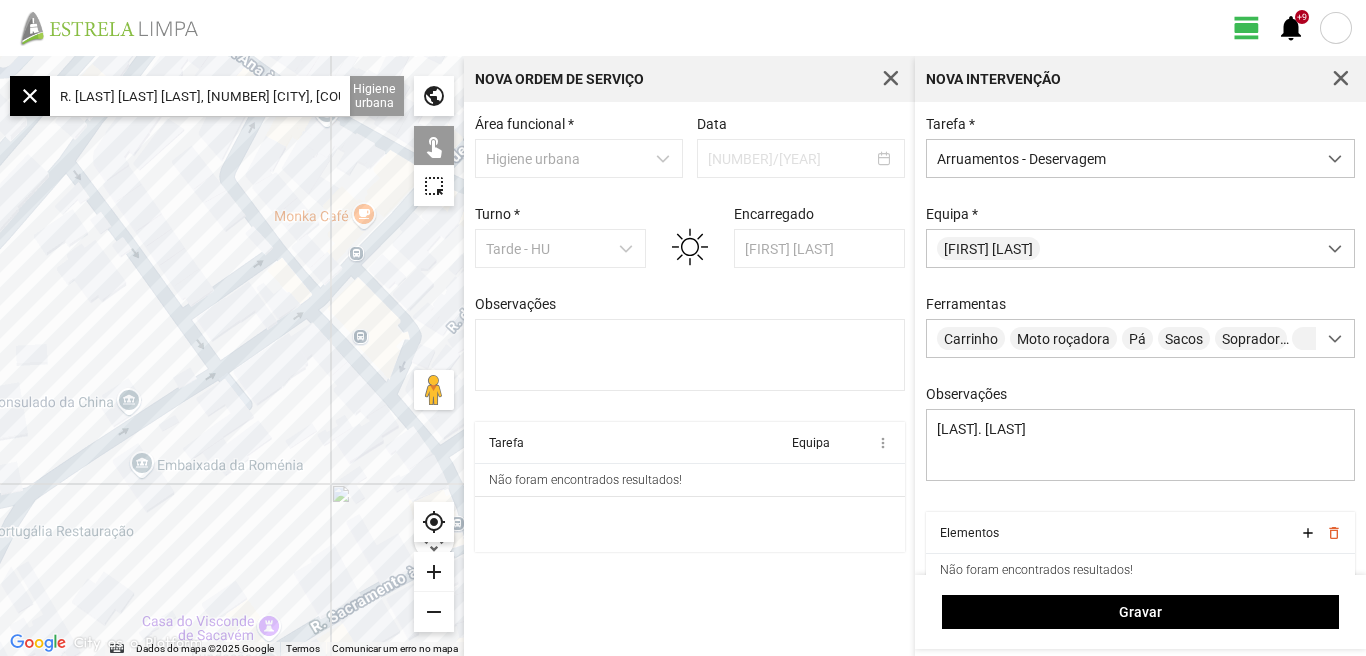drag, startPoint x: 181, startPoint y: 230, endPoint x: 49, endPoint y: 362, distance: 186.6762 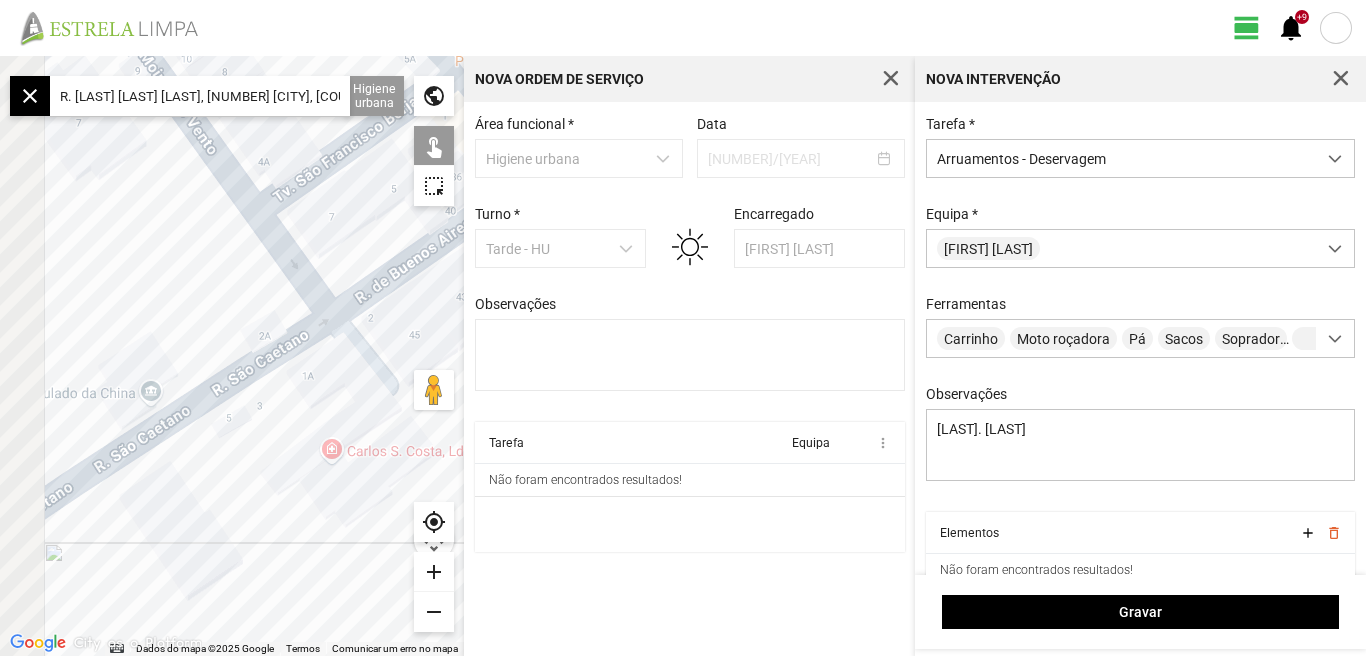 drag, startPoint x: 321, startPoint y: 394, endPoint x: 354, endPoint y: 369, distance: 41.400482 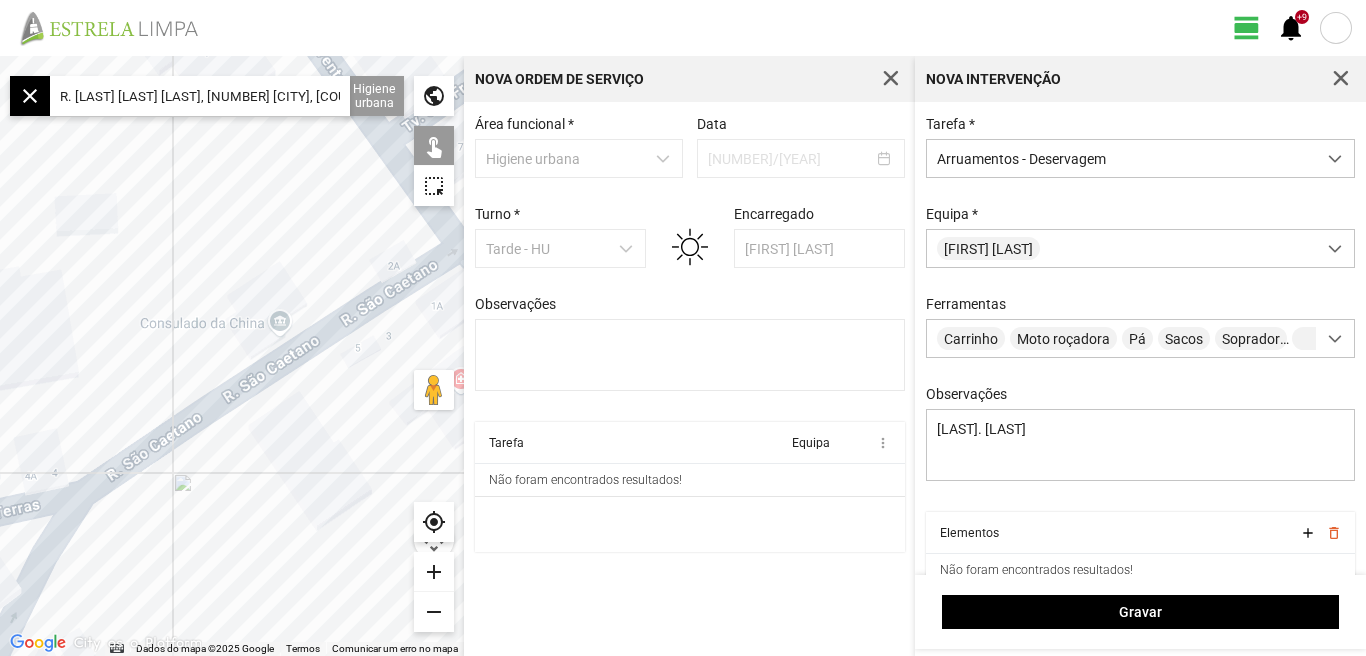 drag, startPoint x: 156, startPoint y: 496, endPoint x: 301, endPoint y: 432, distance: 158.49606 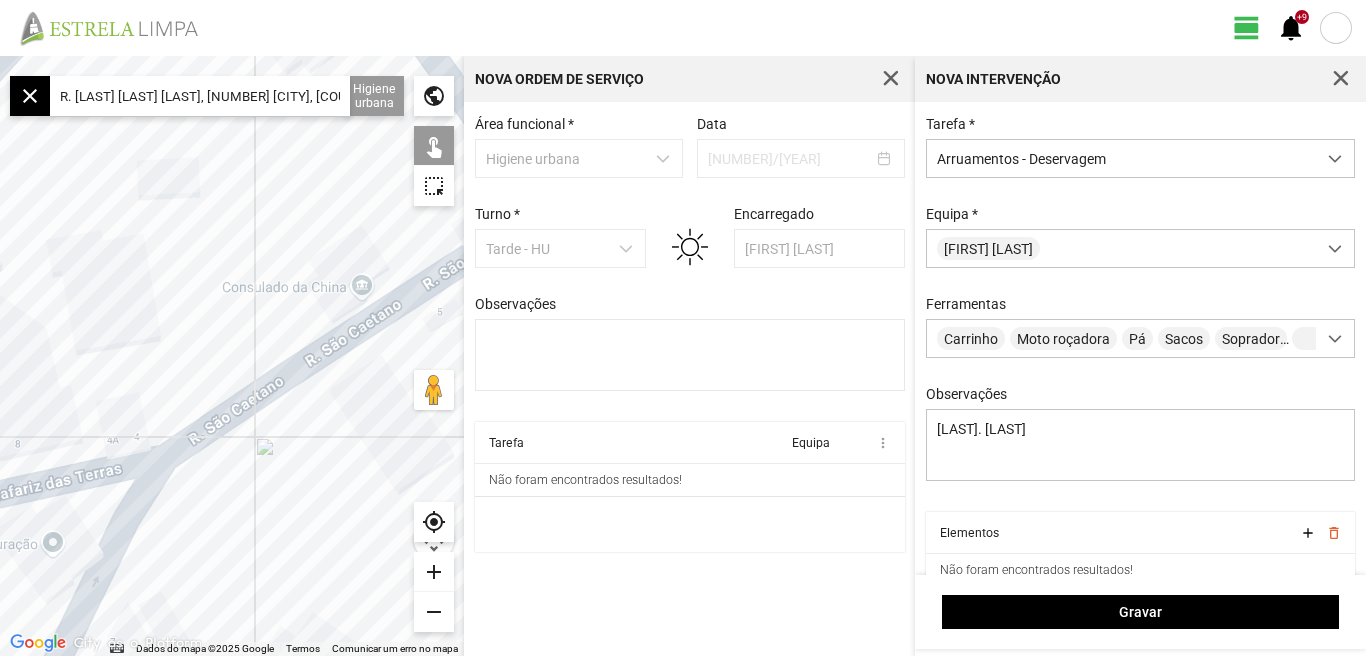 drag, startPoint x: 223, startPoint y: 488, endPoint x: 357, endPoint y: 398, distance: 161.41872 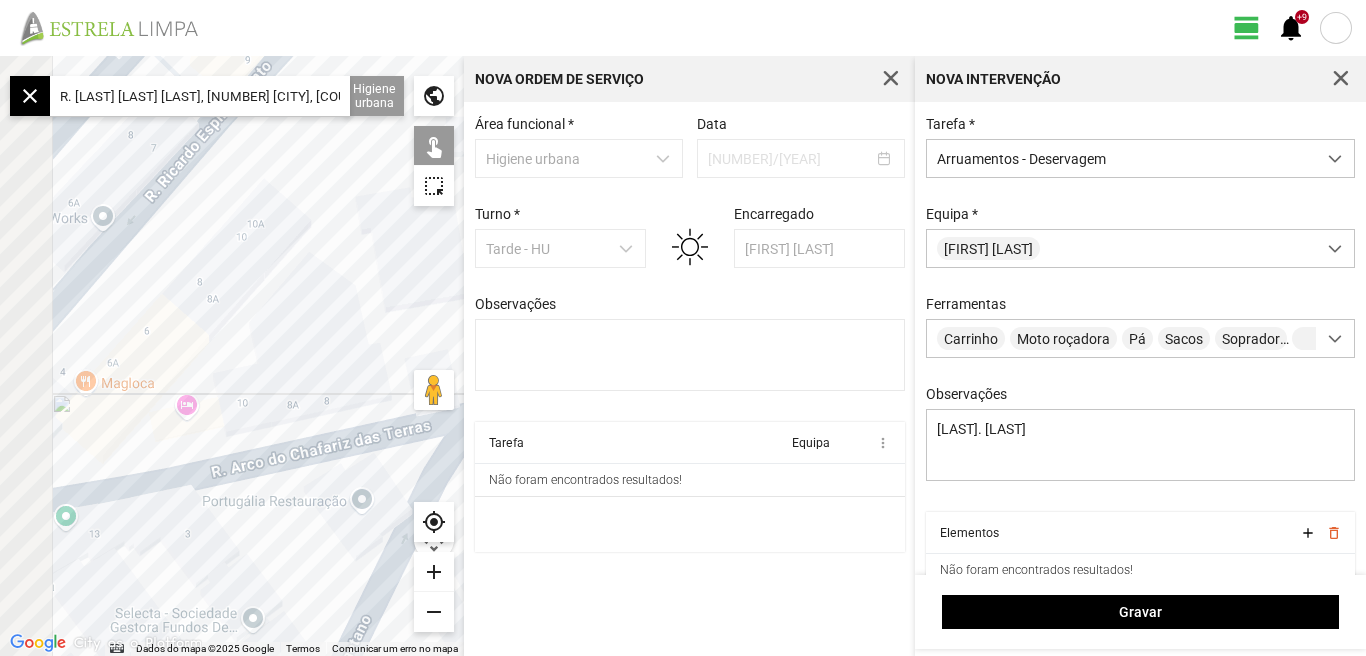 drag, startPoint x: 184, startPoint y: 471, endPoint x: 314, endPoint y: 548, distance: 151.09268 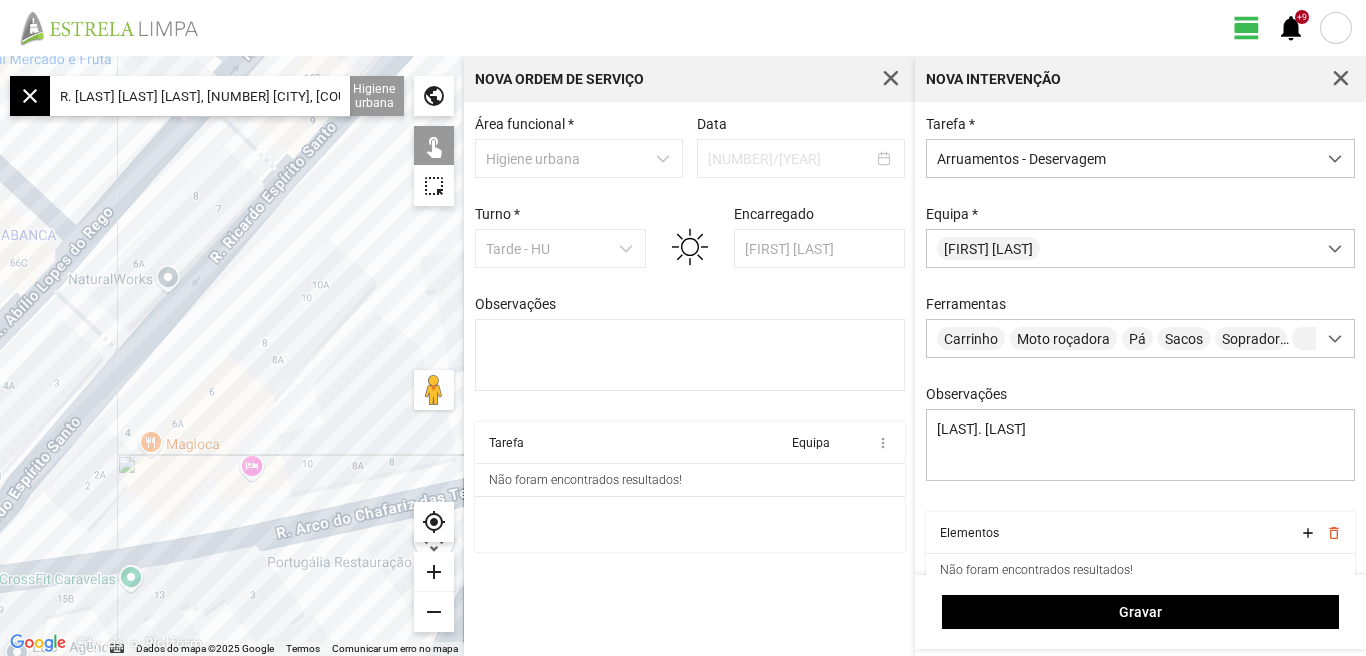 drag, startPoint x: 314, startPoint y: 488, endPoint x: 314, endPoint y: 512, distance: 24 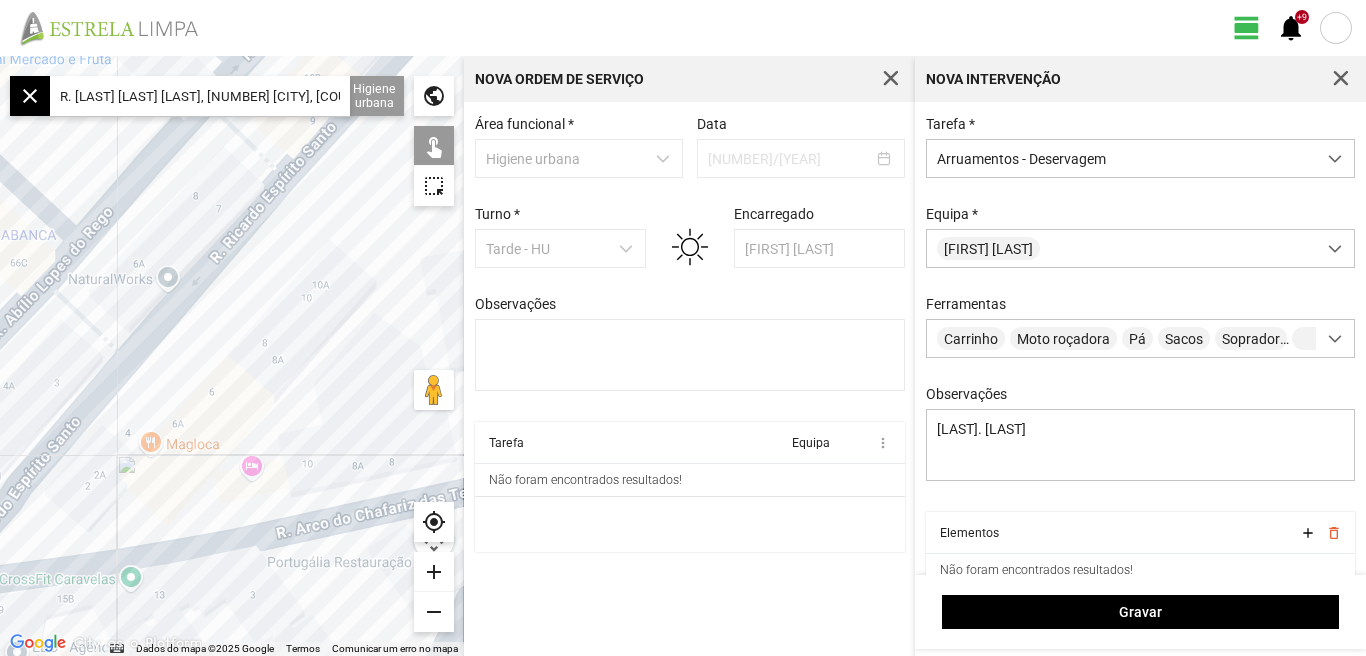 click 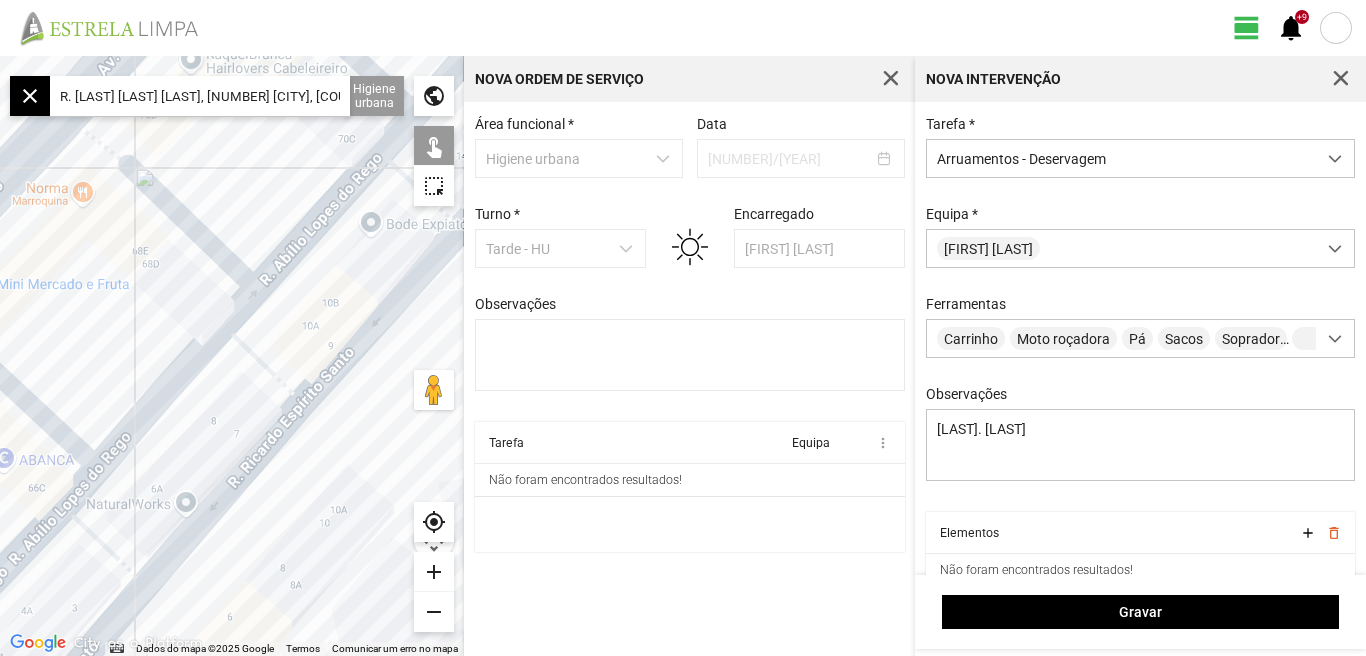 drag, startPoint x: 337, startPoint y: 421, endPoint x: 295, endPoint y: 488, distance: 79.07591 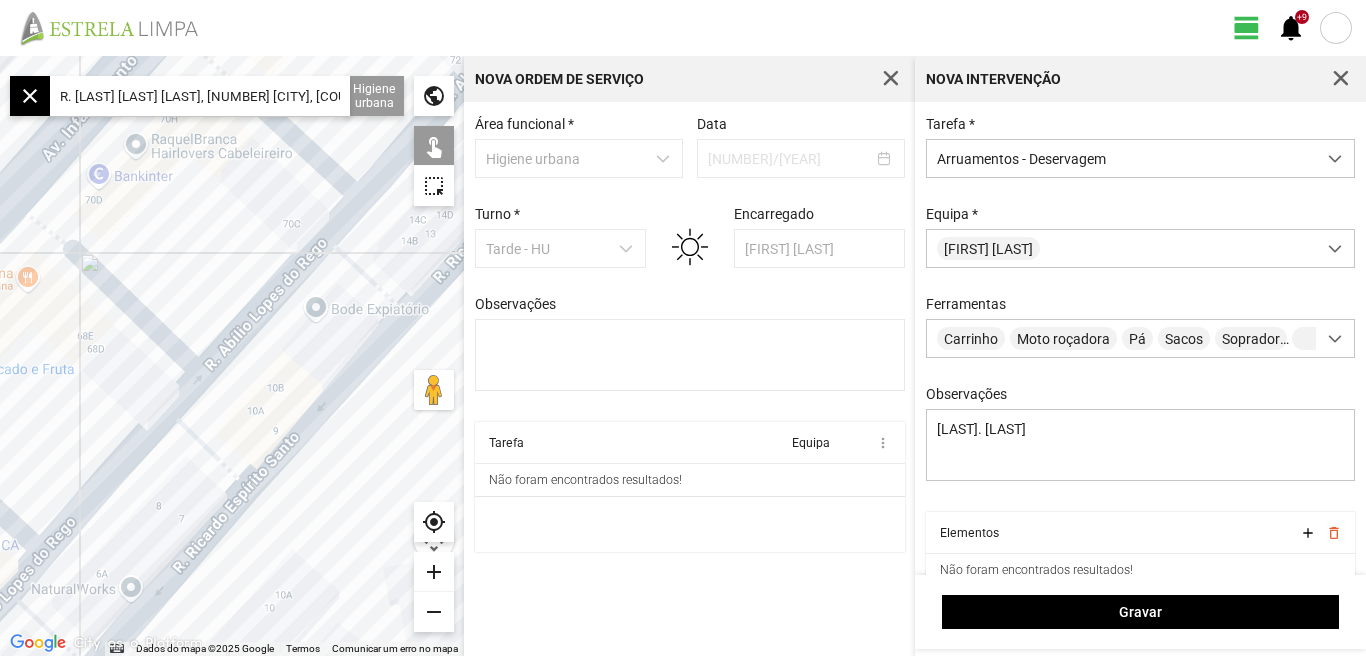 drag, startPoint x: 351, startPoint y: 449, endPoint x: 206, endPoint y: 527, distance: 164.64812 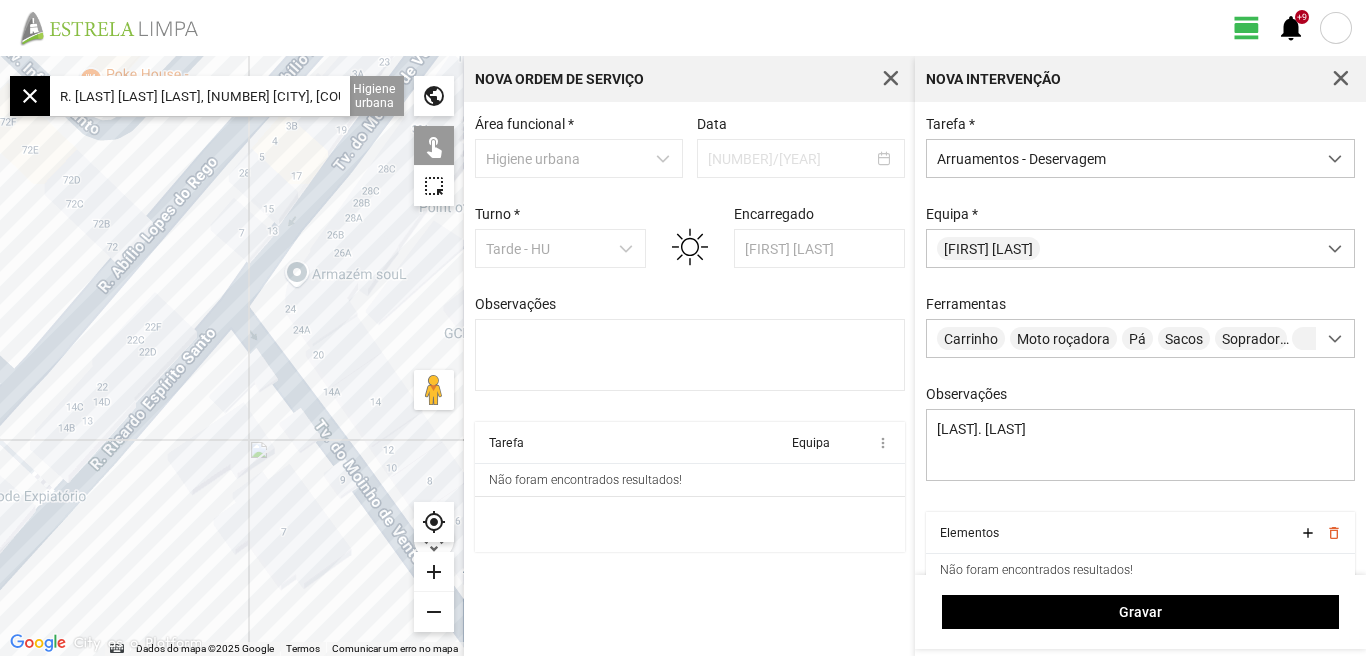 drag, startPoint x: 222, startPoint y: 461, endPoint x: 167, endPoint y: 572, distance: 123.878975 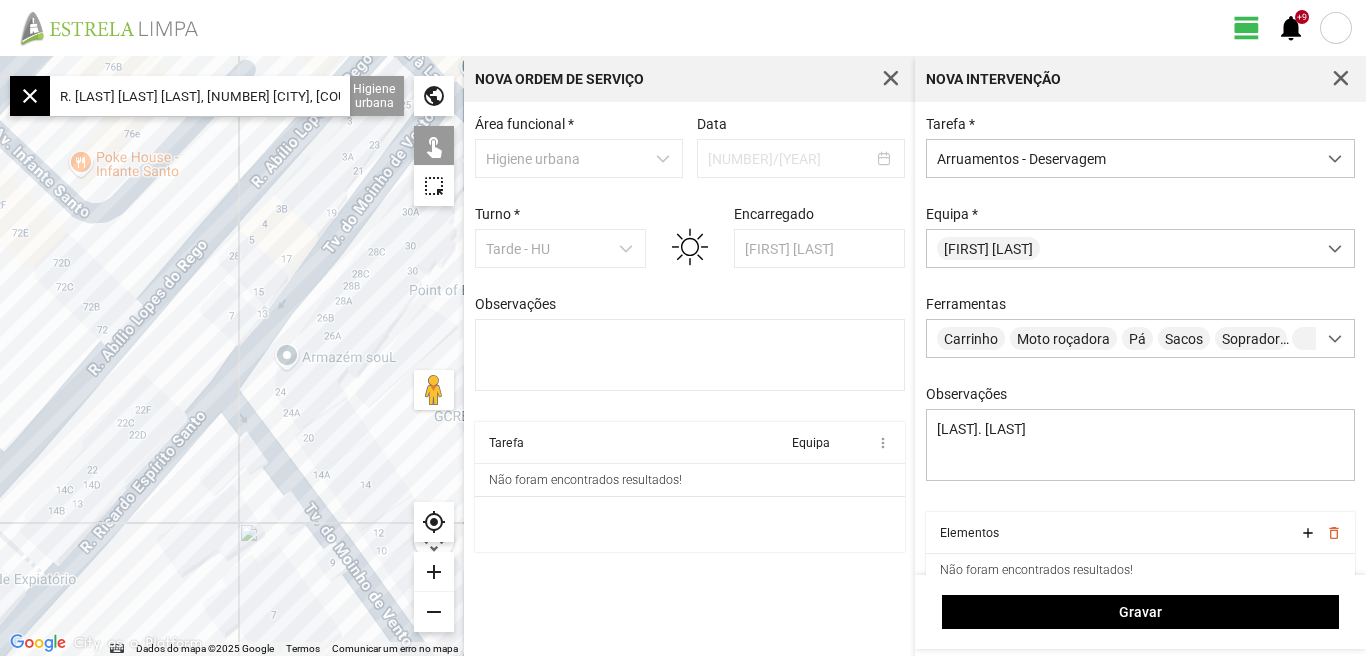 drag, startPoint x: 255, startPoint y: 548, endPoint x: 374, endPoint y: 381, distance: 205.06097 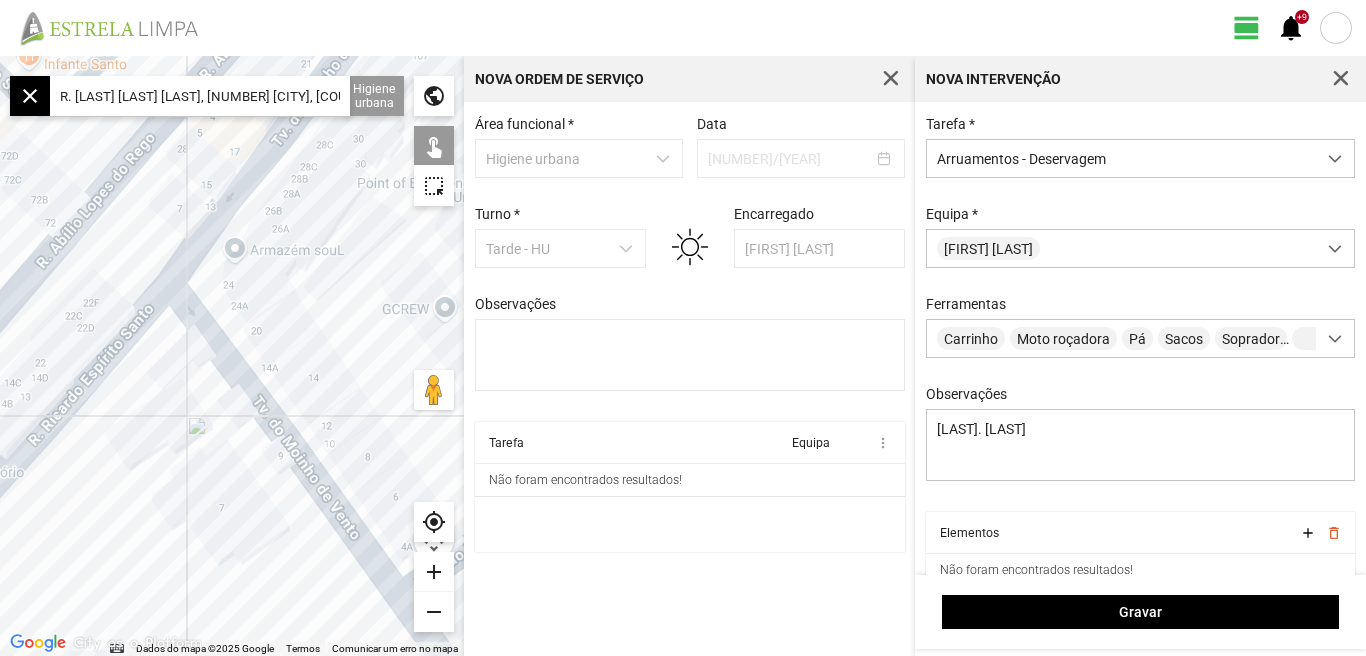 drag, startPoint x: 231, startPoint y: 486, endPoint x: 152, endPoint y: 417, distance: 104.89042 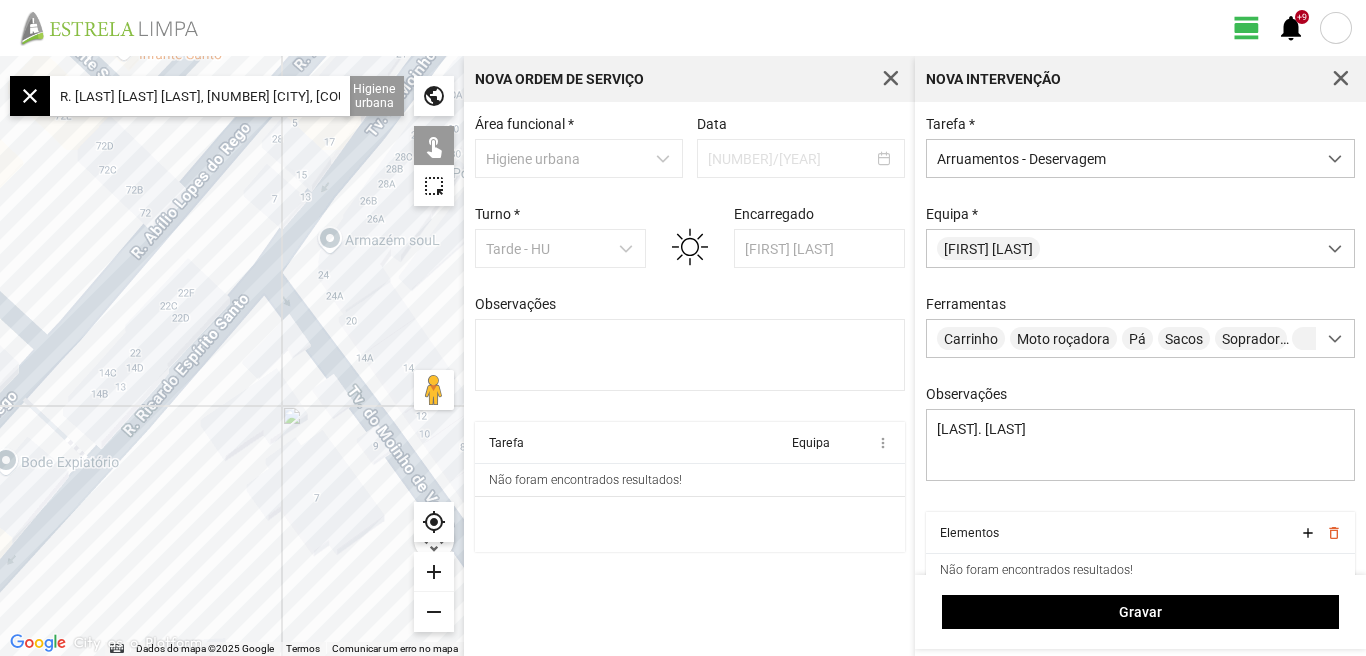 drag, startPoint x: 185, startPoint y: 448, endPoint x: 303, endPoint y: 439, distance: 118.34272 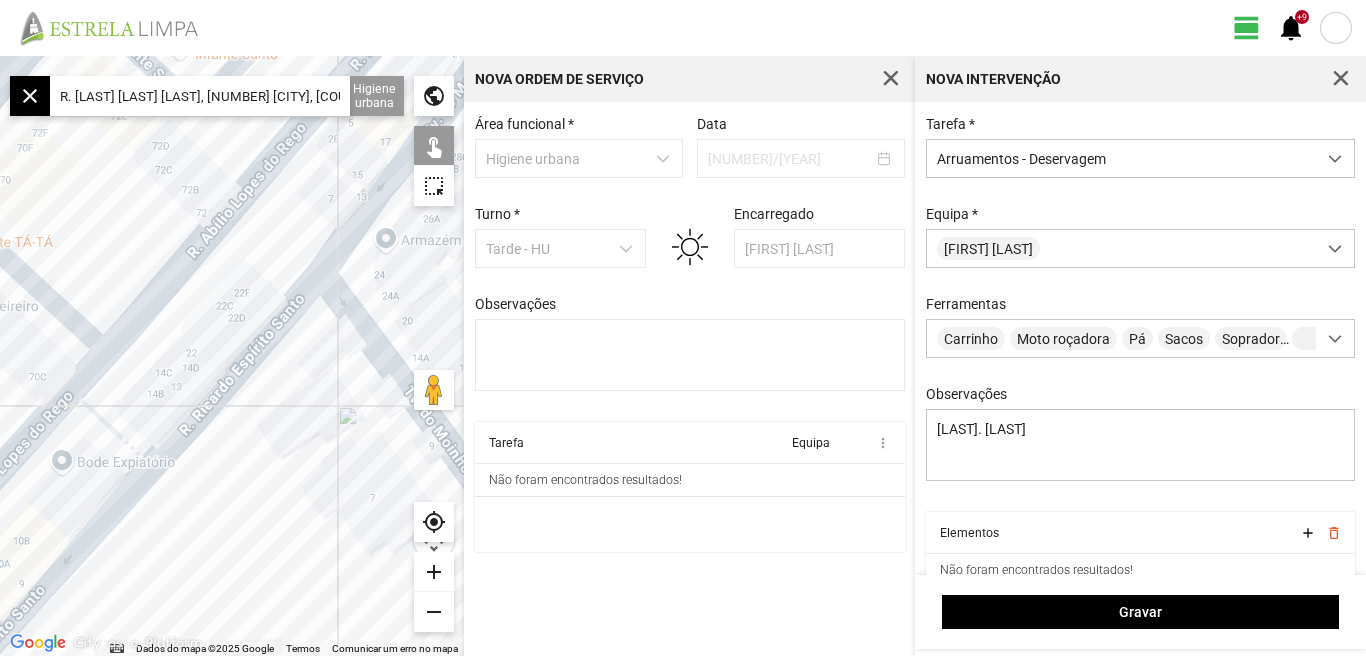 click 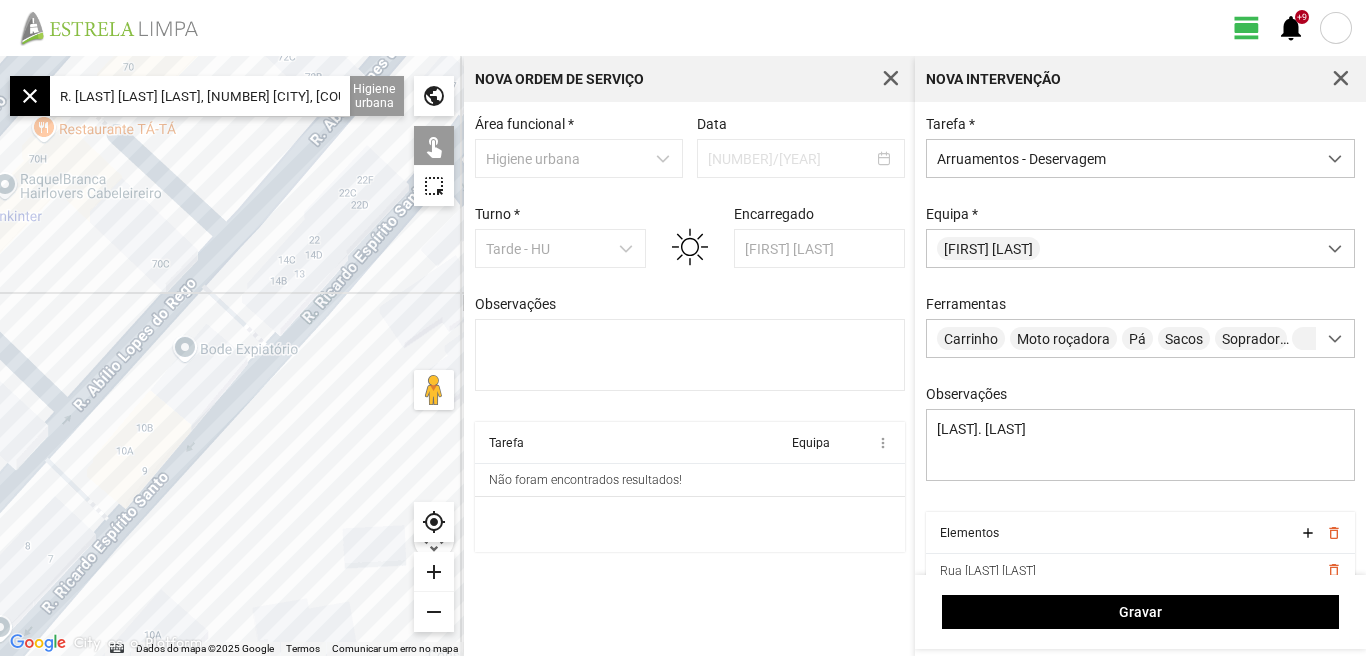 drag, startPoint x: 271, startPoint y: 486, endPoint x: 336, endPoint y: 437, distance: 81.400246 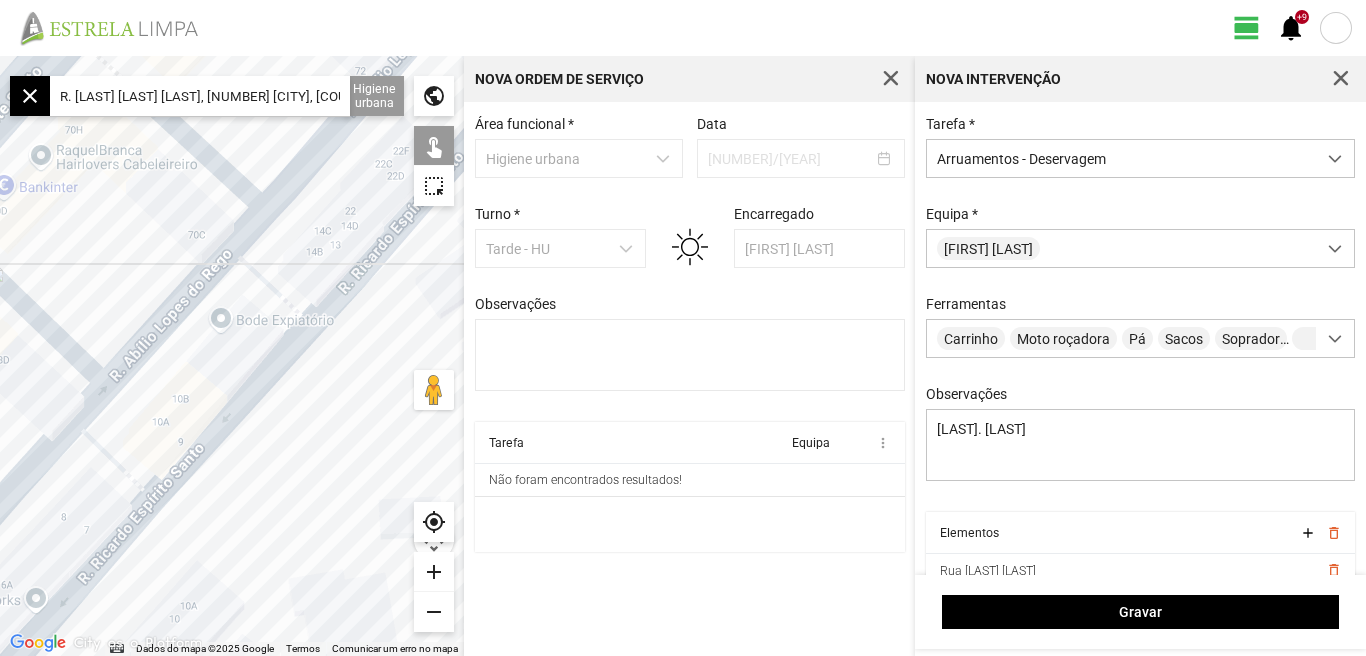 click 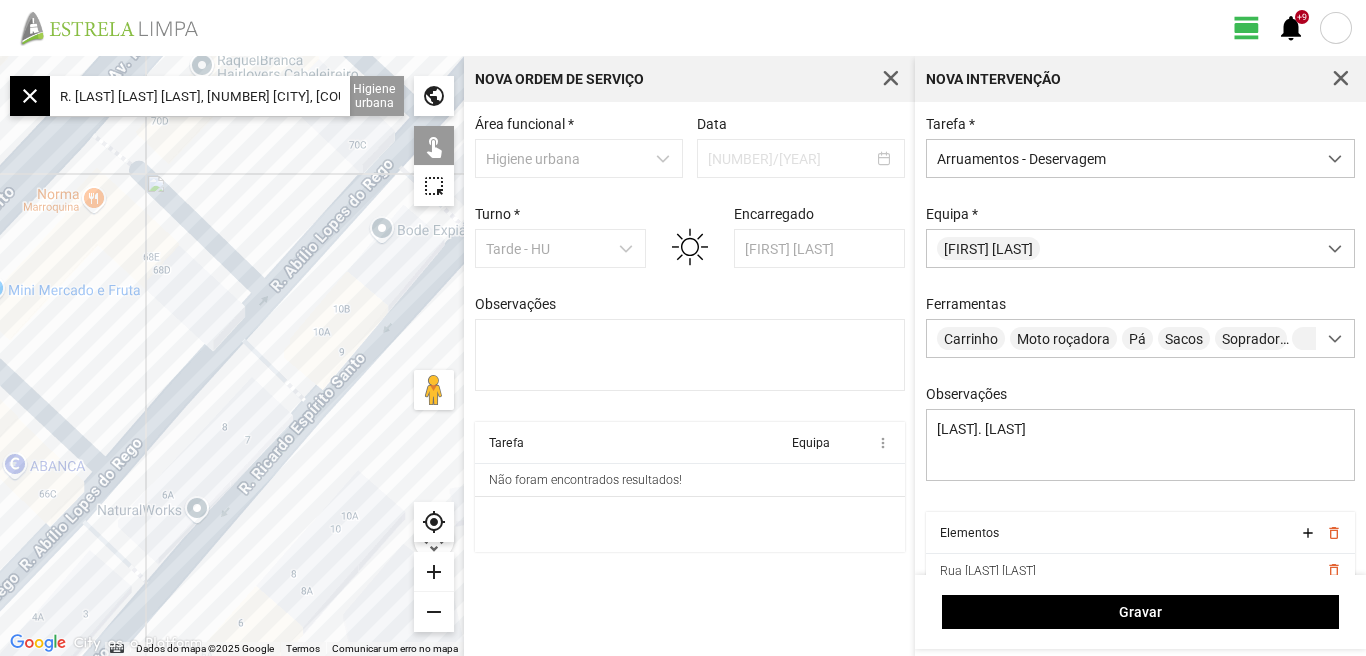 drag, startPoint x: 227, startPoint y: 535, endPoint x: 392, endPoint y: 445, distance: 187.94946 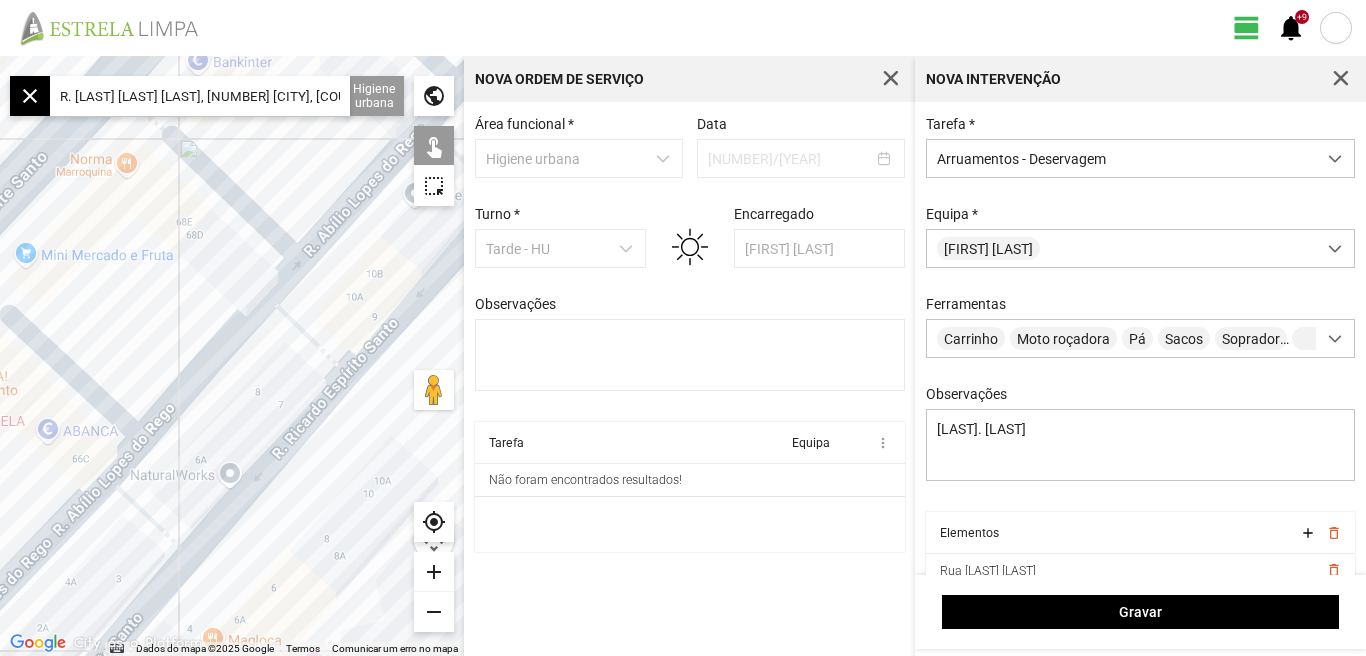 click 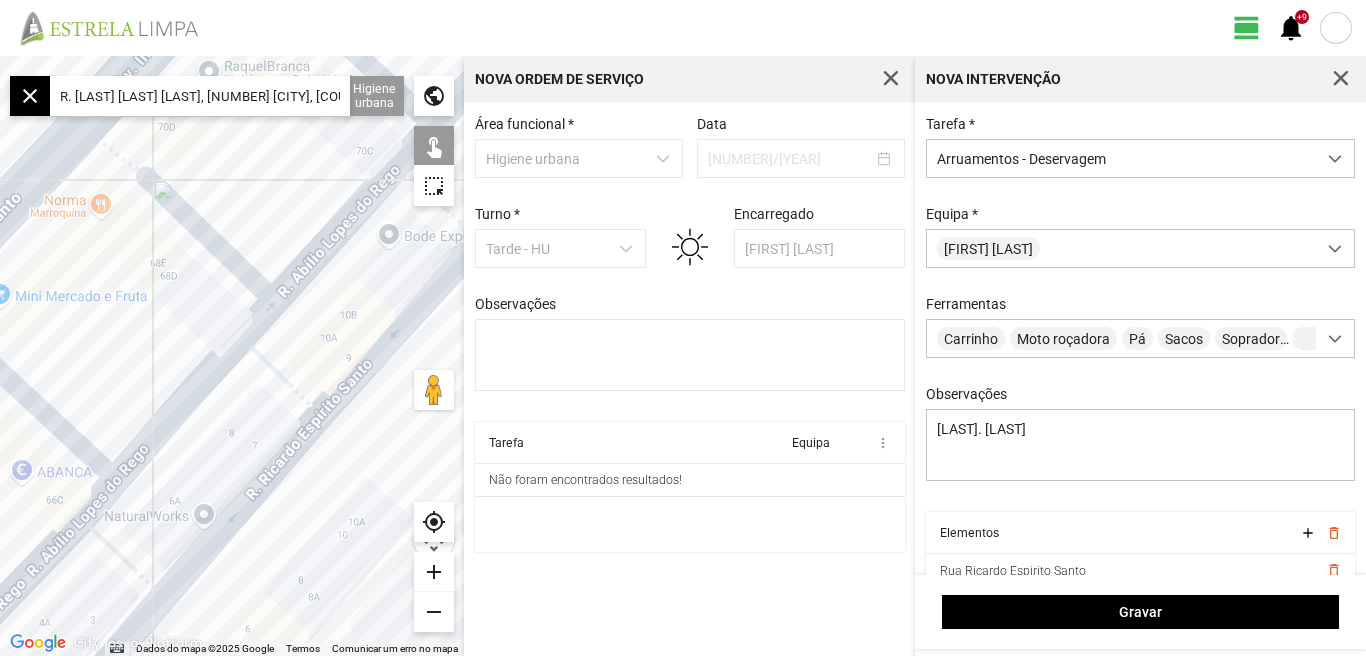 drag, startPoint x: 358, startPoint y: 463, endPoint x: 316, endPoint y: 495, distance: 52.801514 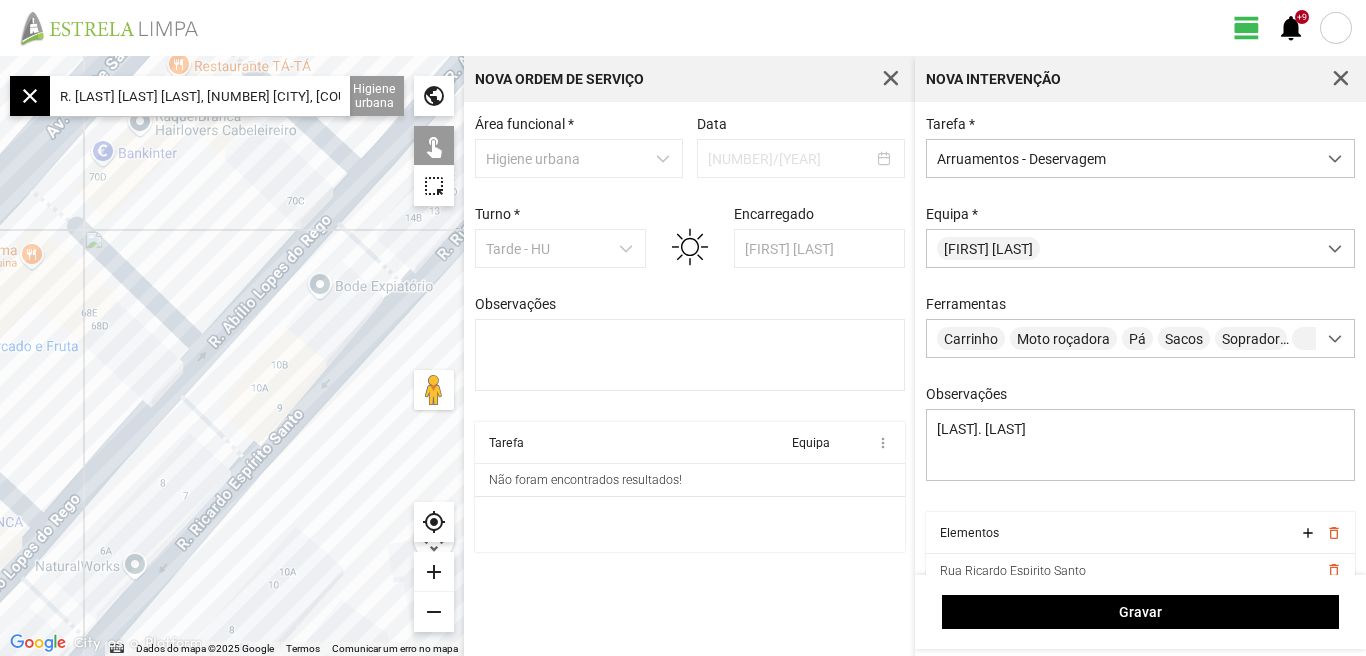 click 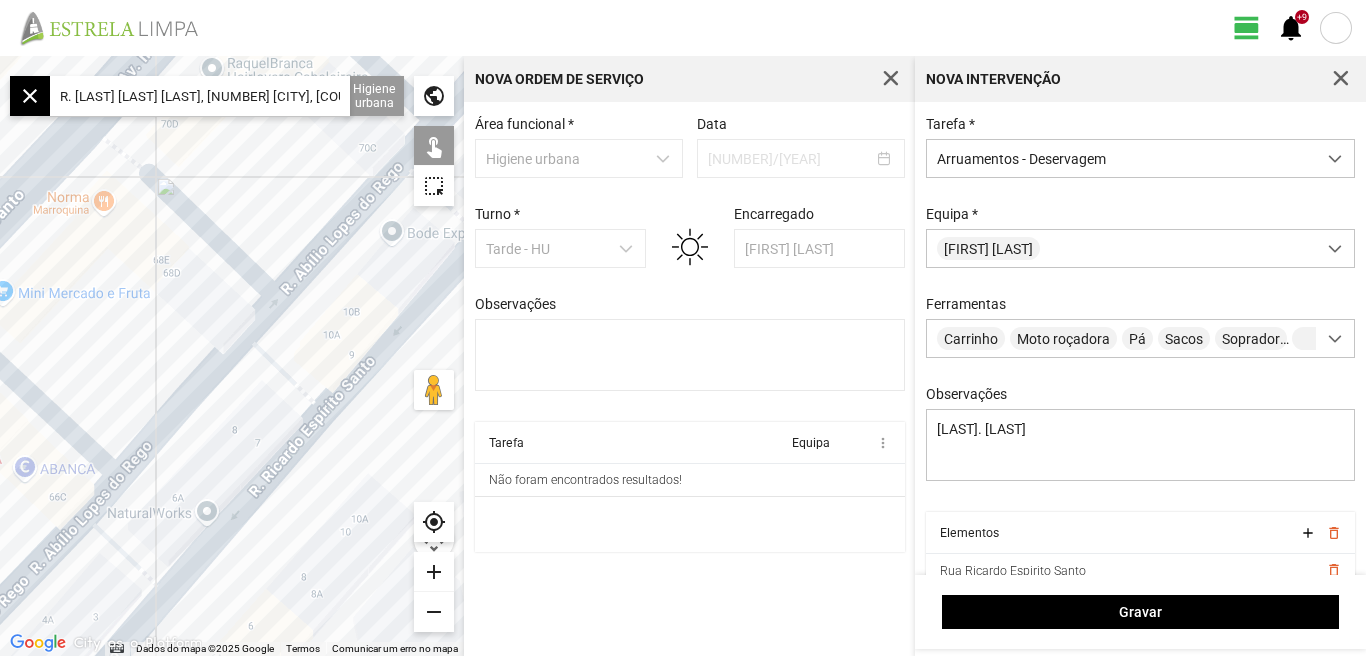 drag, startPoint x: 264, startPoint y: 561, endPoint x: 422, endPoint y: 386, distance: 235.7732 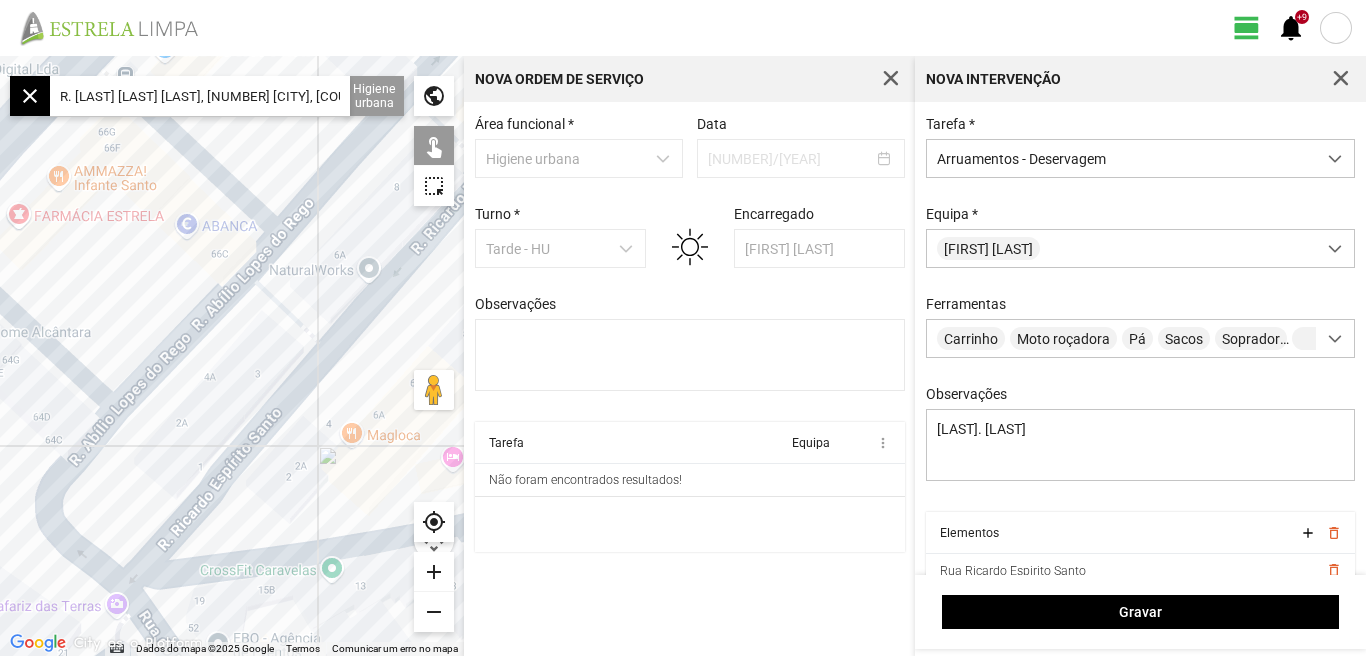 click 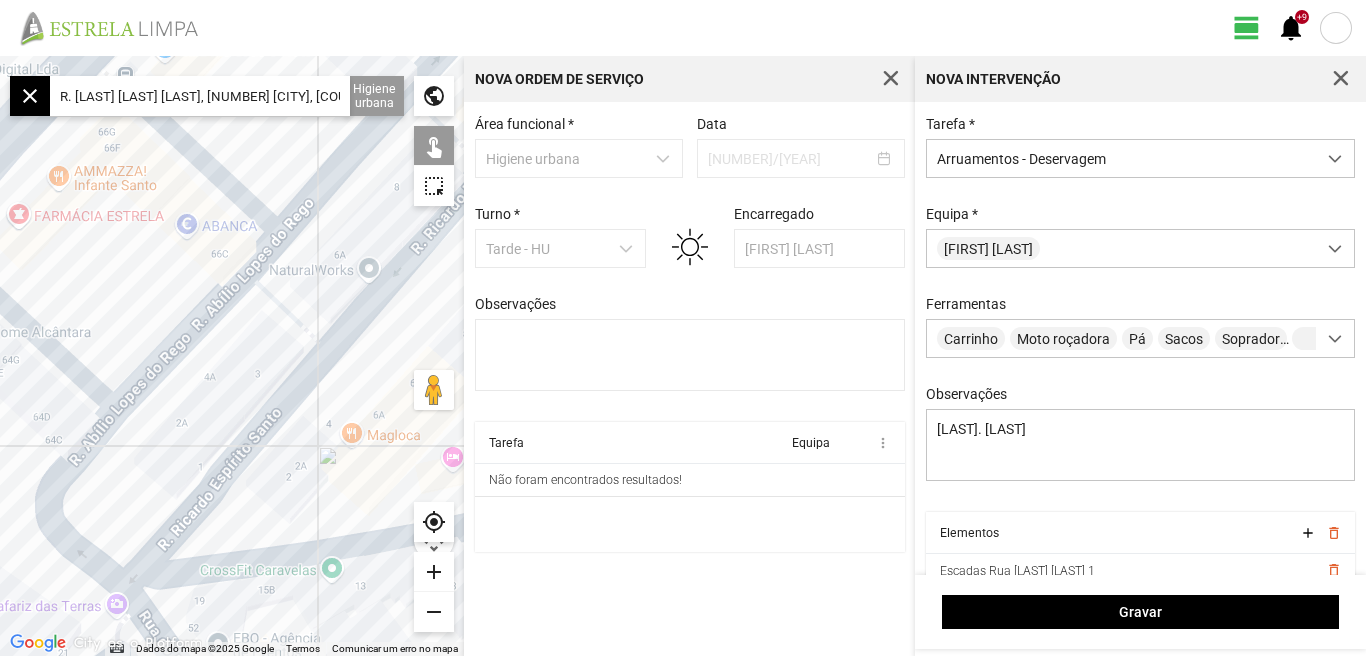 click 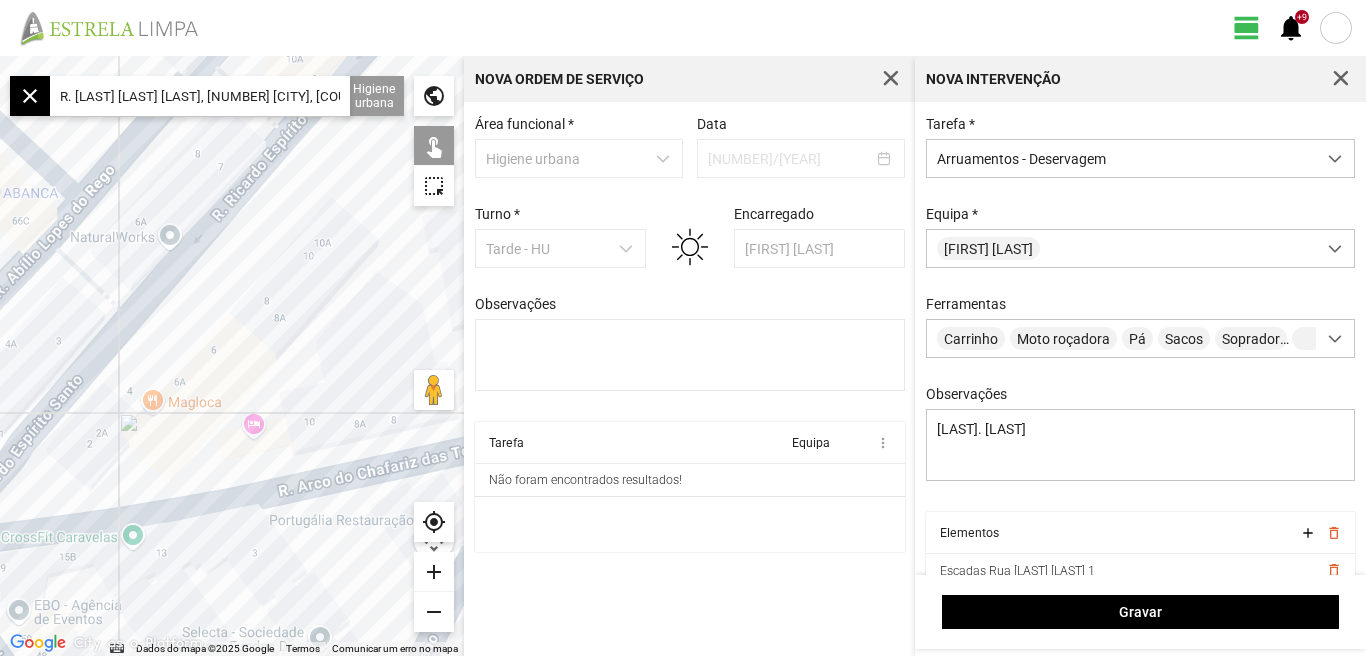 drag, startPoint x: 210, startPoint y: 340, endPoint x: 209, endPoint y: 380, distance: 40.012497 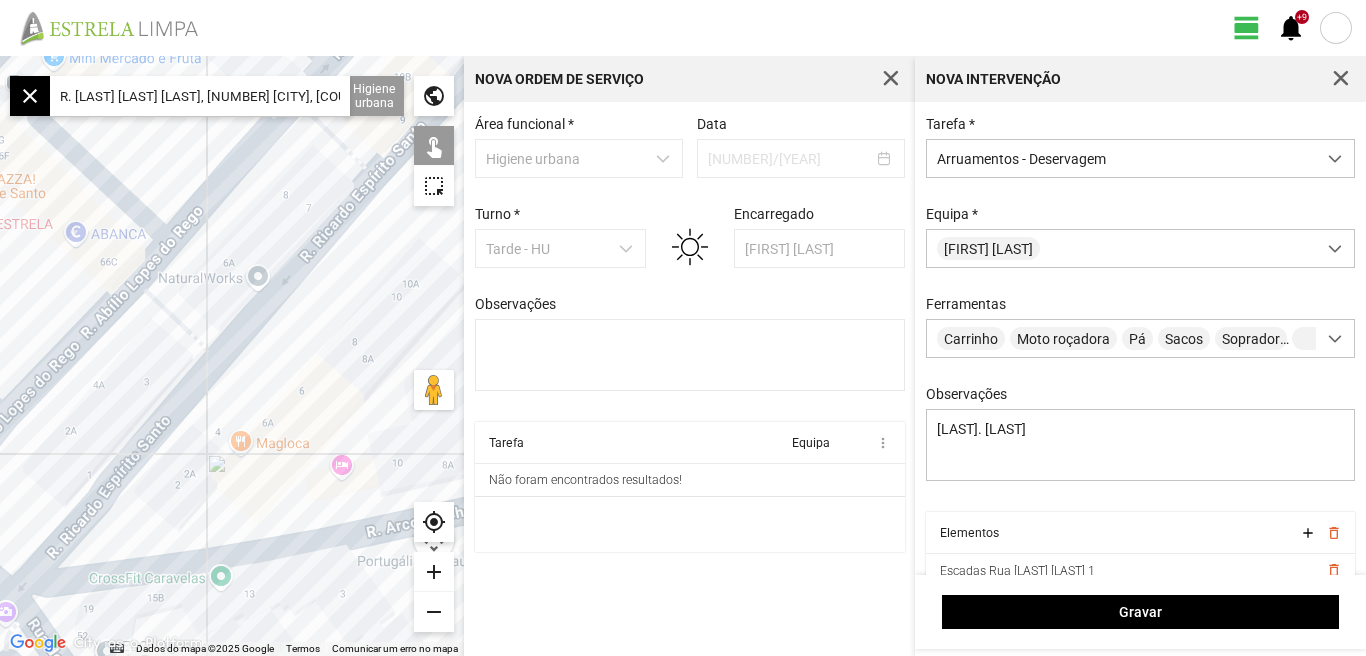 drag, startPoint x: 235, startPoint y: 383, endPoint x: 331, endPoint y: 419, distance: 102.528046 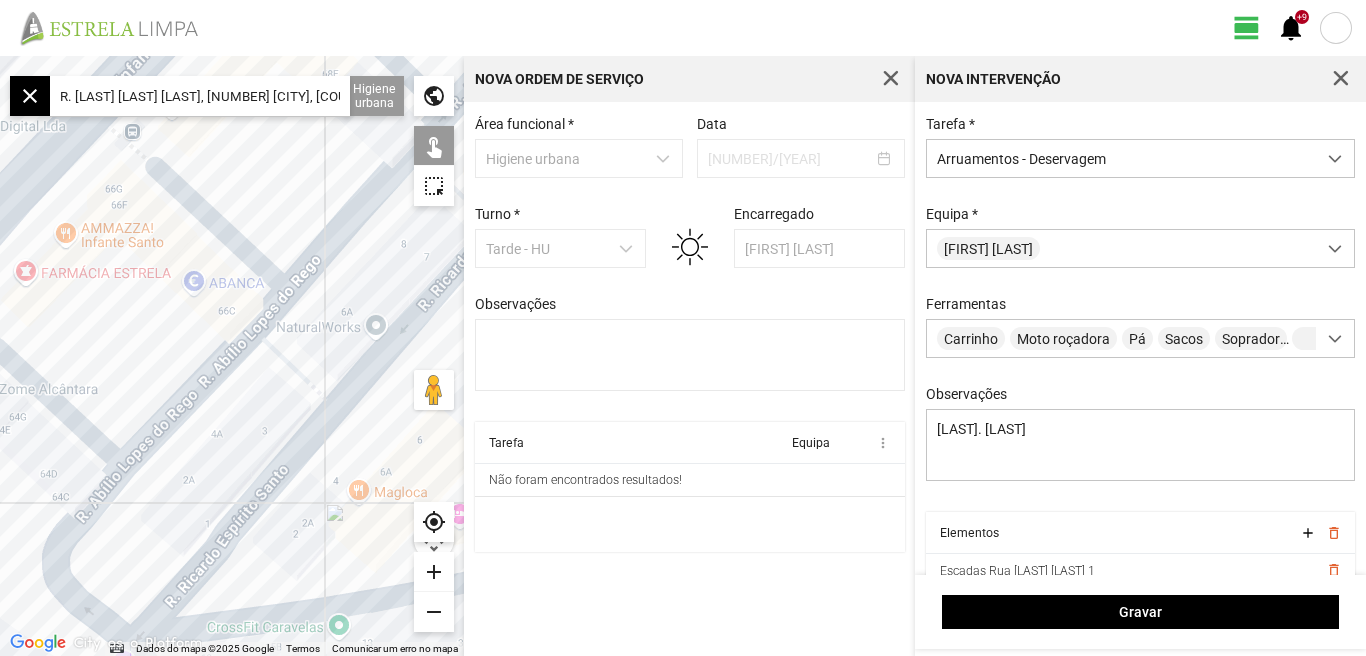 click 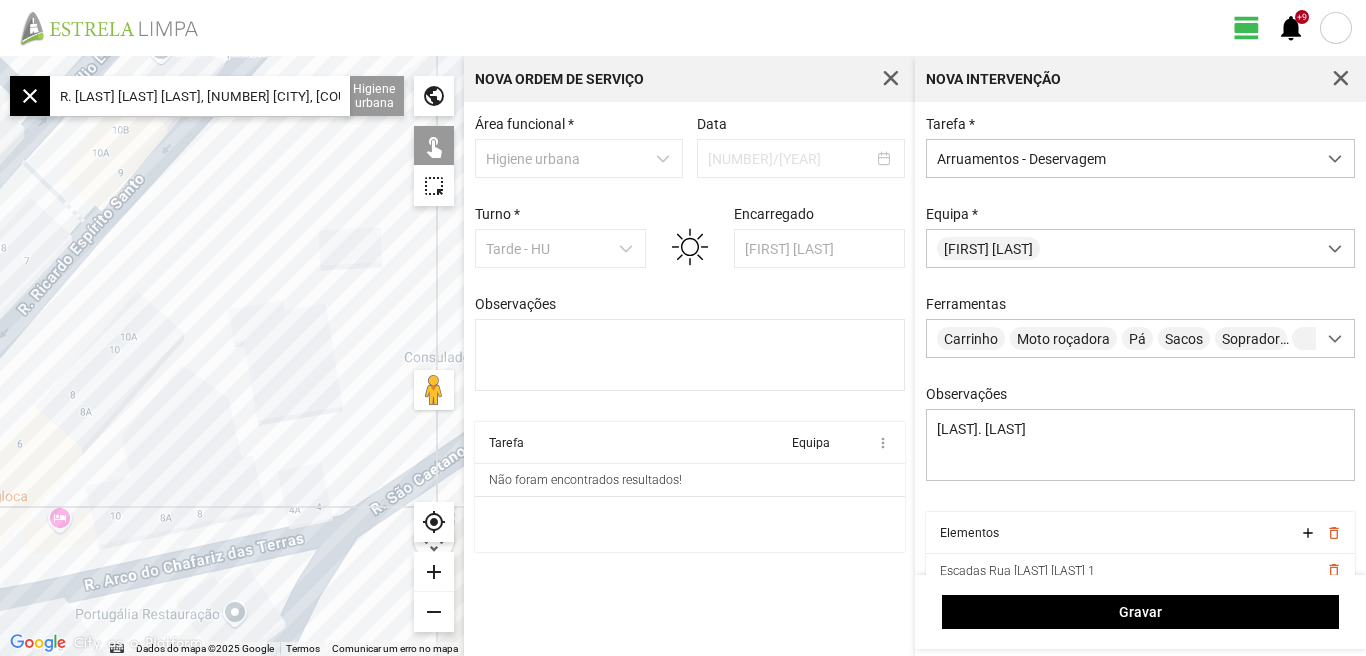 drag, startPoint x: 306, startPoint y: 385, endPoint x: 207, endPoint y: 410, distance: 102.10779 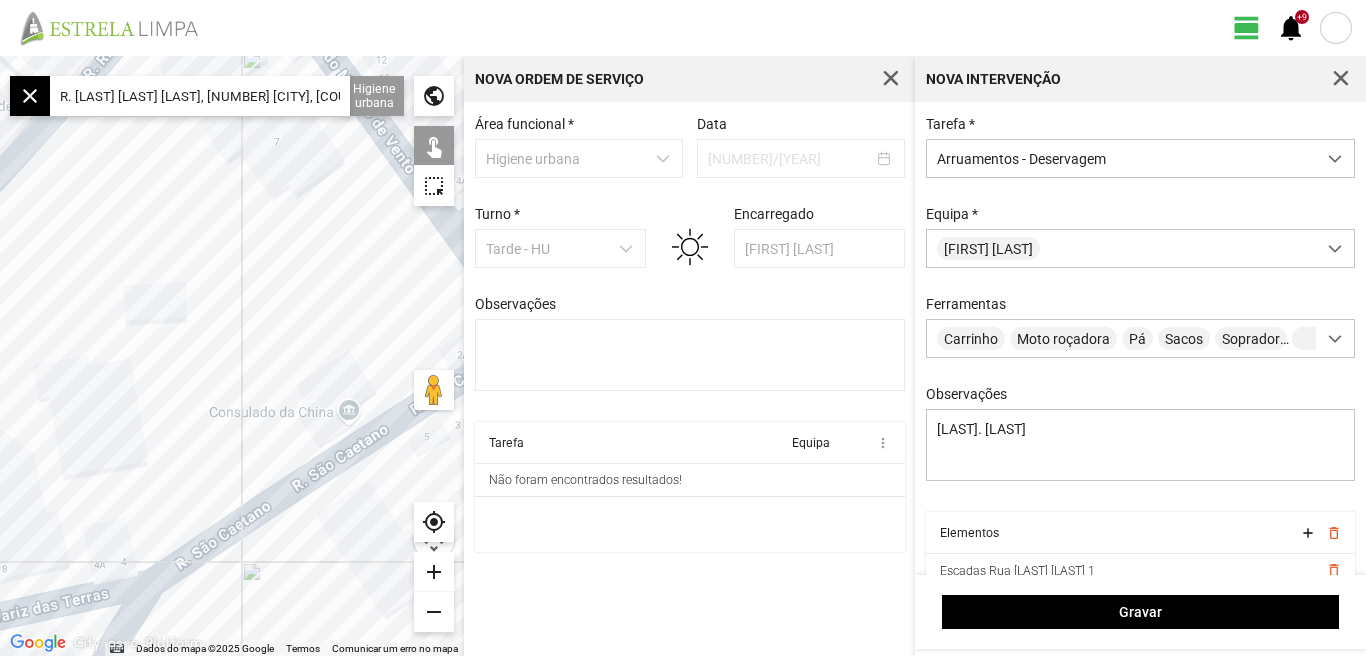 drag, startPoint x: 287, startPoint y: 381, endPoint x: 223, endPoint y: 399, distance: 66.48308 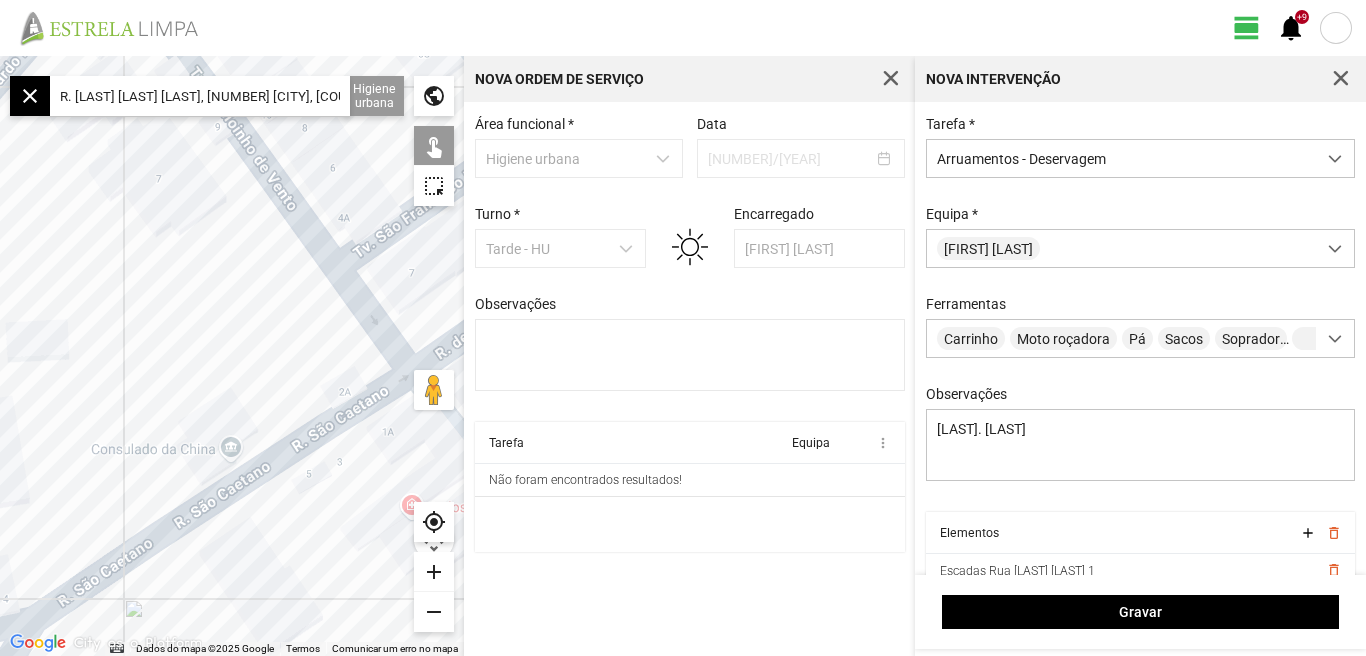 drag, startPoint x: 279, startPoint y: 332, endPoint x: 310, endPoint y: 440, distance: 112.36102 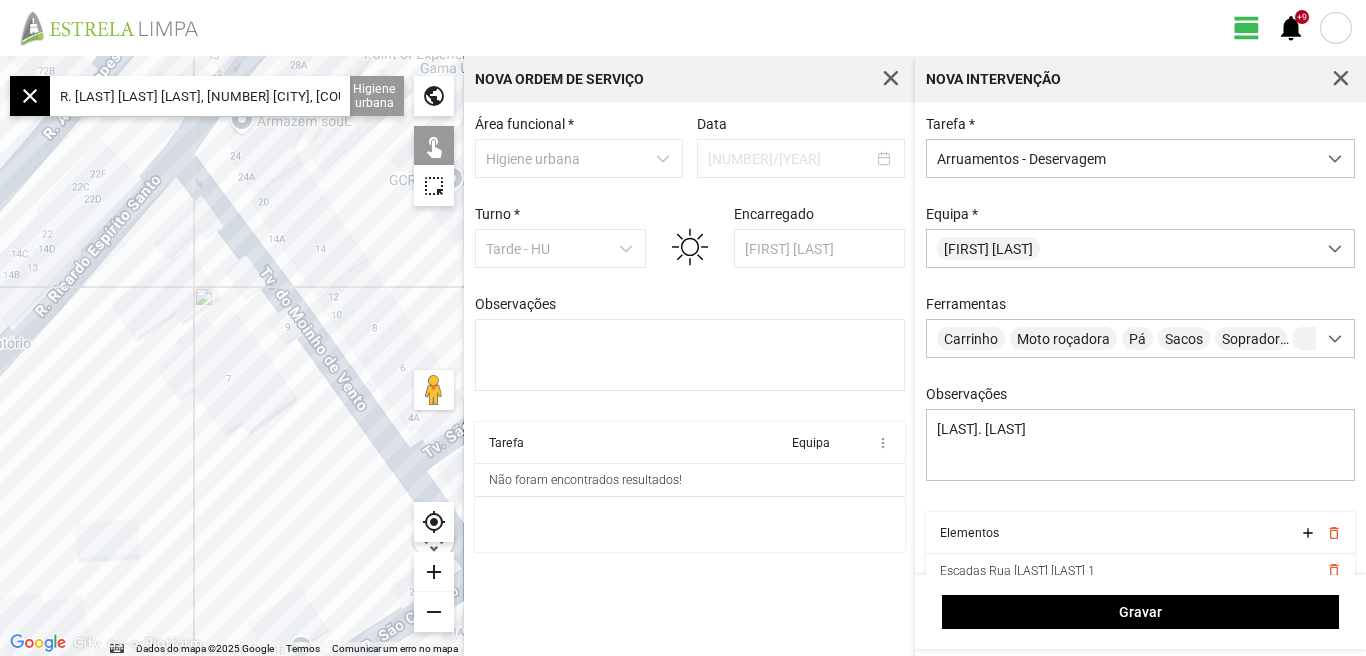 drag, startPoint x: 233, startPoint y: 371, endPoint x: 261, endPoint y: 424, distance: 59.94164 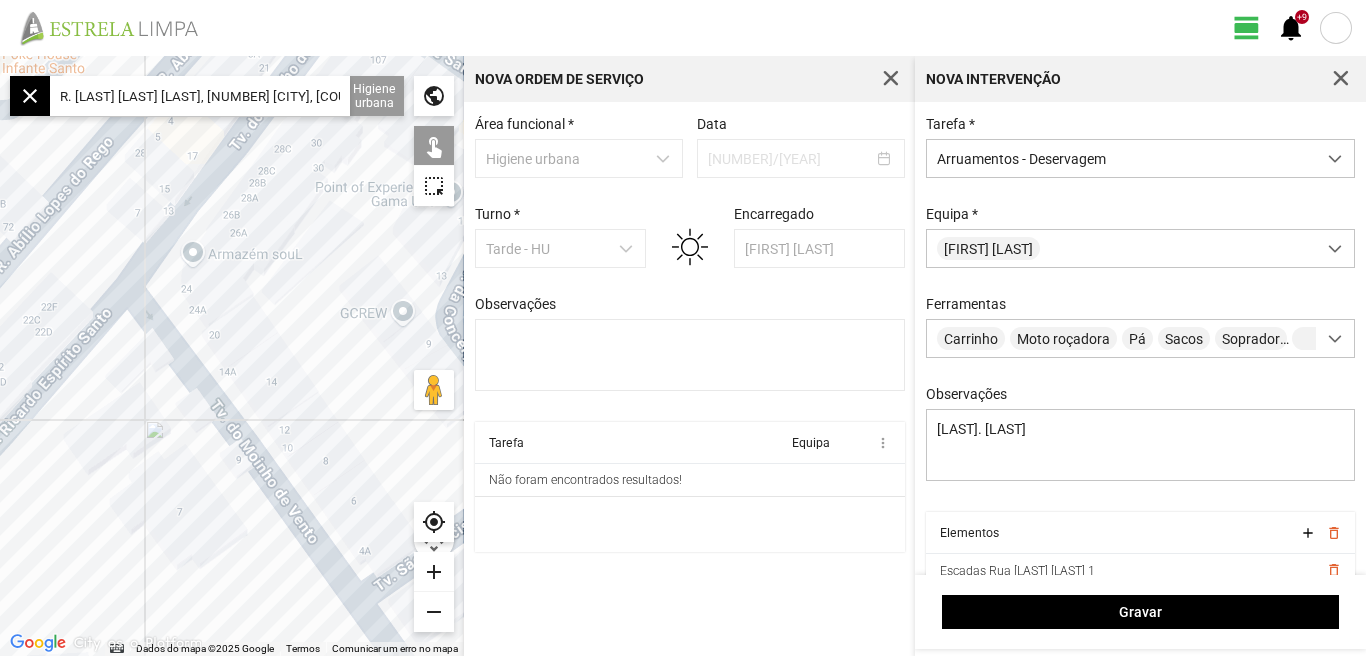 drag, startPoint x: 263, startPoint y: 425, endPoint x: 214, endPoint y: 564, distance: 147.38385 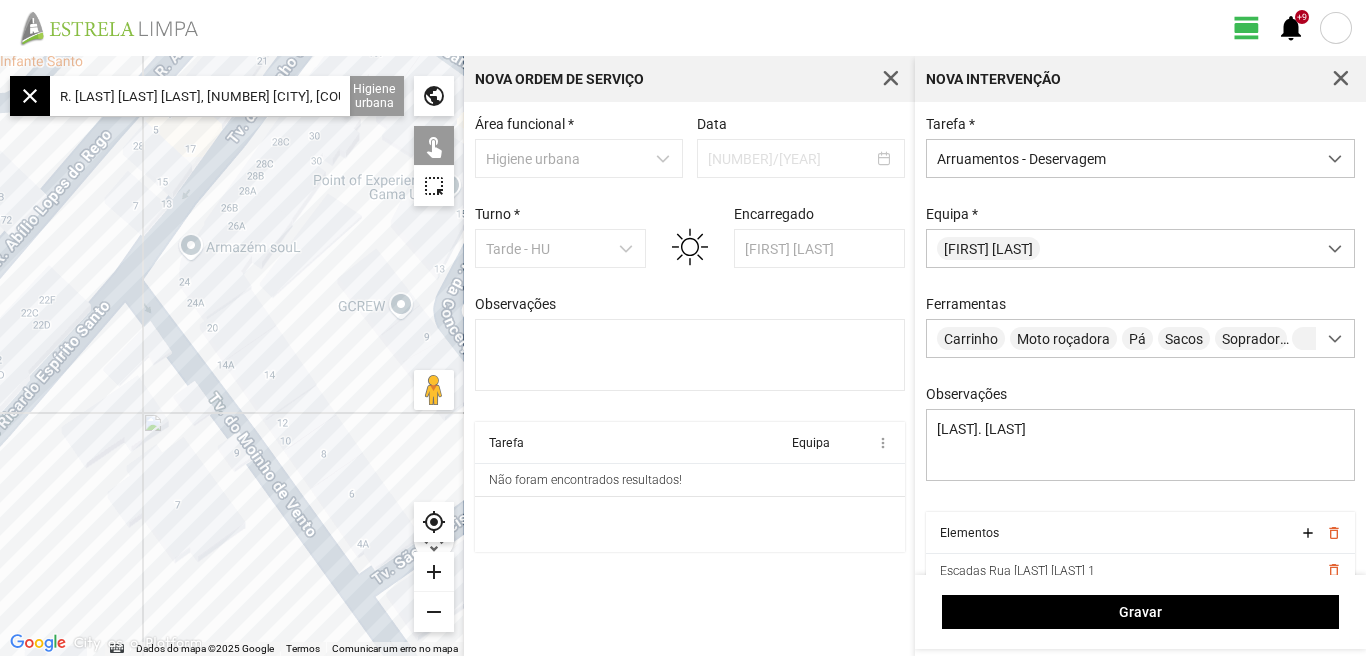 drag, startPoint x: 145, startPoint y: 495, endPoint x: 110, endPoint y: 448, distance: 58.60034 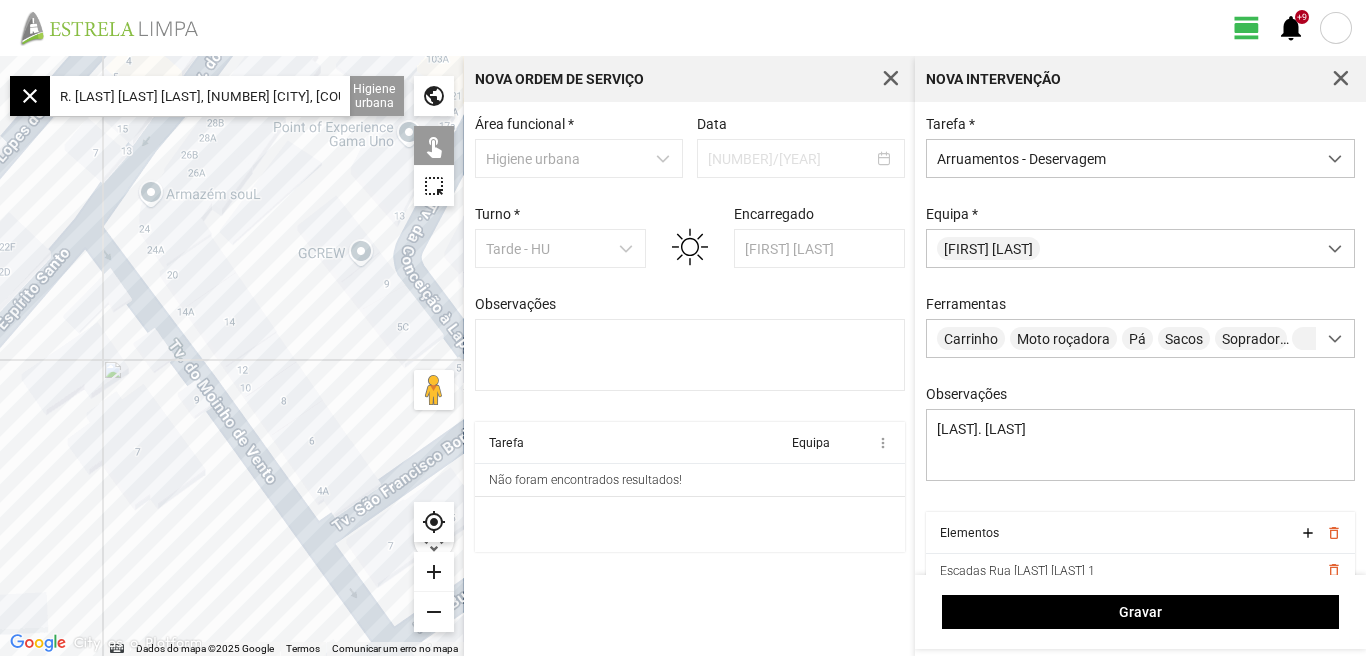 scroll, scrollTop: 85, scrollLeft: 0, axis: vertical 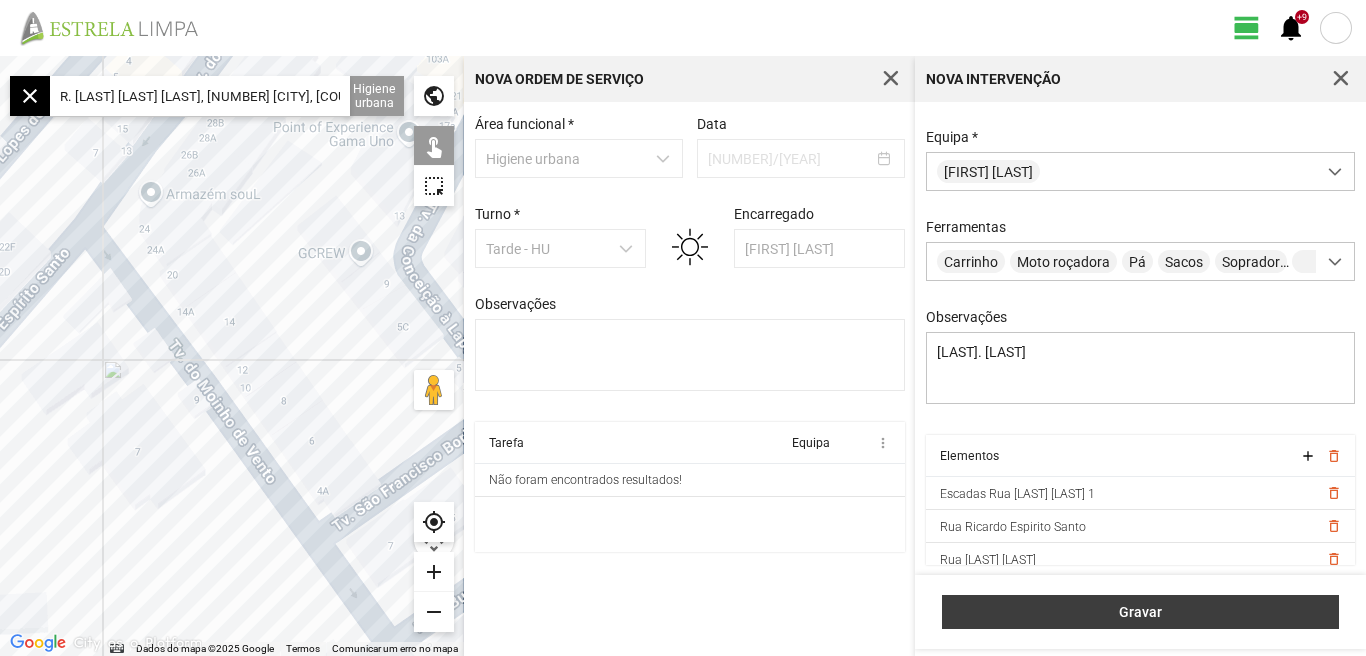click on "Gravar" at bounding box center (1141, 612) 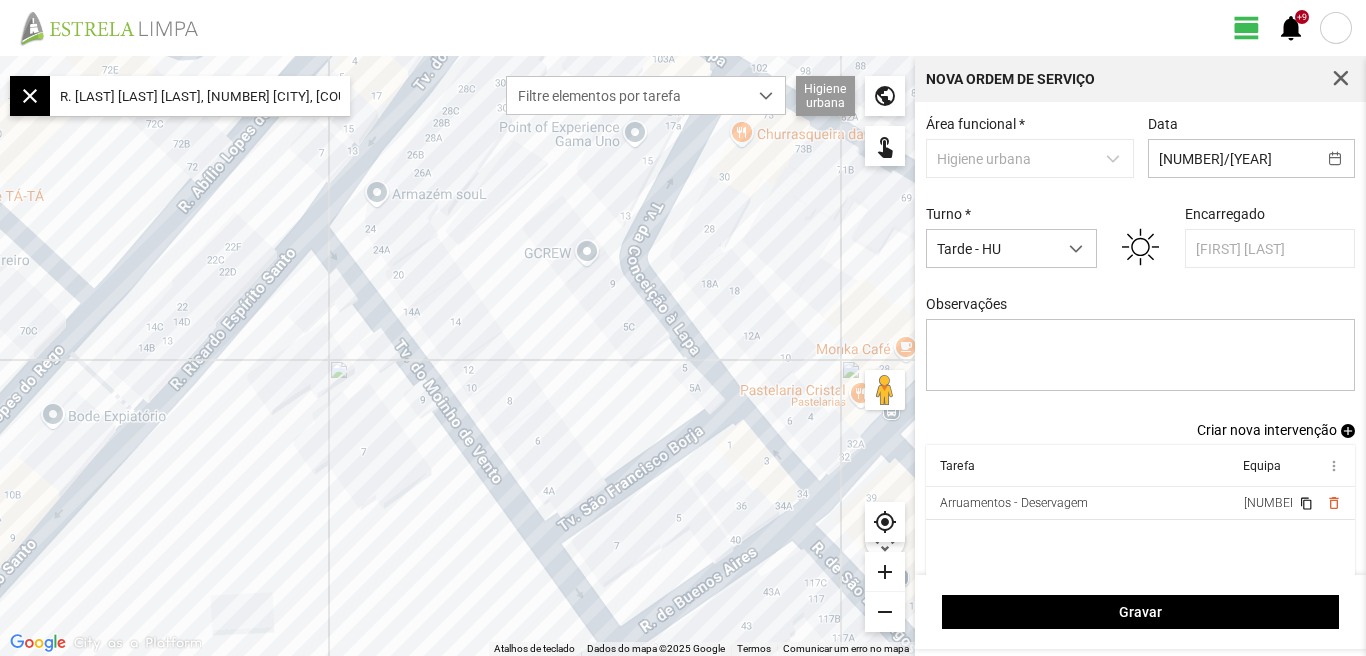 click on "Criar nova intervenção" at bounding box center (1267, 430) 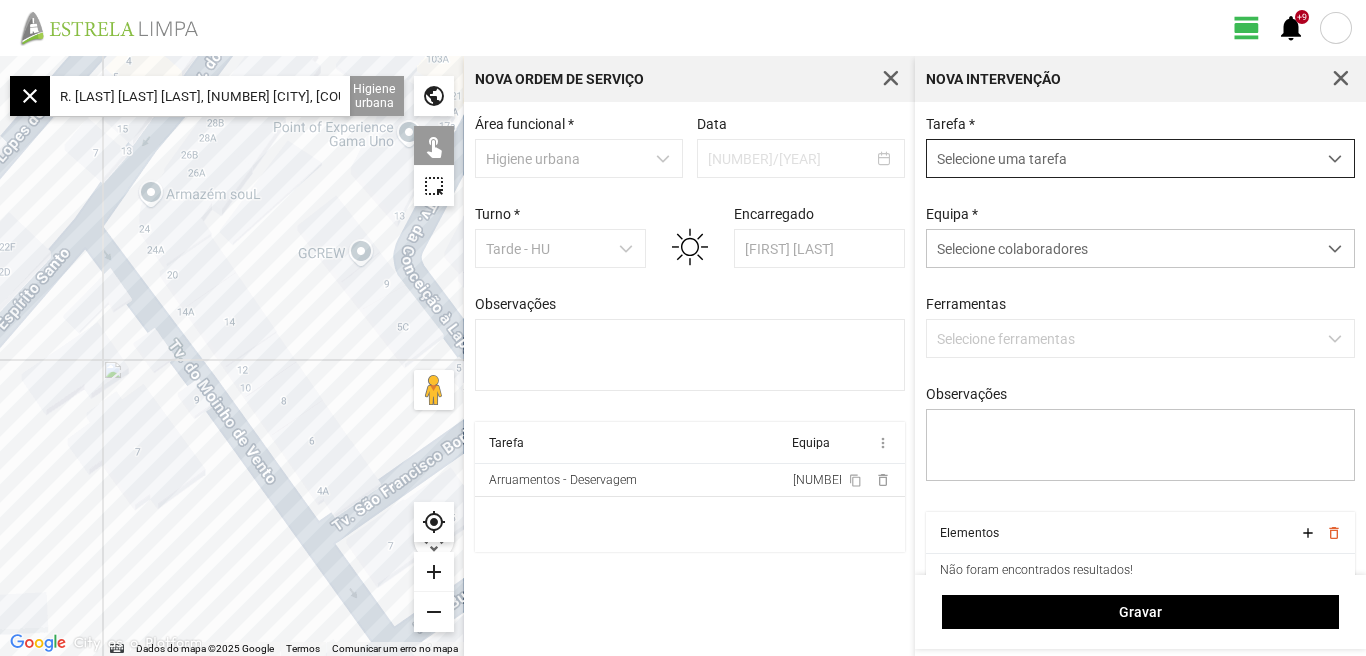 click at bounding box center [1335, 159] 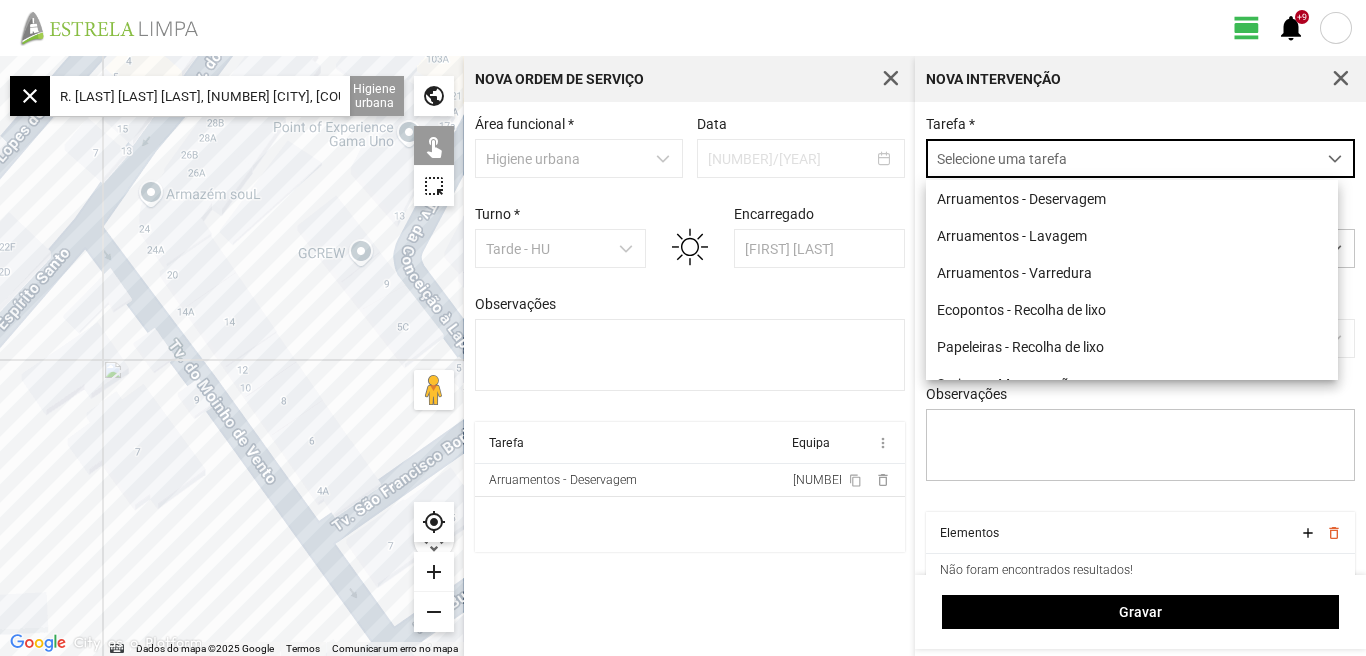scroll, scrollTop: 11, scrollLeft: 89, axis: both 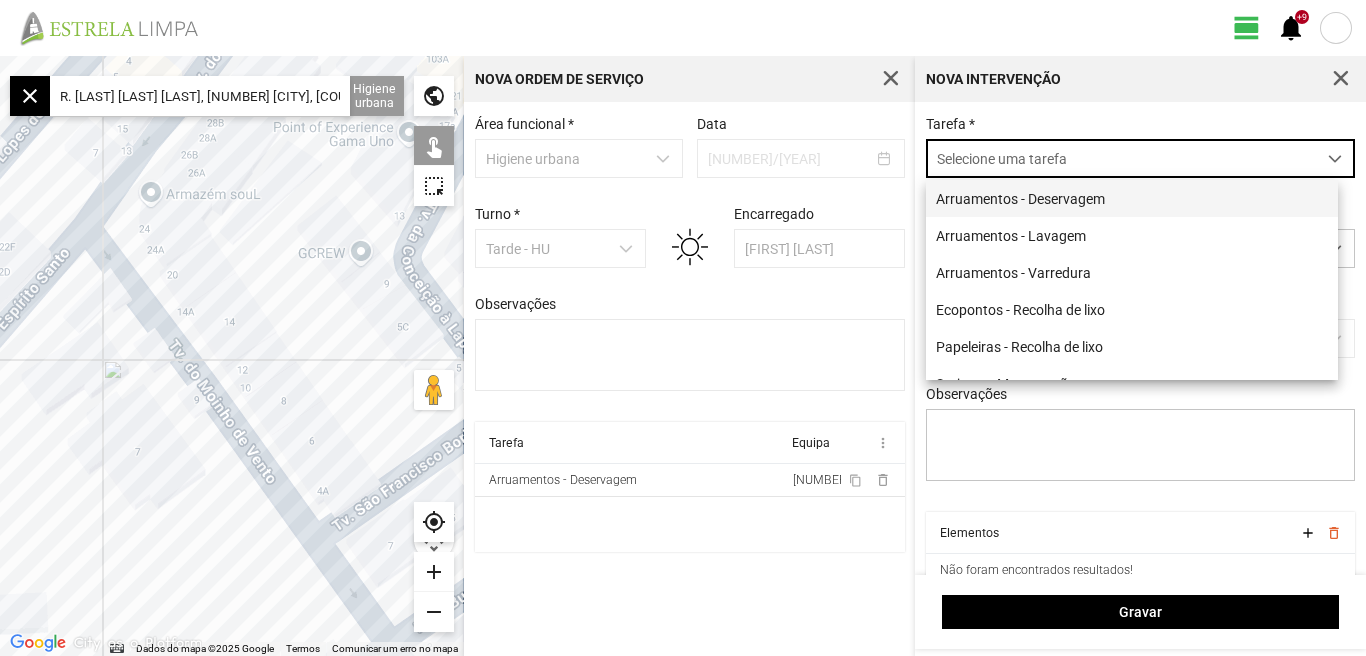 click on "Arruamentos - Deservagem" at bounding box center [1132, 198] 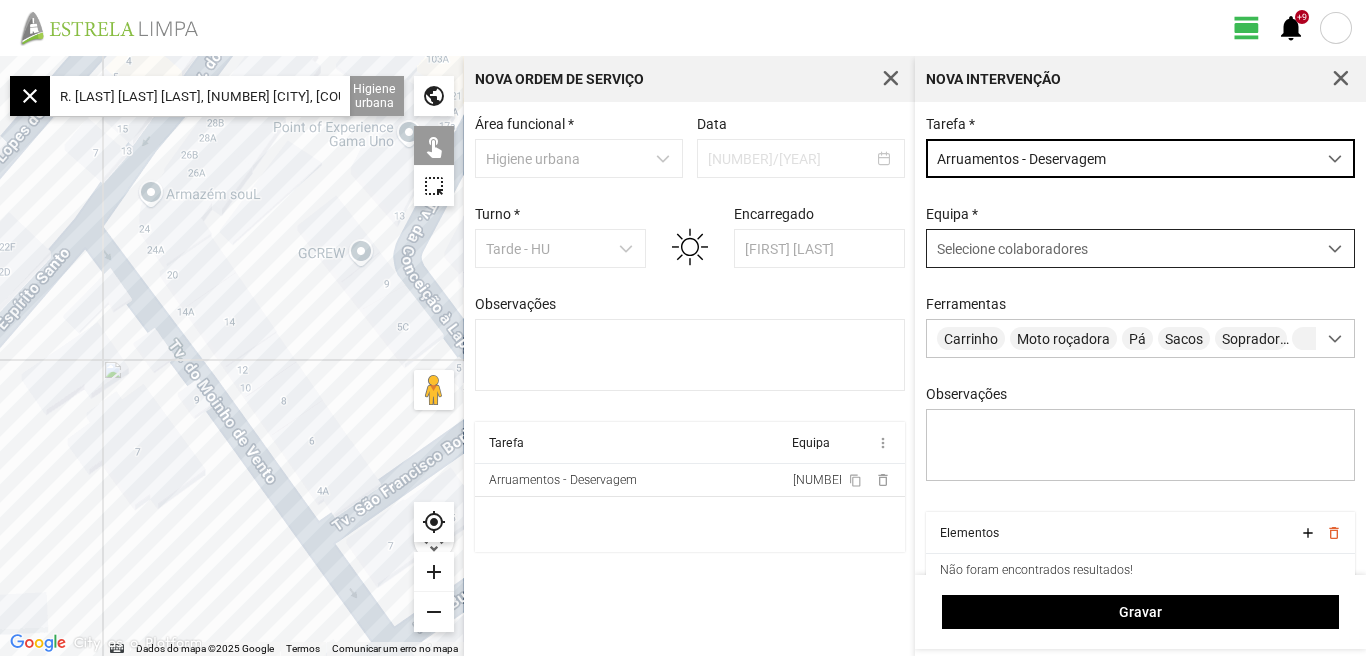 click at bounding box center (1335, 249) 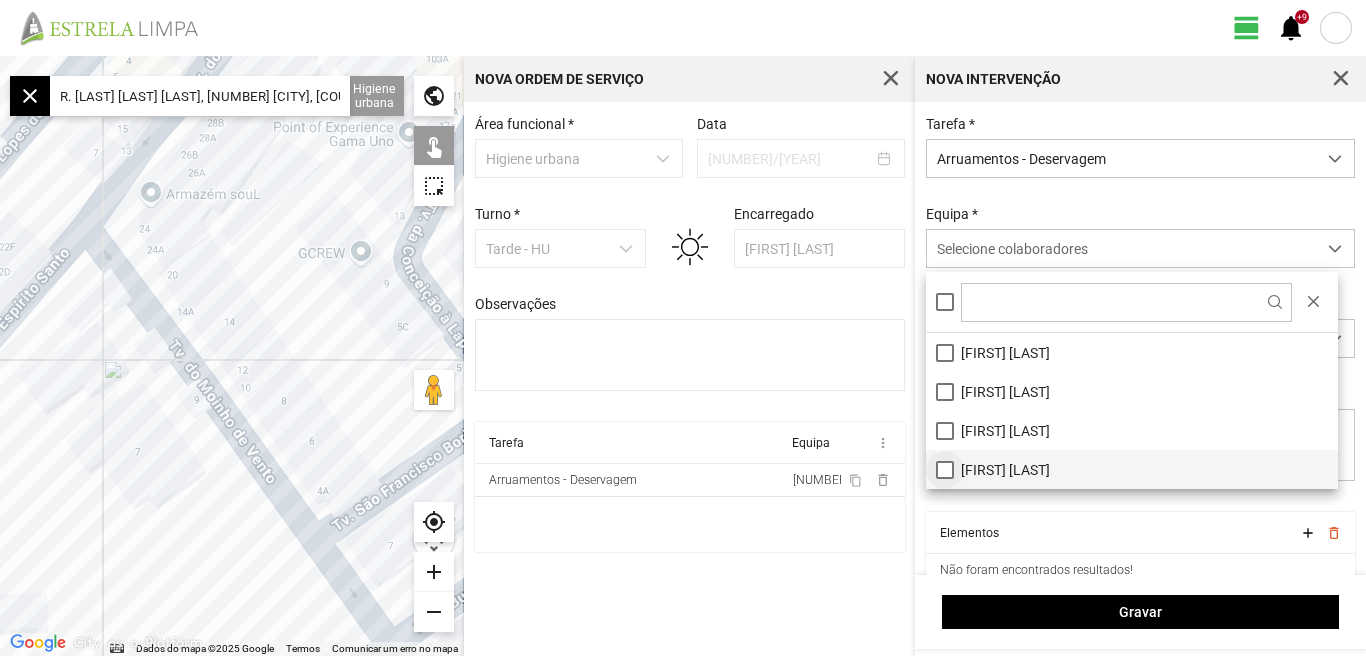 click on "[FIRST] [LAST]" at bounding box center (1132, 469) 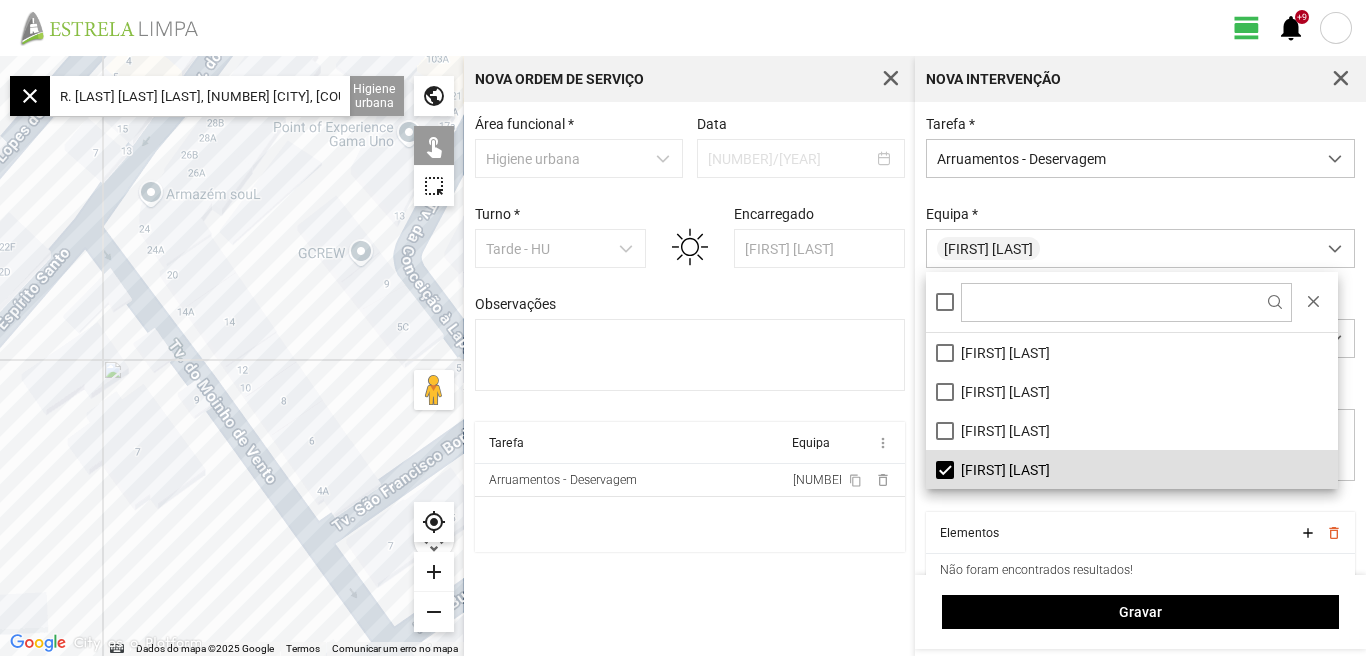 click on "Área funcional * Higiene urbana Data [DAY]/[MONTH]/[YEAR]  Turno * Tarde - HU Encarregado [FIRST] [LAST] Observações Tarefa Equipa more_vert   Arruamentos - Deservagem  1 content_copy   delete_outline" at bounding box center [689, 379] 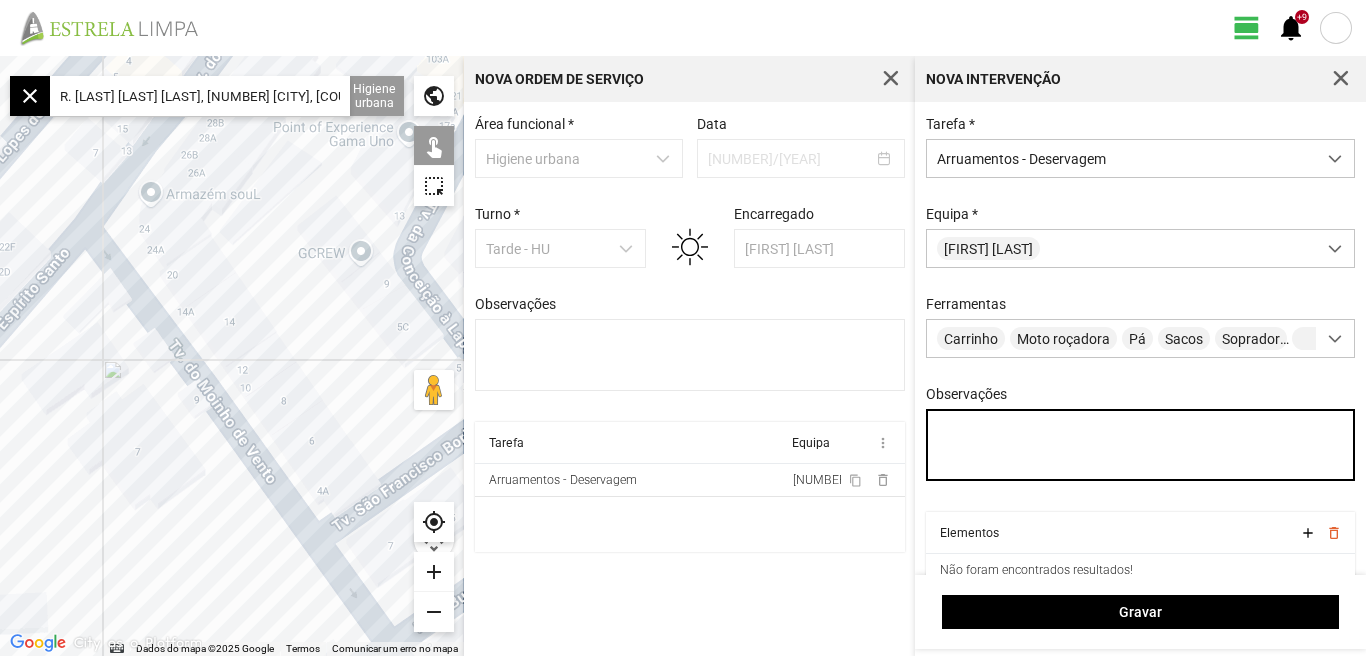 click on "Observações" at bounding box center (1141, 445) 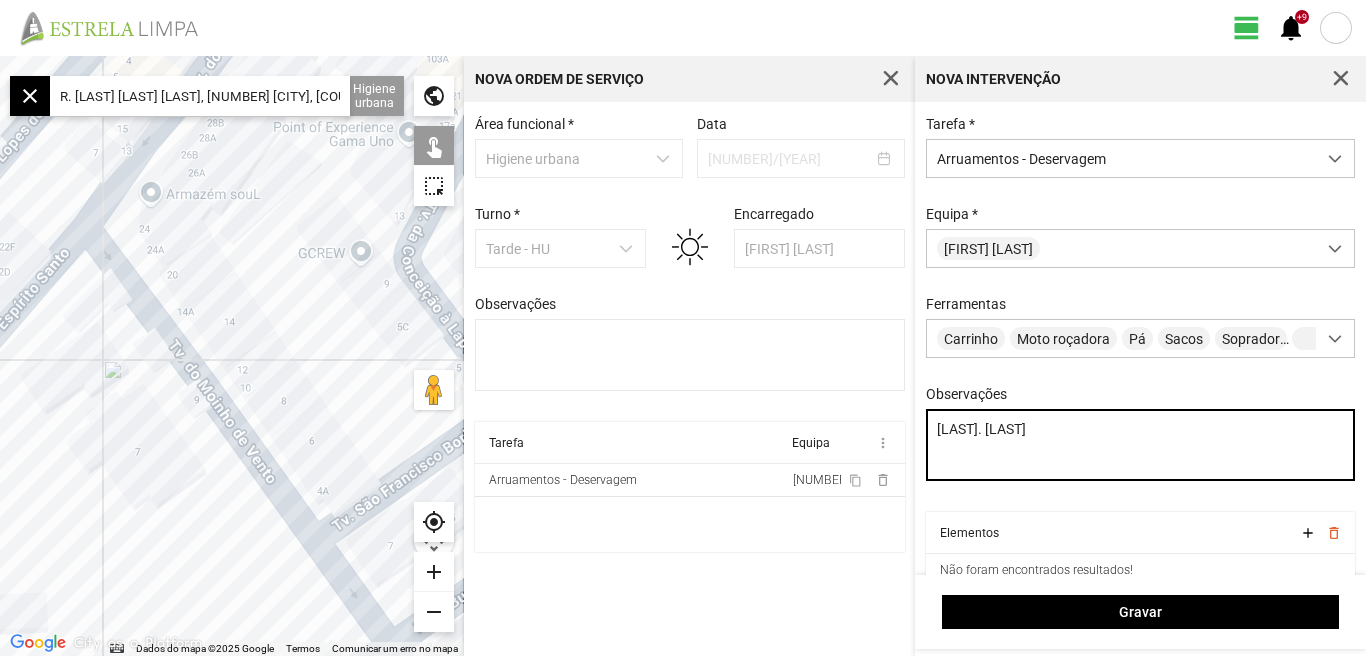 type on "[LAST]. [LAST]" 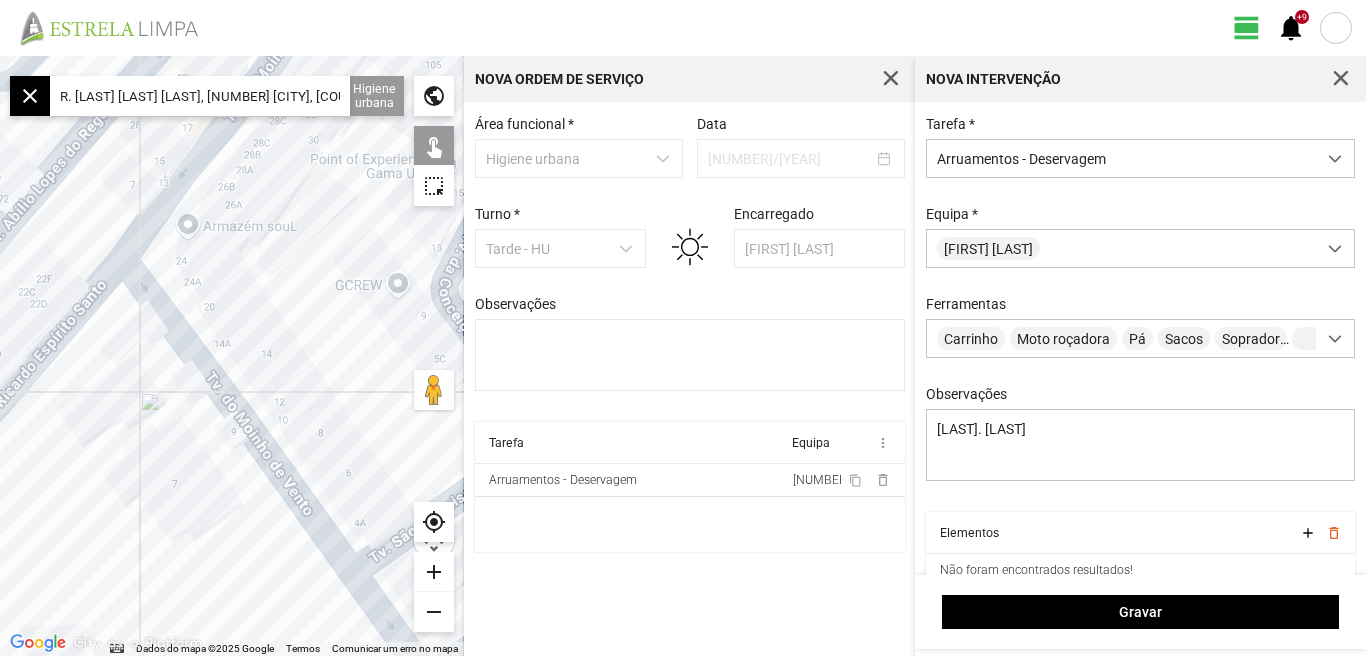 drag, startPoint x: 220, startPoint y: 255, endPoint x: 314, endPoint y: 326, distance: 117.80068 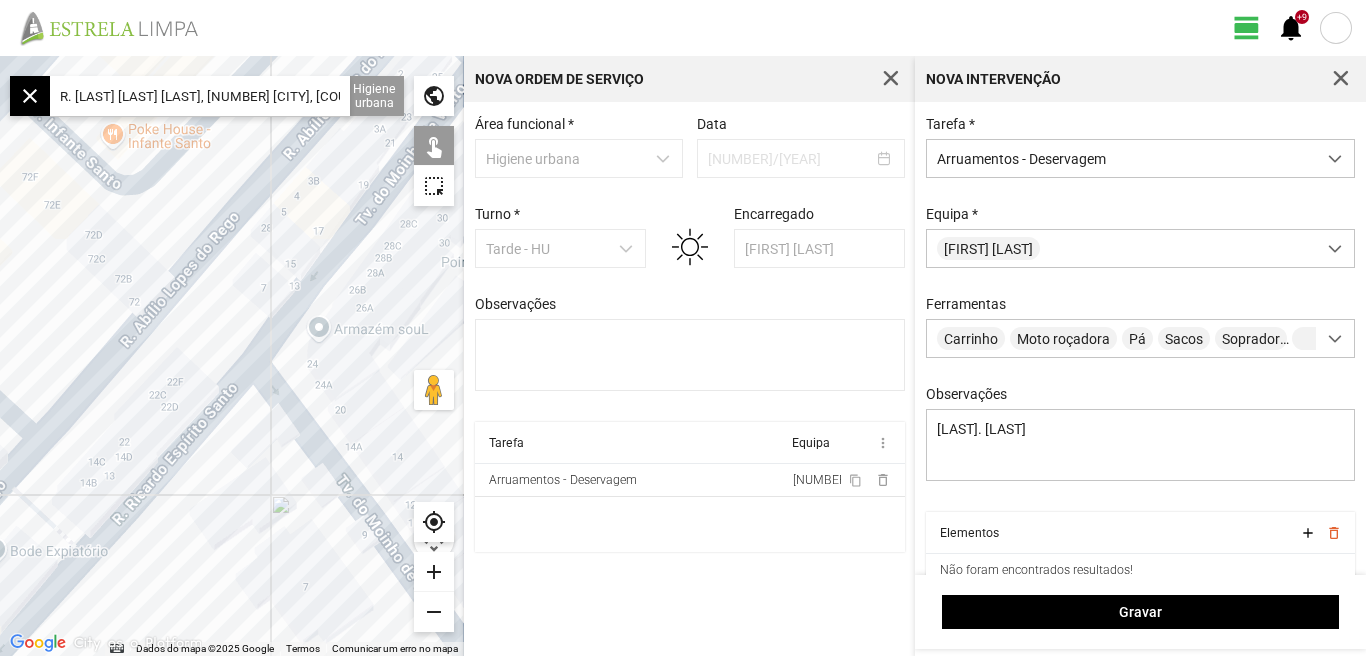 drag, startPoint x: 224, startPoint y: 312, endPoint x: 181, endPoint y: 419, distance: 115.316956 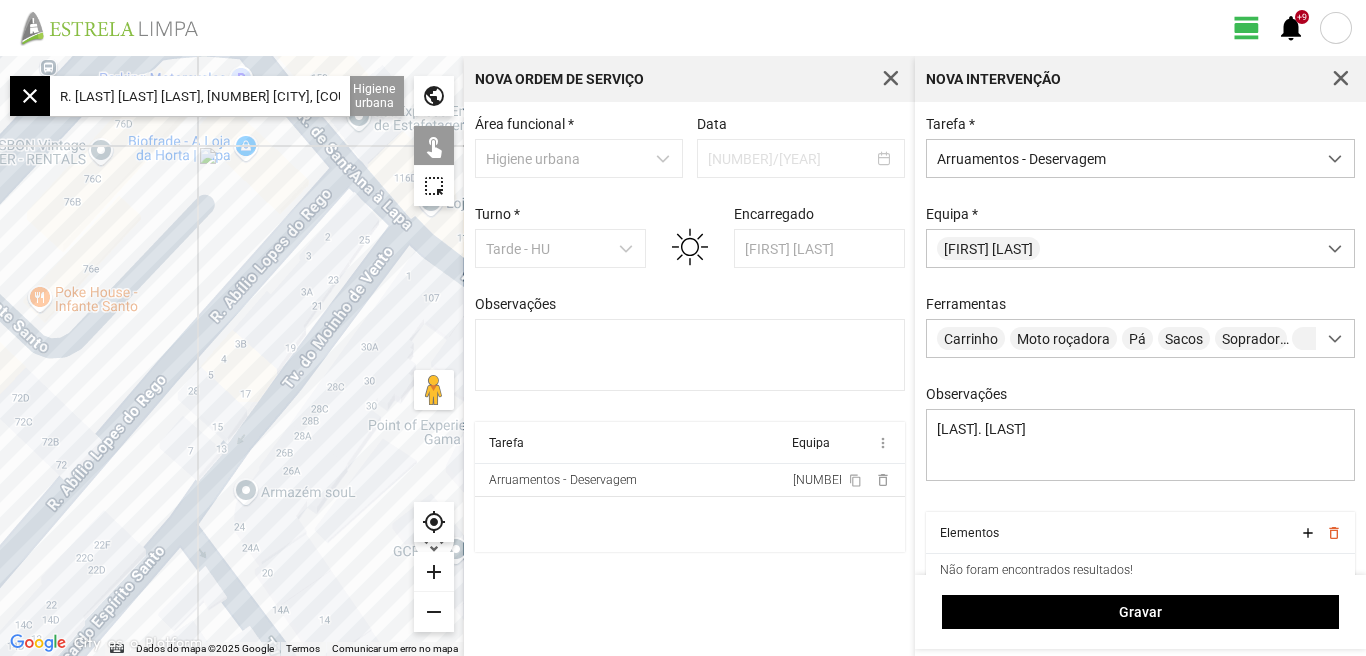 drag, startPoint x: 245, startPoint y: 350, endPoint x: 234, endPoint y: 377, distance: 29.15476 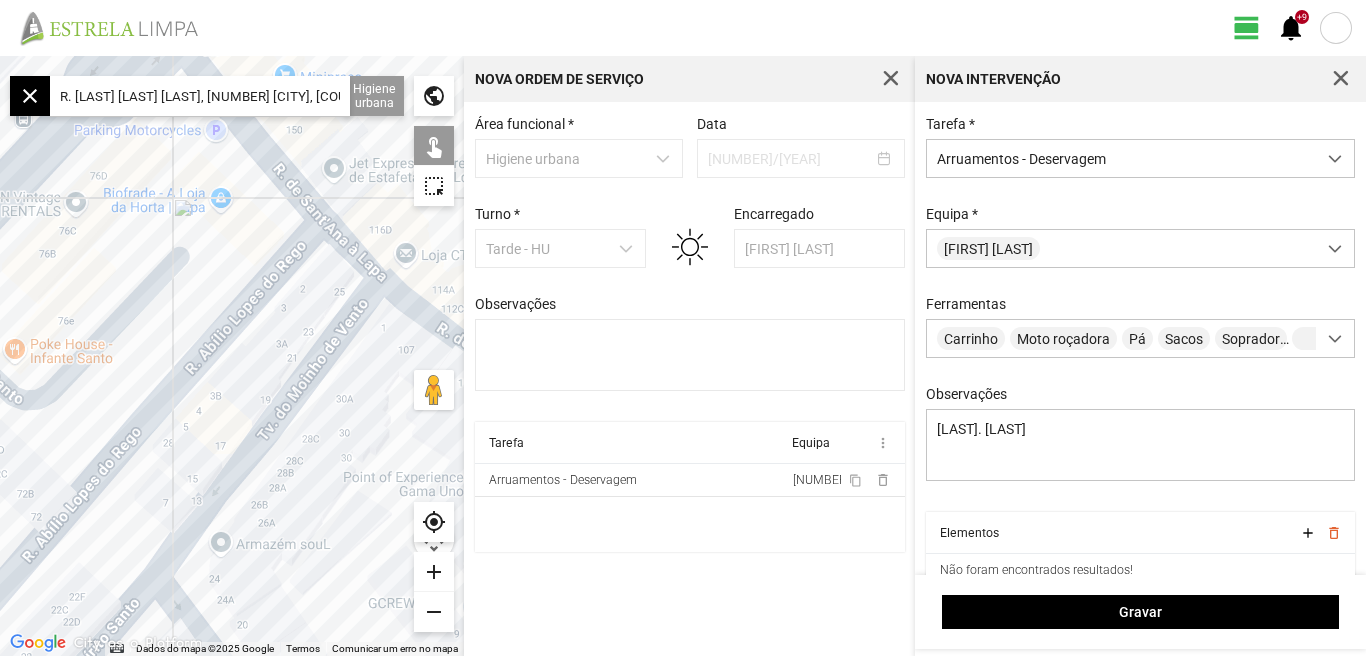 click 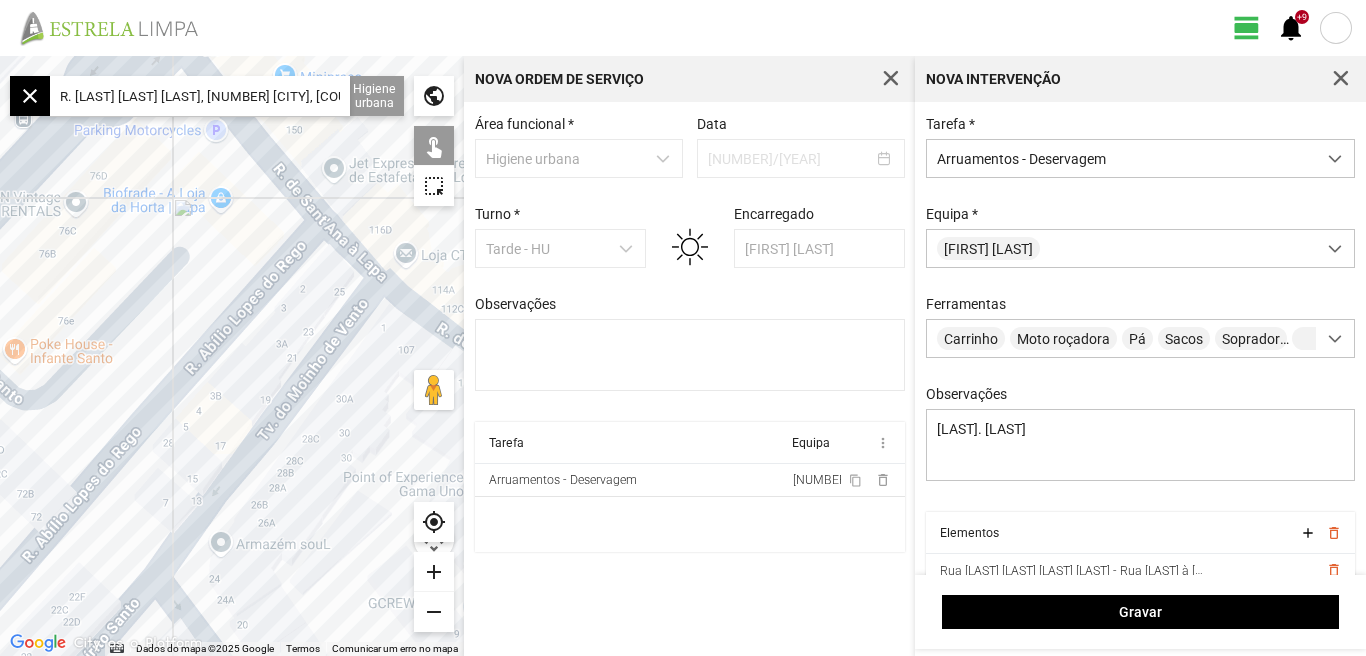 drag, startPoint x: 165, startPoint y: 496, endPoint x: 273, endPoint y: 349, distance: 182.40887 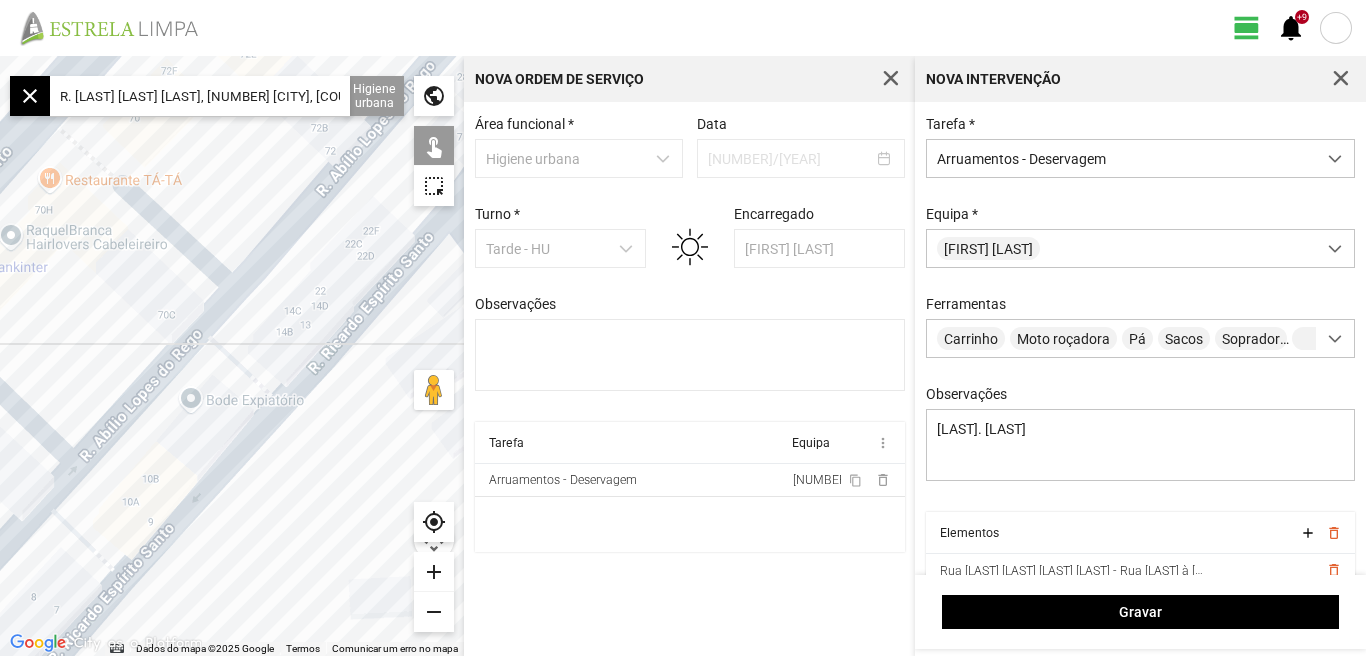drag, startPoint x: 237, startPoint y: 380, endPoint x: 300, endPoint y: 317, distance: 89.09545 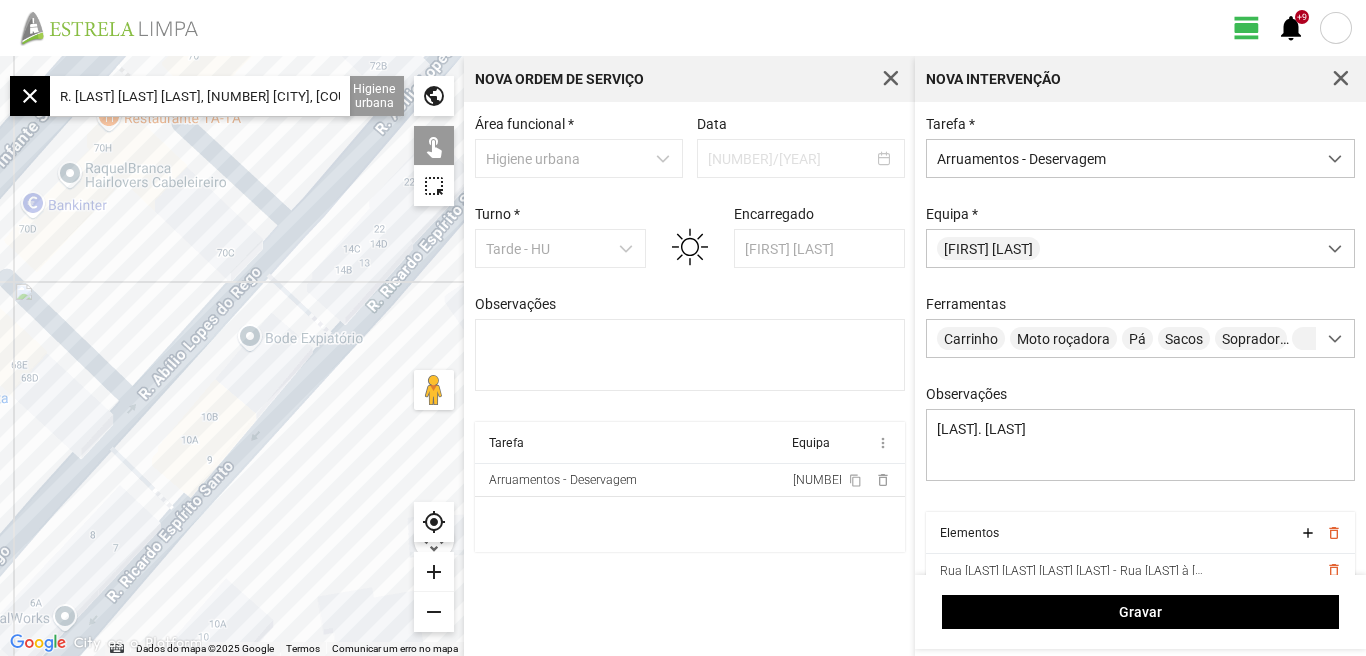click 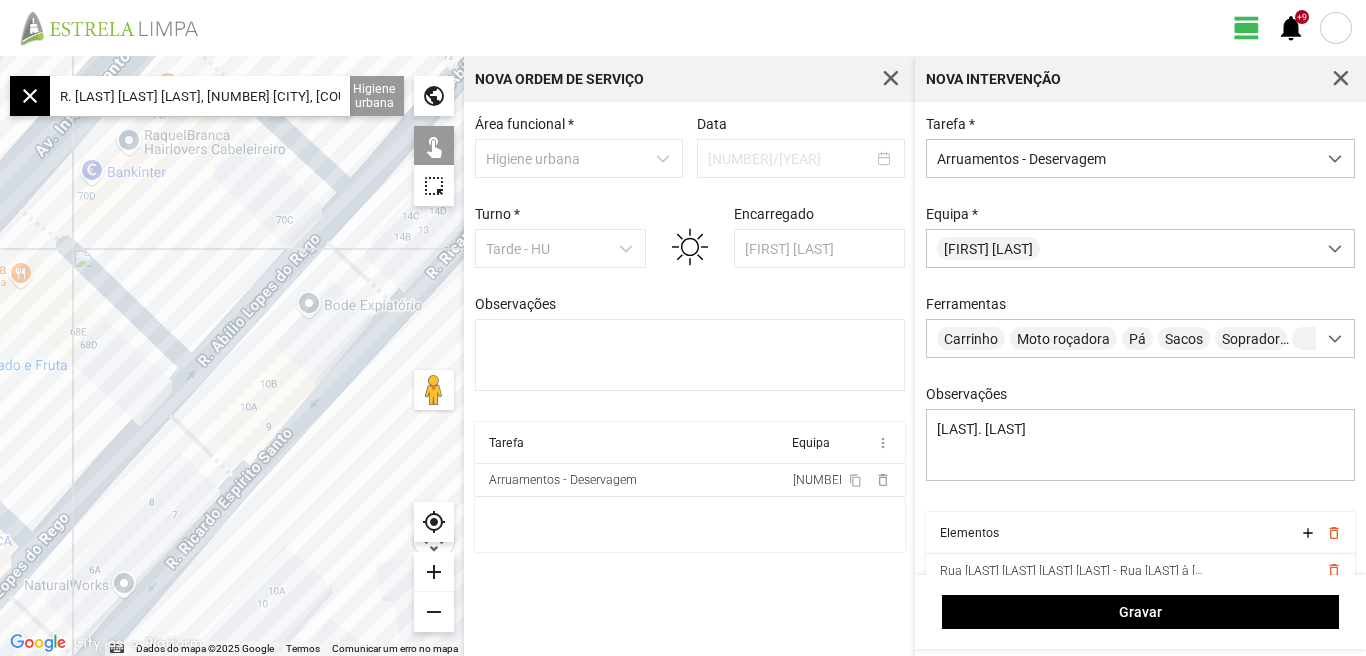 drag, startPoint x: 219, startPoint y: 410, endPoint x: 303, endPoint y: 362, distance: 96.74709 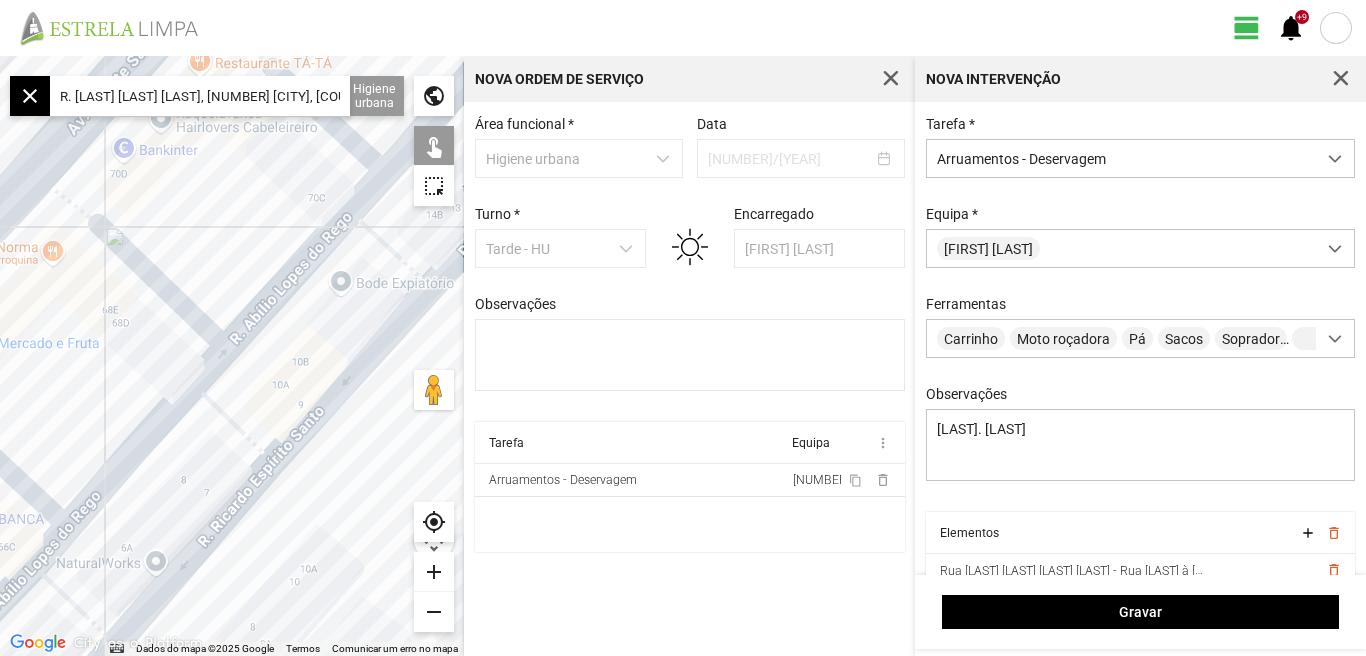 click 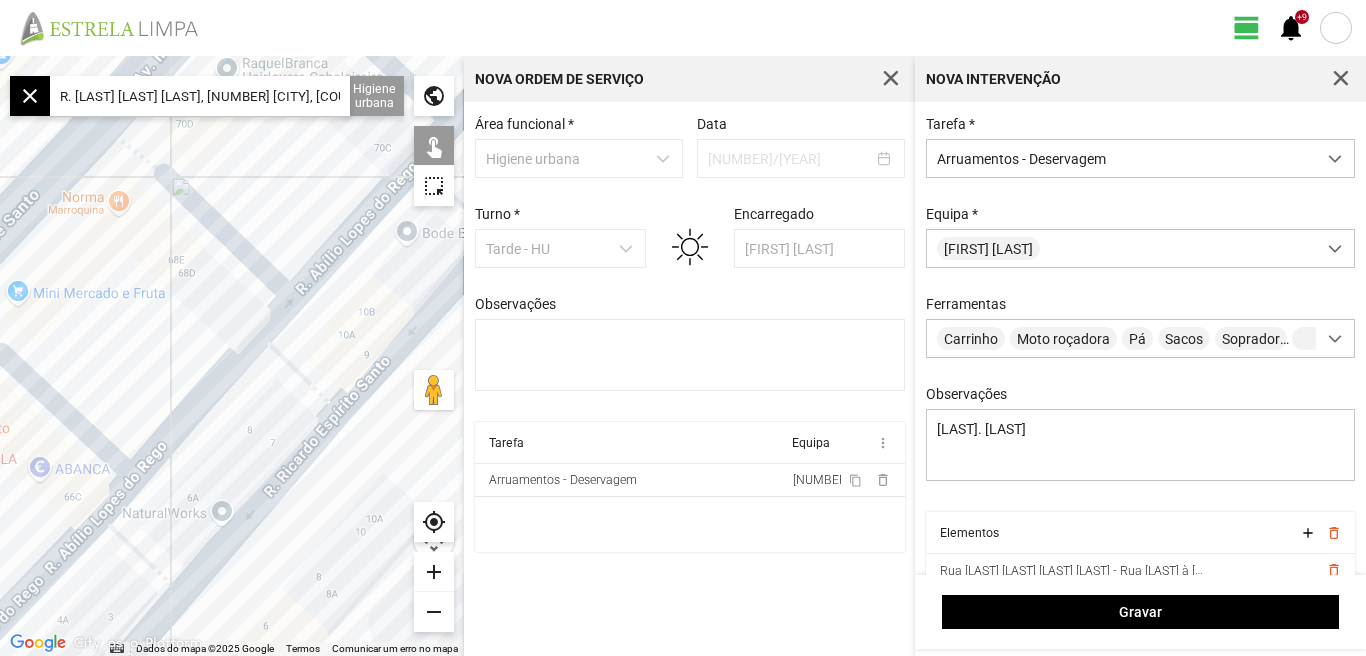 drag, startPoint x: 229, startPoint y: 452, endPoint x: 280, endPoint y: 419, distance: 60.74537 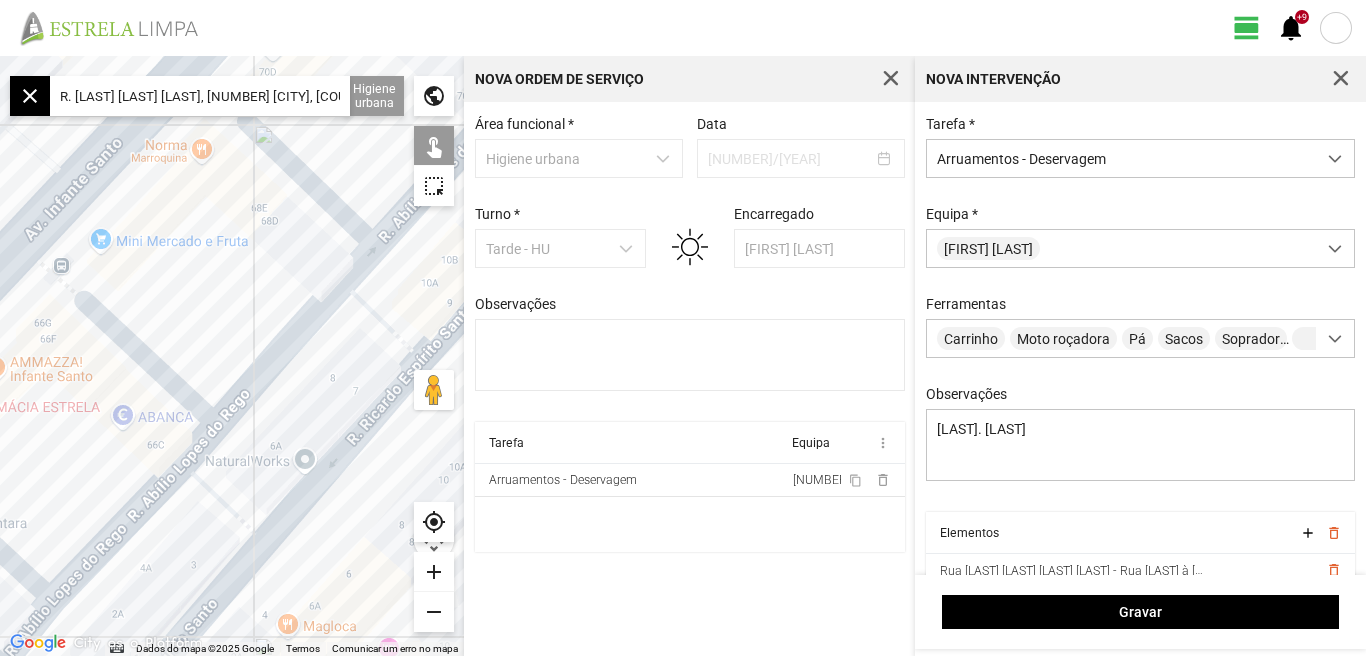 click 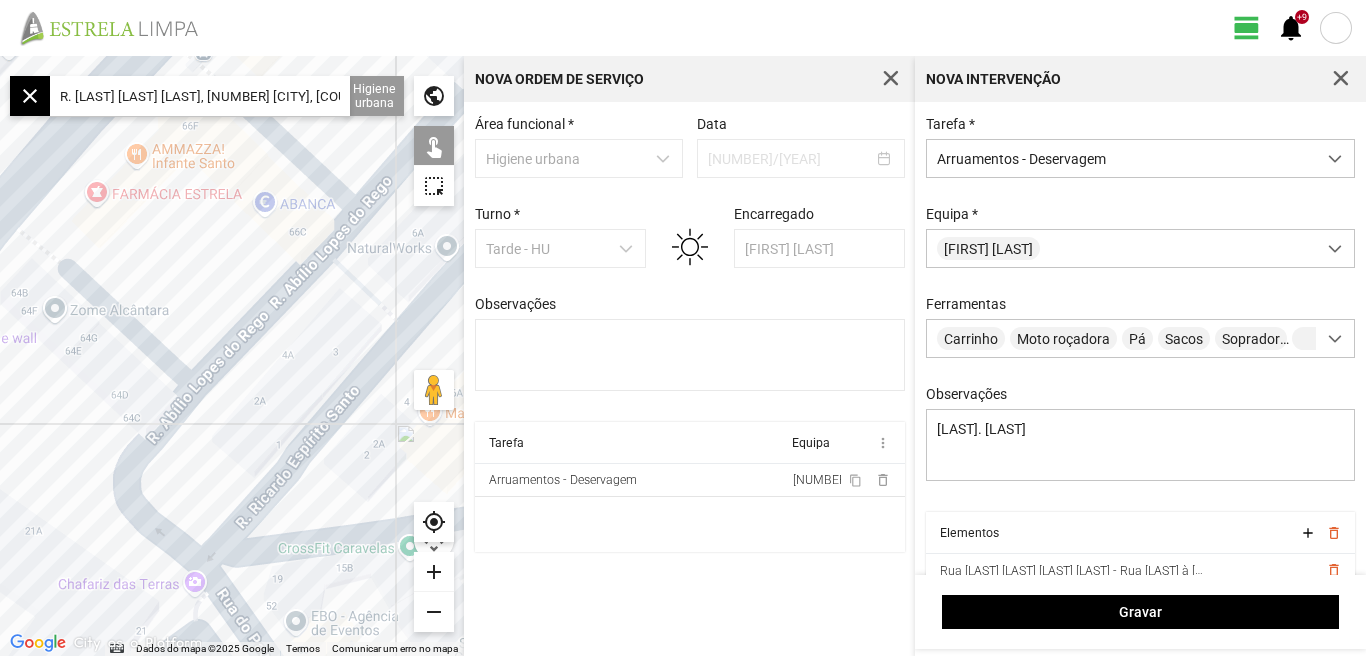 click 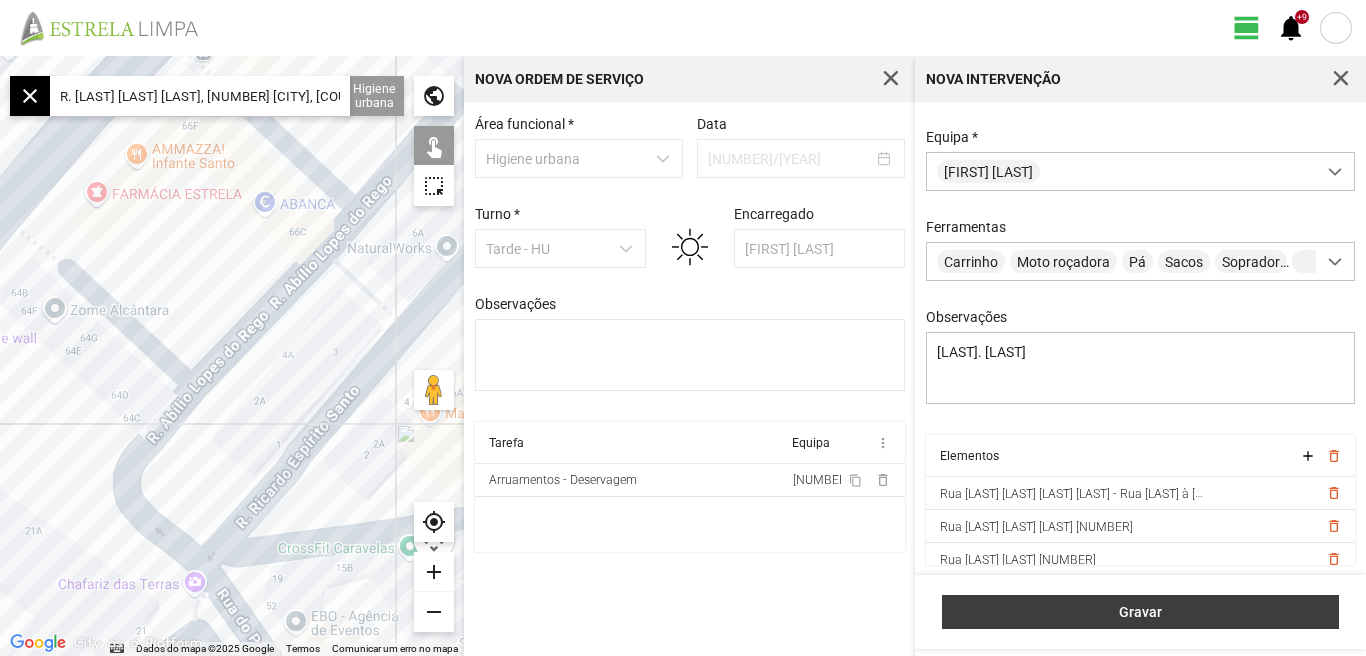 click on "Gravar" at bounding box center [1141, 612] 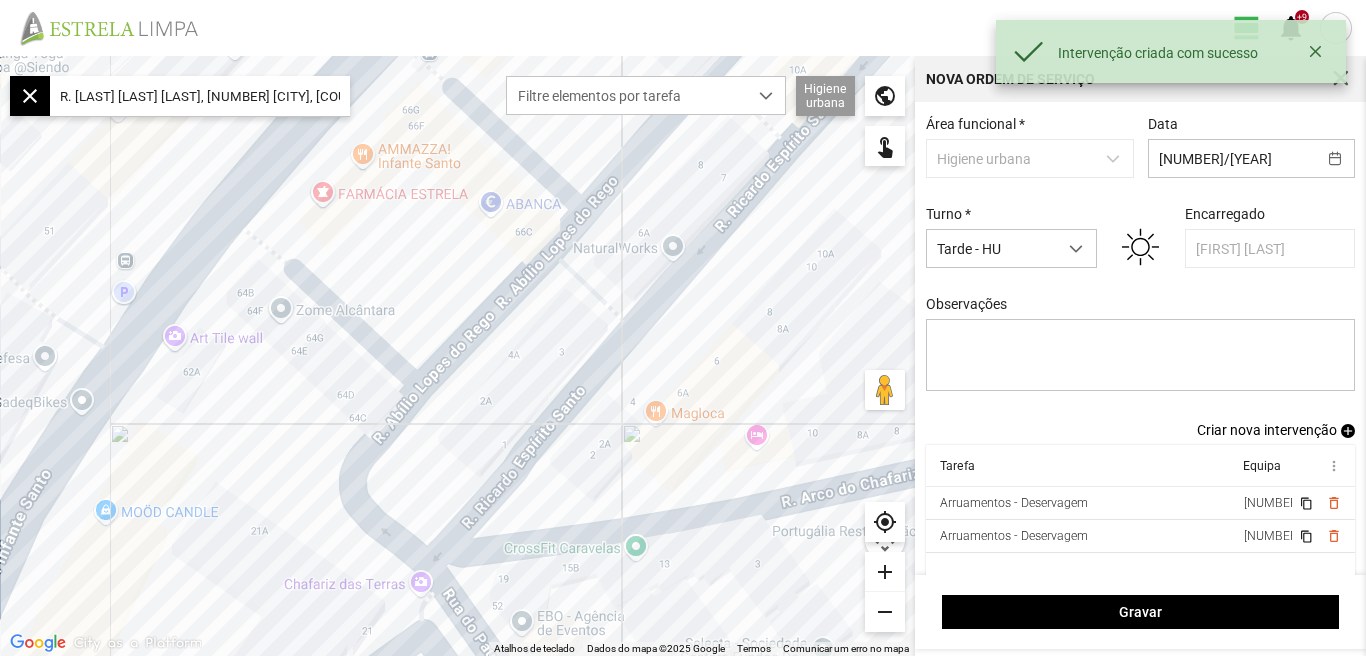 scroll, scrollTop: 17, scrollLeft: 0, axis: vertical 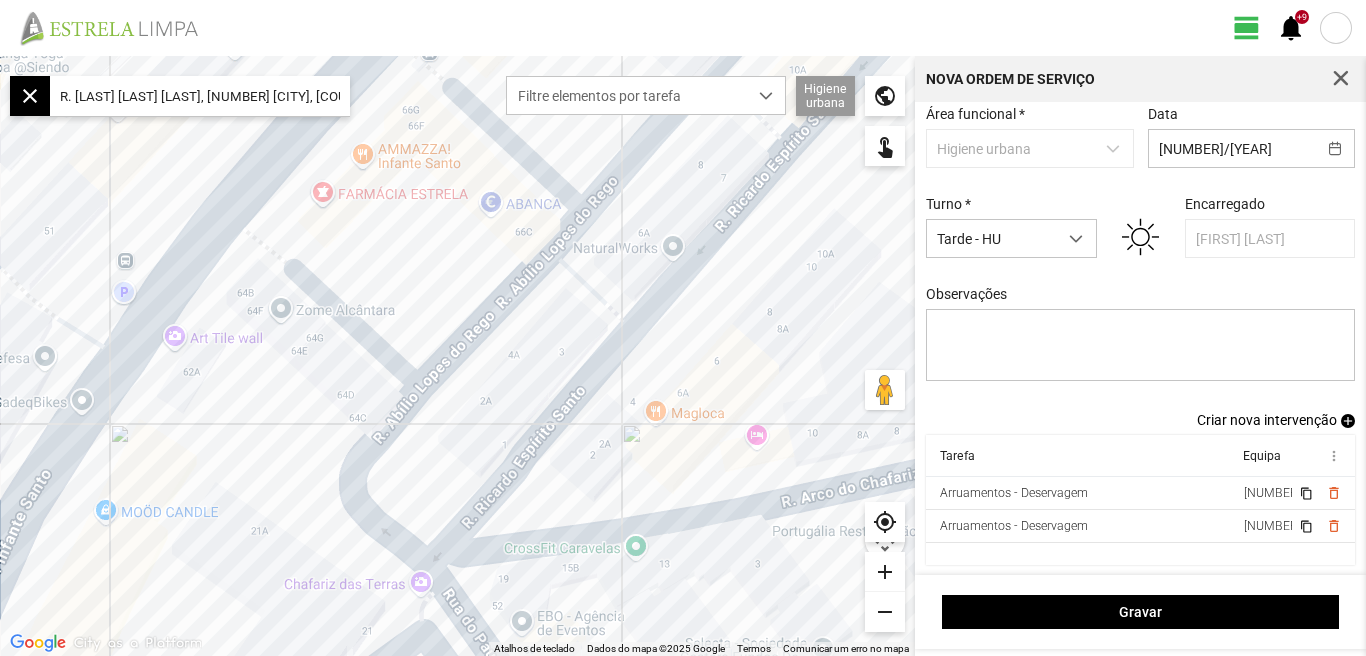 click on "Criar nova intervenção" at bounding box center (1267, 420) 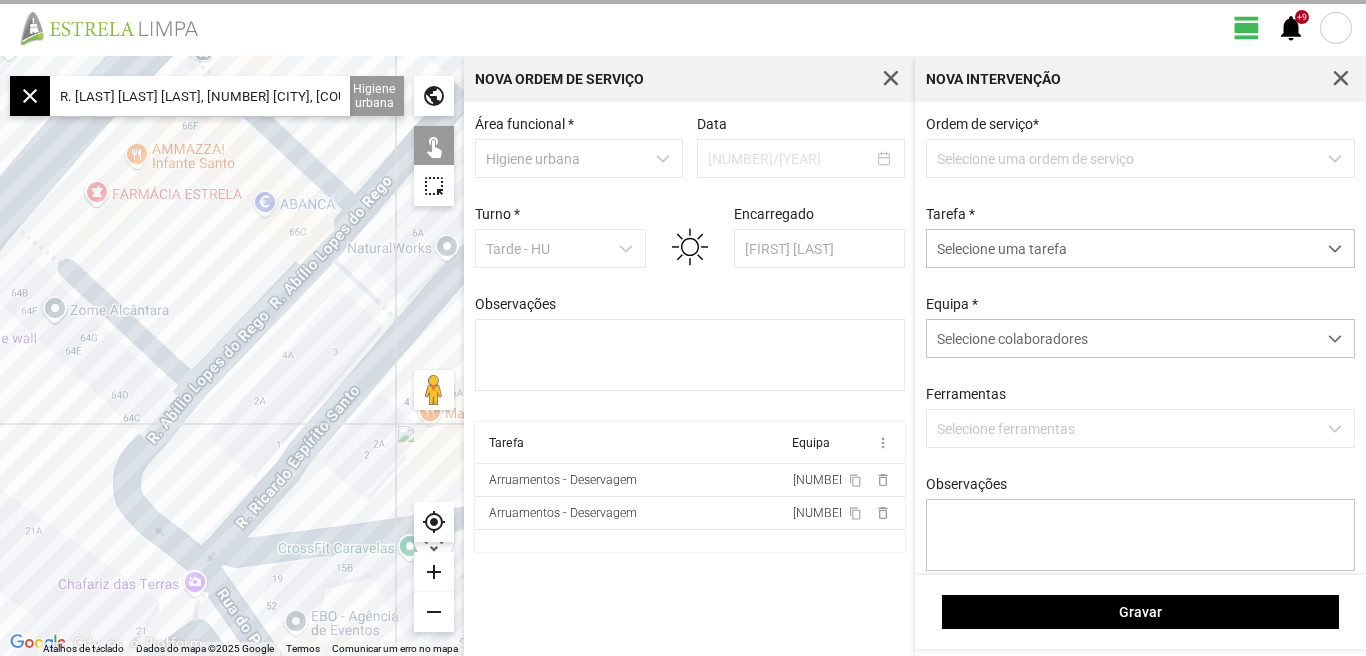 scroll, scrollTop: 0, scrollLeft: 0, axis: both 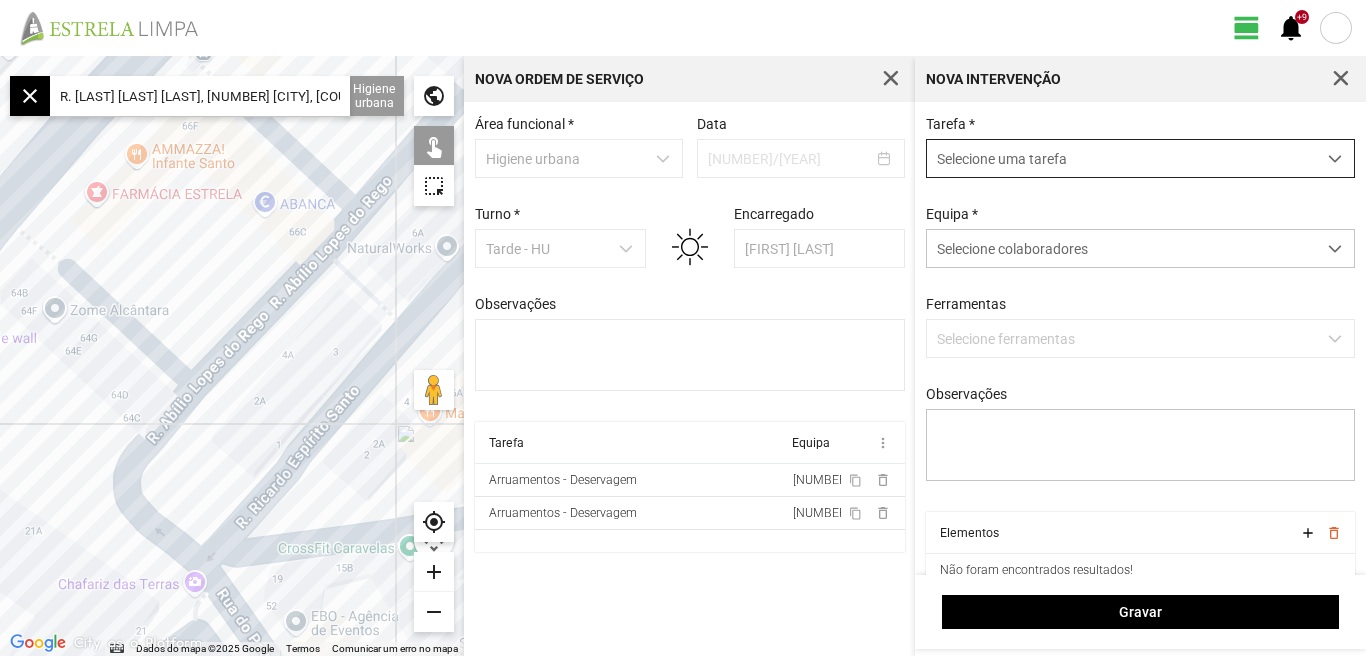 click at bounding box center (1335, 159) 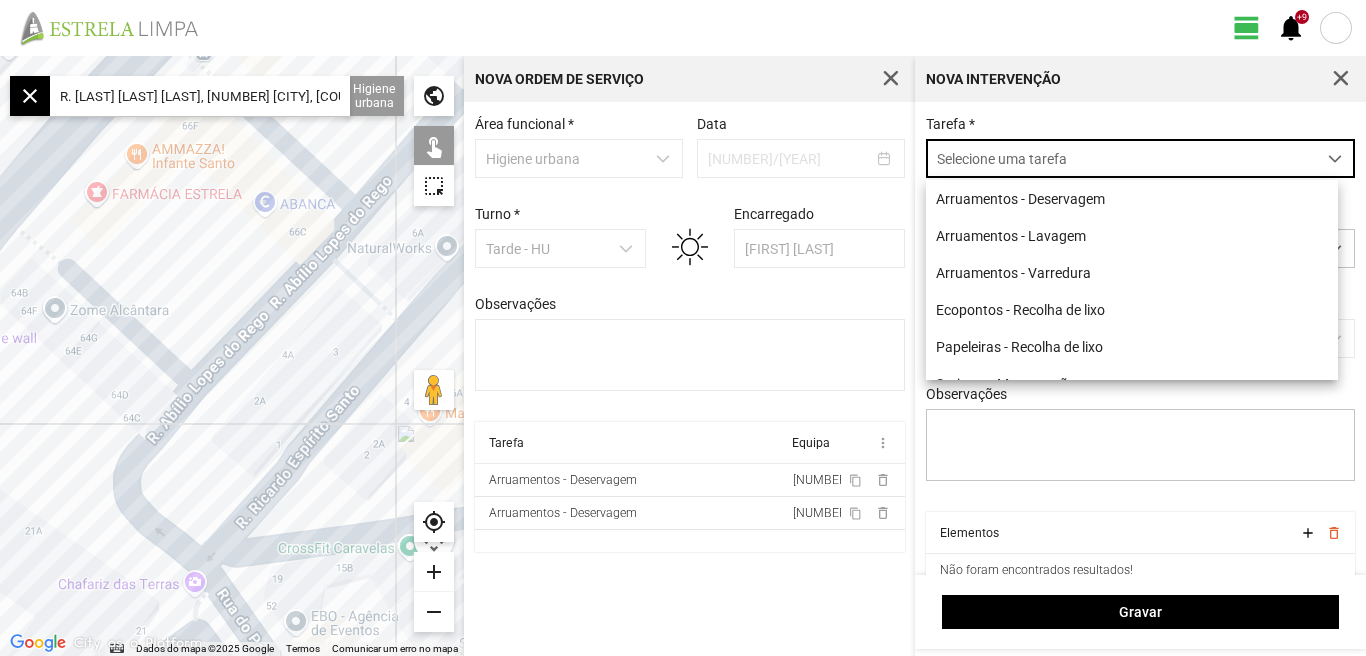 scroll, scrollTop: 11, scrollLeft: 89, axis: both 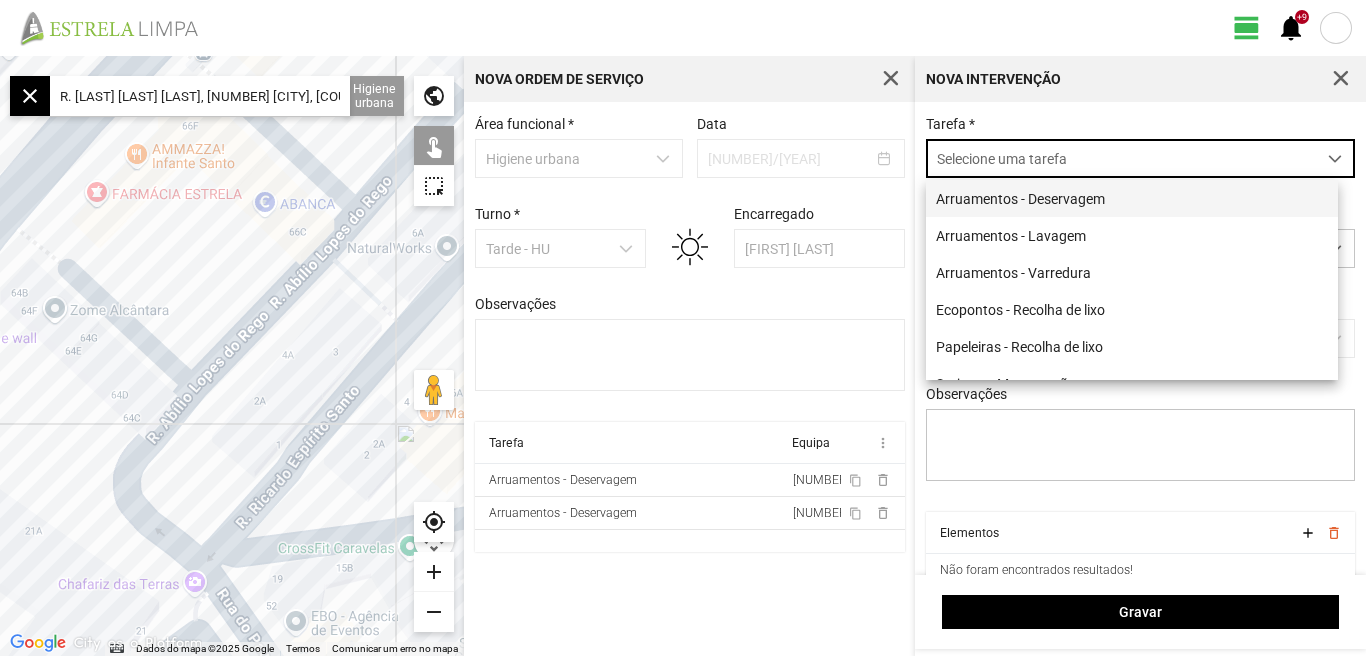 click on "Arruamentos - Deservagem" at bounding box center (1132, 198) 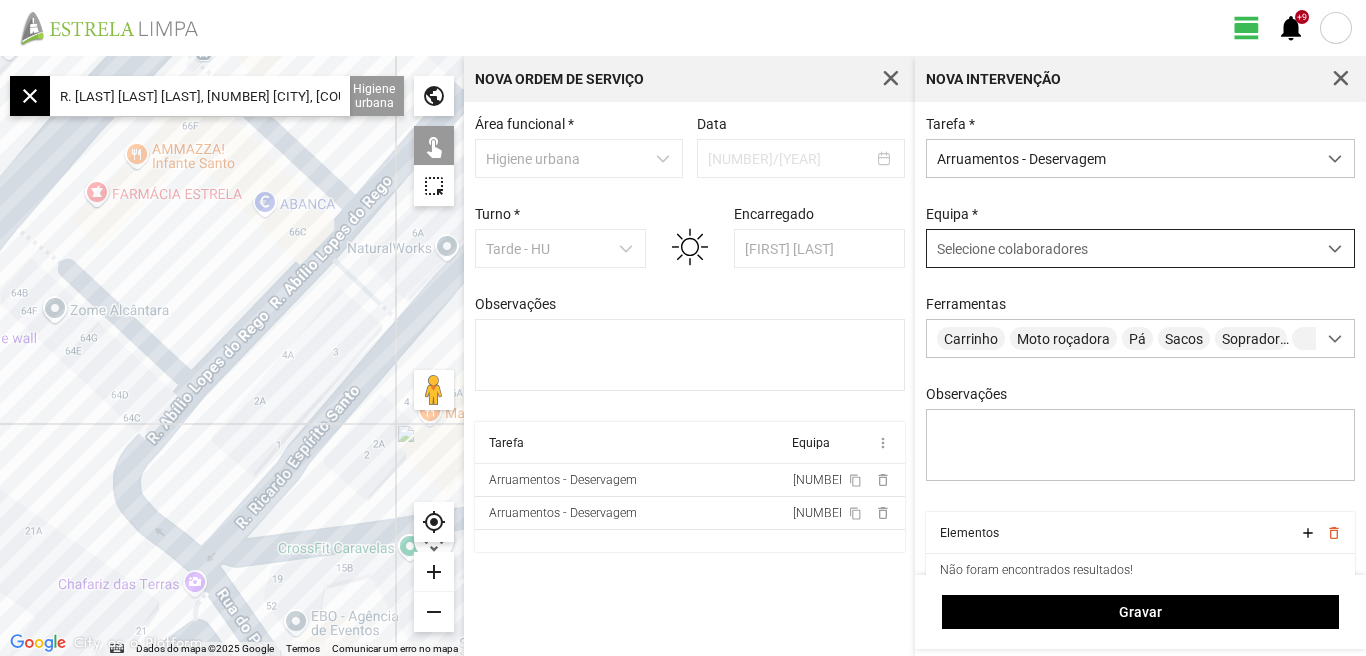 click at bounding box center [1335, 249] 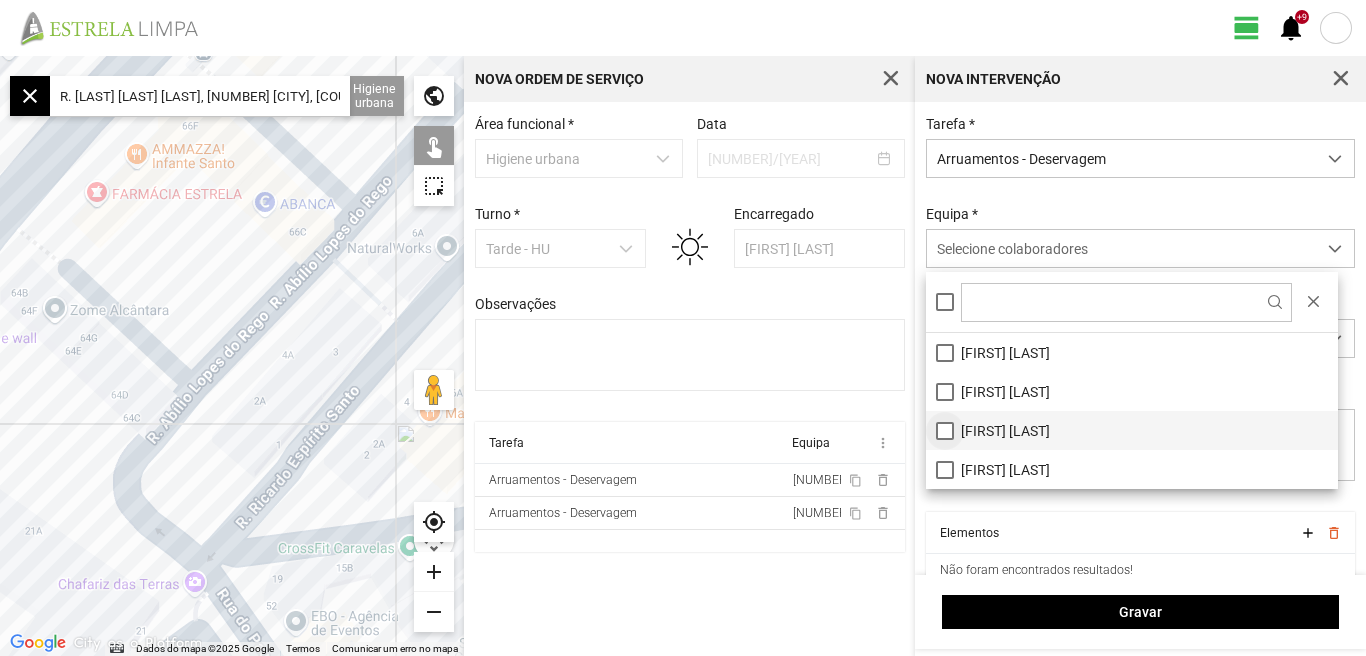click on "[FIRST] [LAST]" at bounding box center [1132, 430] 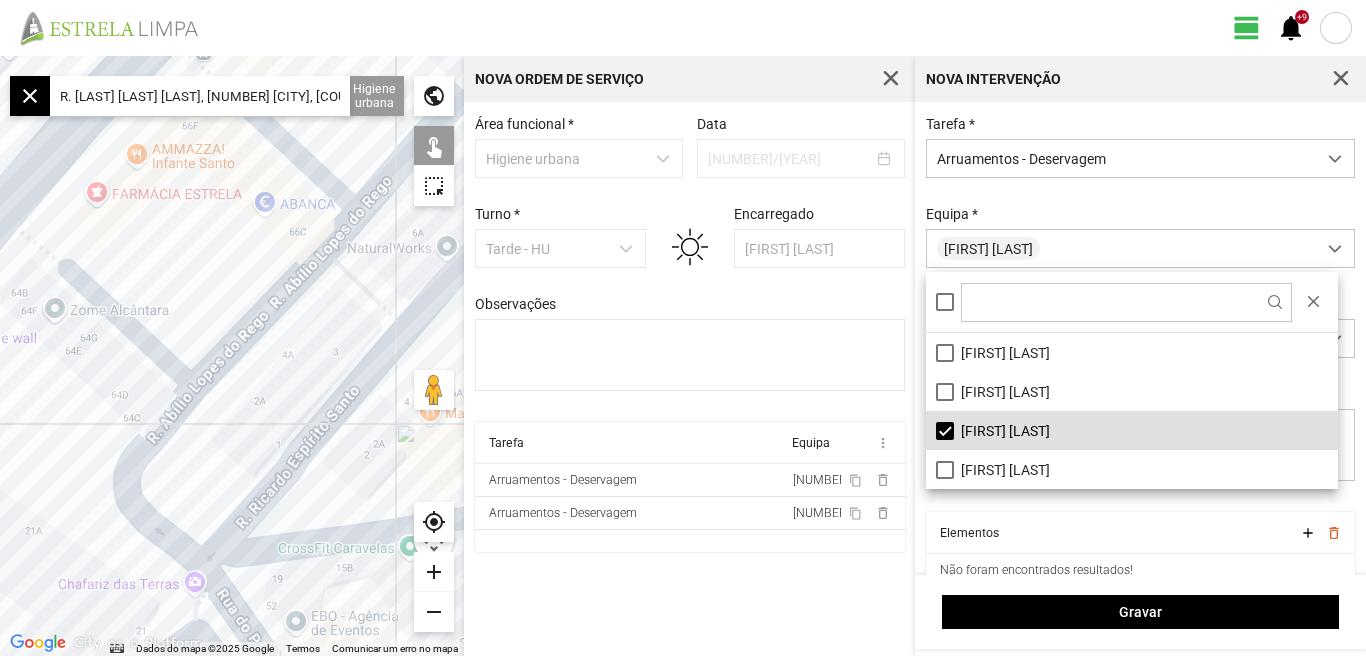 click on "Área funcional * Higiene urbana Data 01/08/[YEAR]   Turno * Tarde - HU Encarregado [LAST] [LAST] Observações Tarefa Equipa more_vert    Arruamentos - Deservagem  1 content_copy    delete_outline     Arruamentos - Deservagem  1 content_copy    delete_outline" at bounding box center [689, 379] 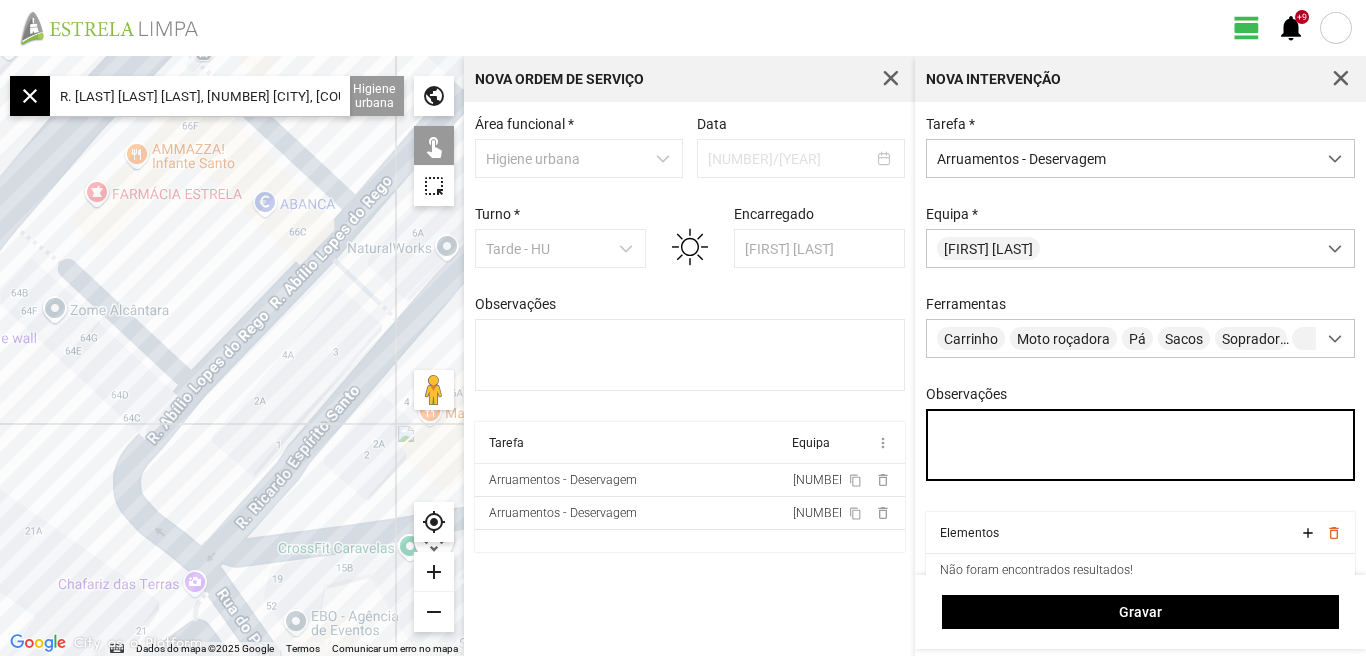 click on "Observações" at bounding box center [1141, 445] 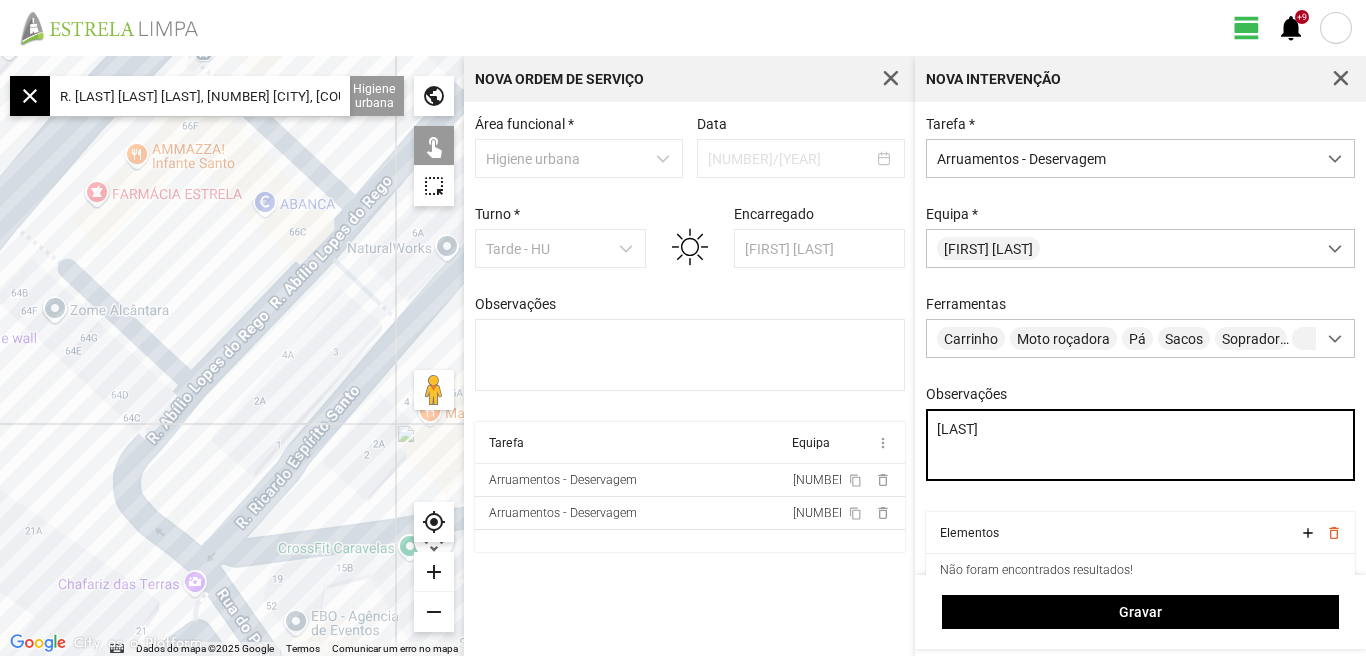 type on "[LAST]" 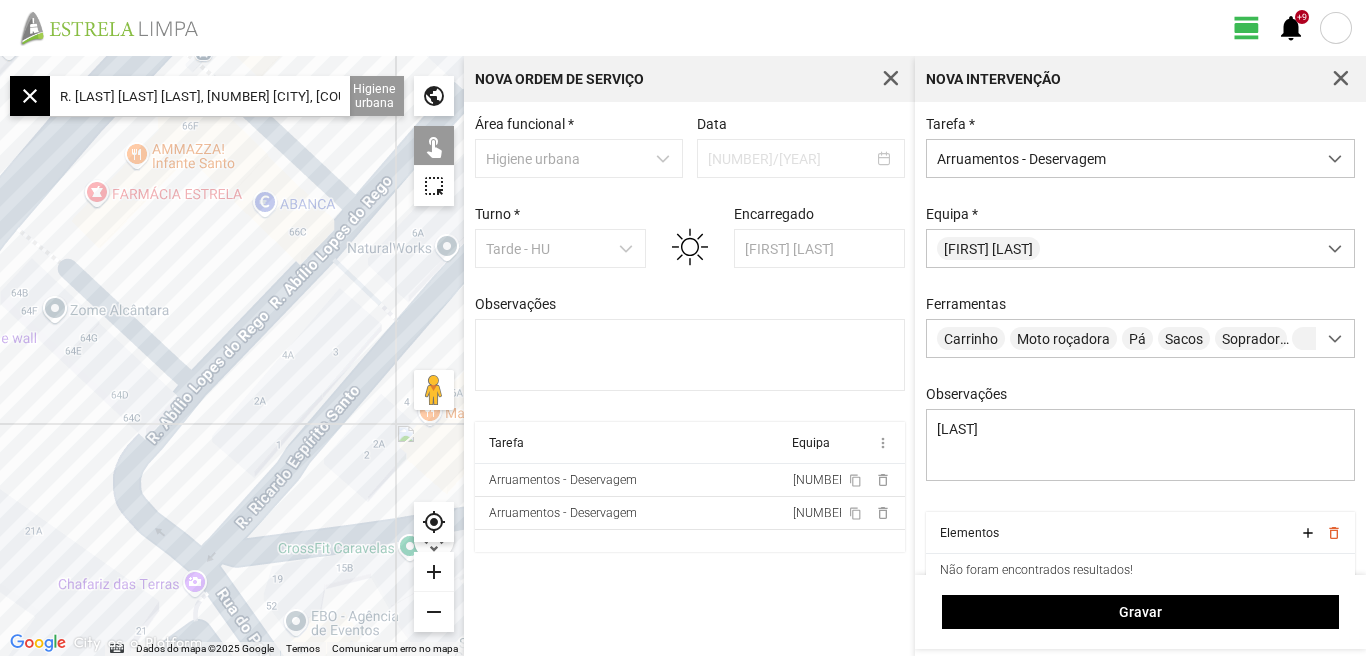 click on "R. [LAST] [LAST] [LAST], [NUMBER] [CITY], [COUNTRY]" 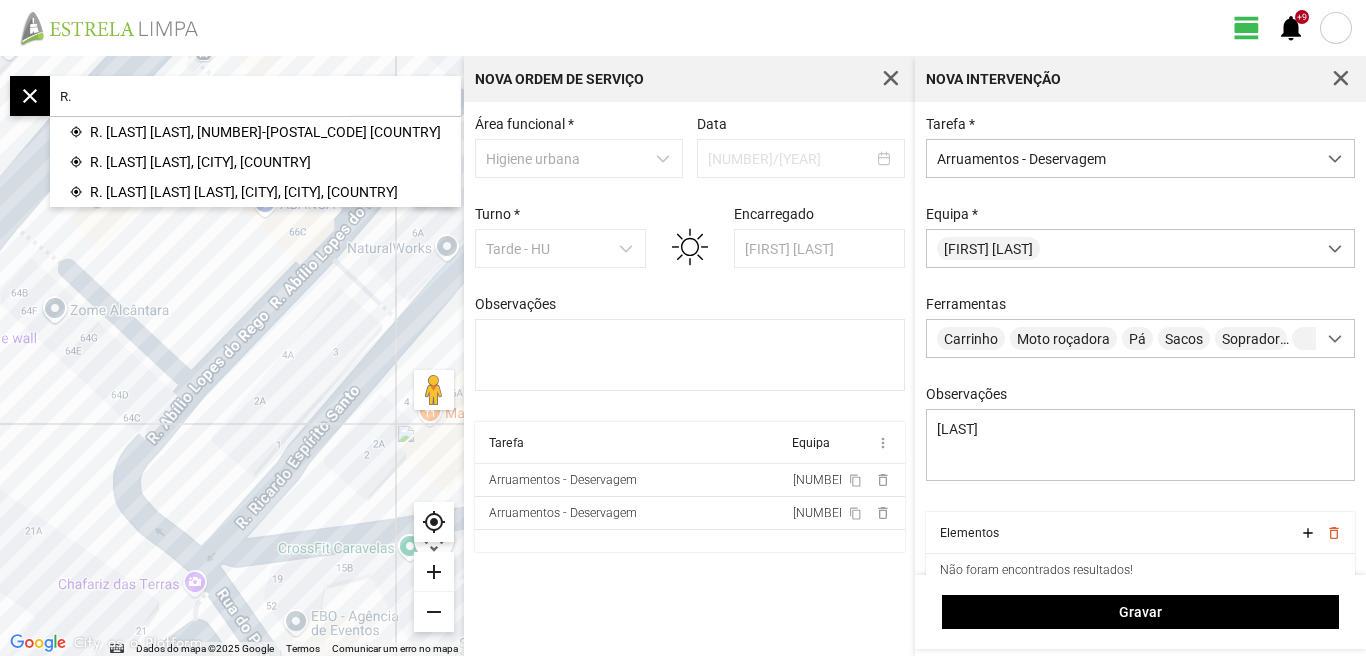 type on "R" 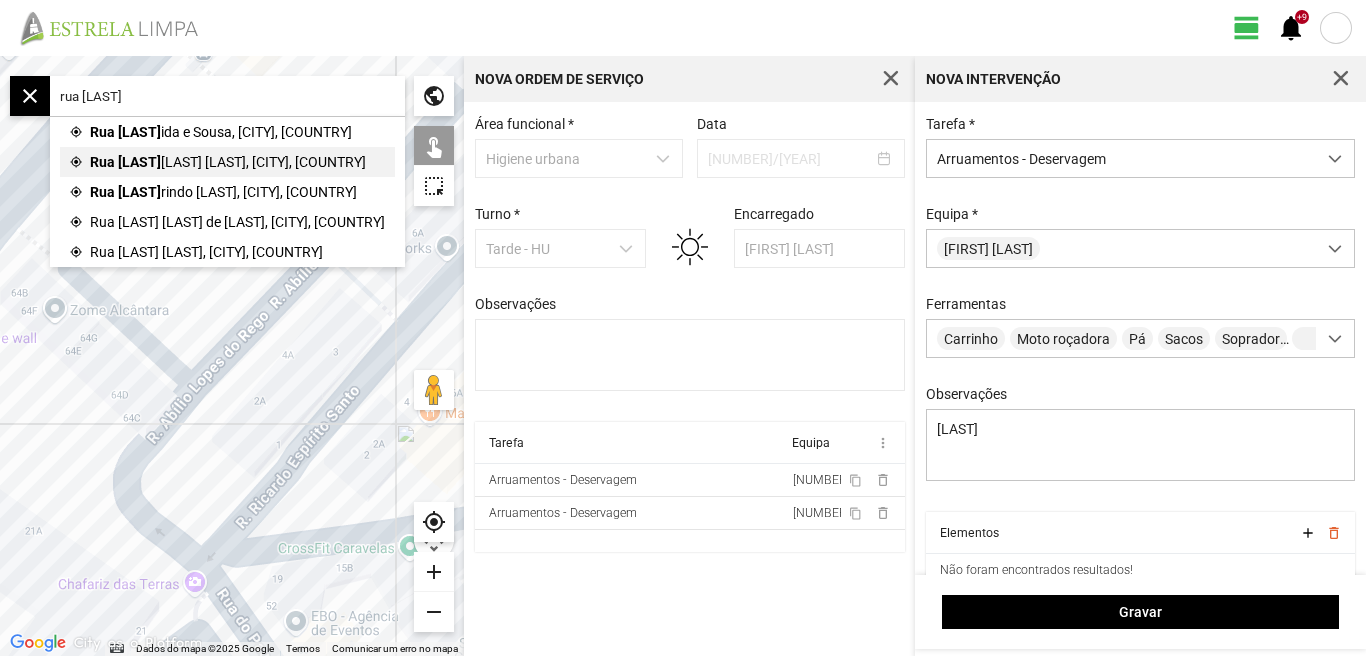 click on "[LAST] [LAST], [CITY], [COUNTRY]" 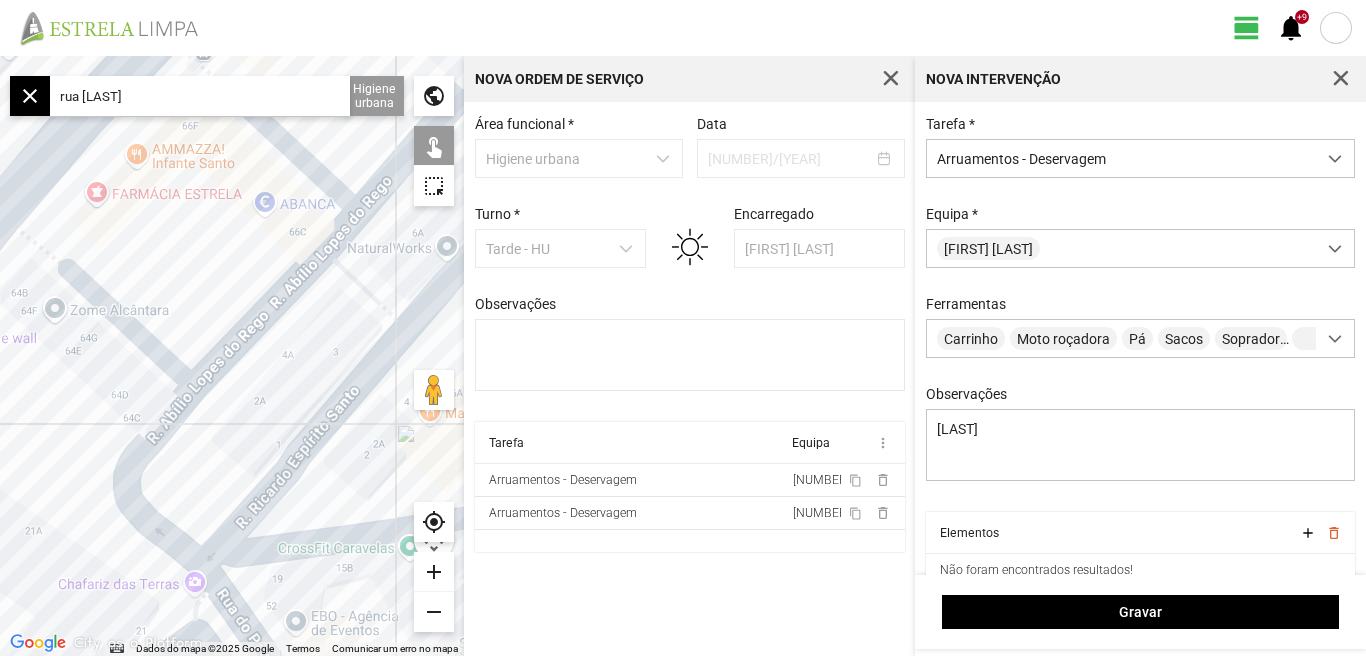 type on "R. [LAST] [LAST], [NUMBER] [CITY], [COUNTRY]" 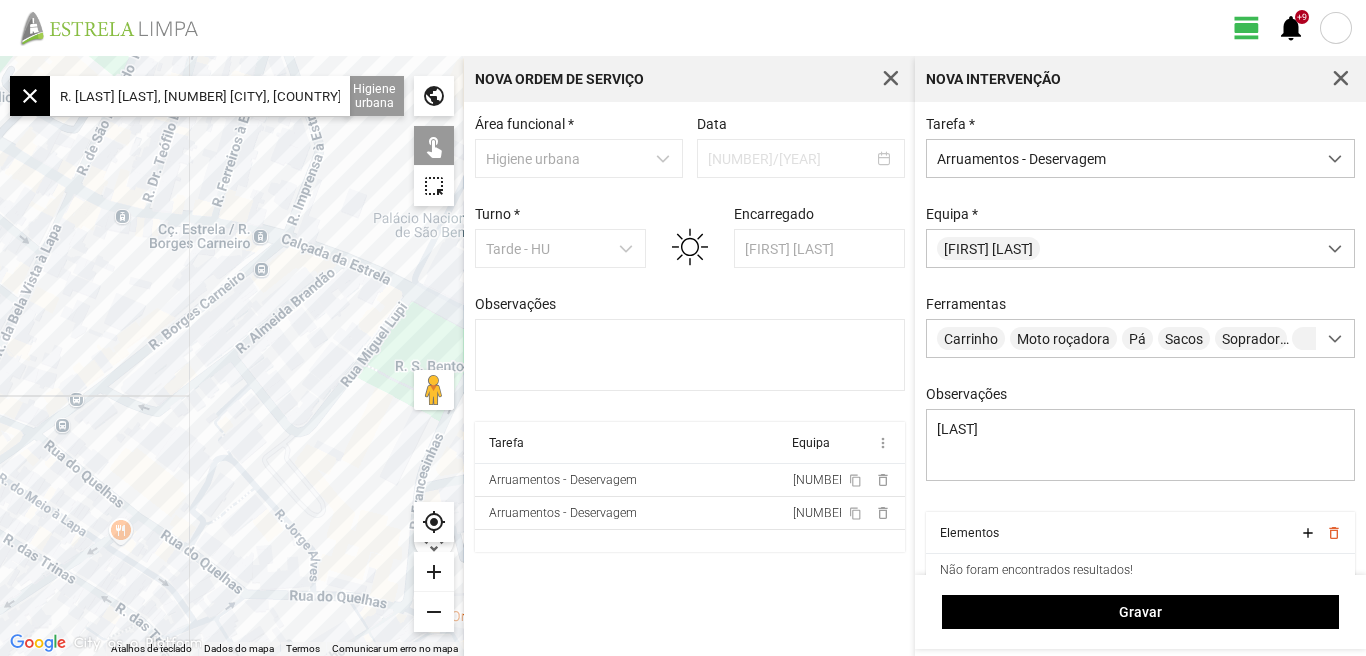 click on "add" 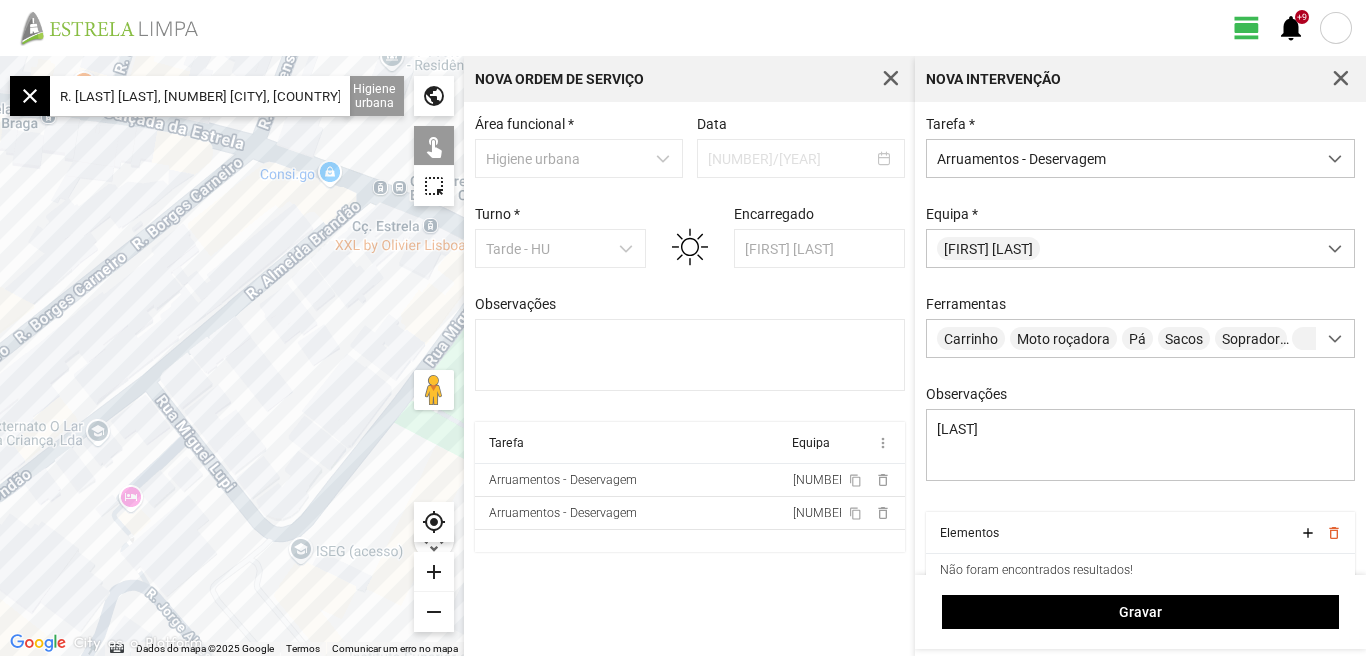 drag, startPoint x: 215, startPoint y: 283, endPoint x: 134, endPoint y: 316, distance: 87.46428 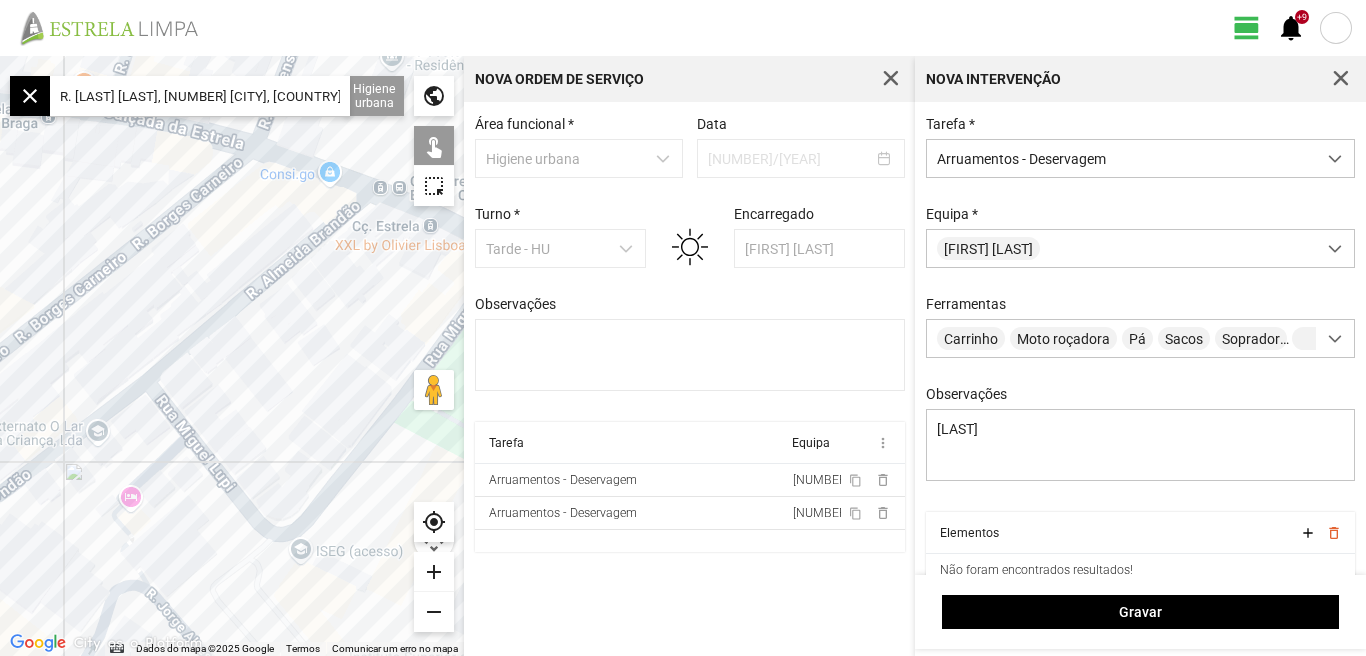 click 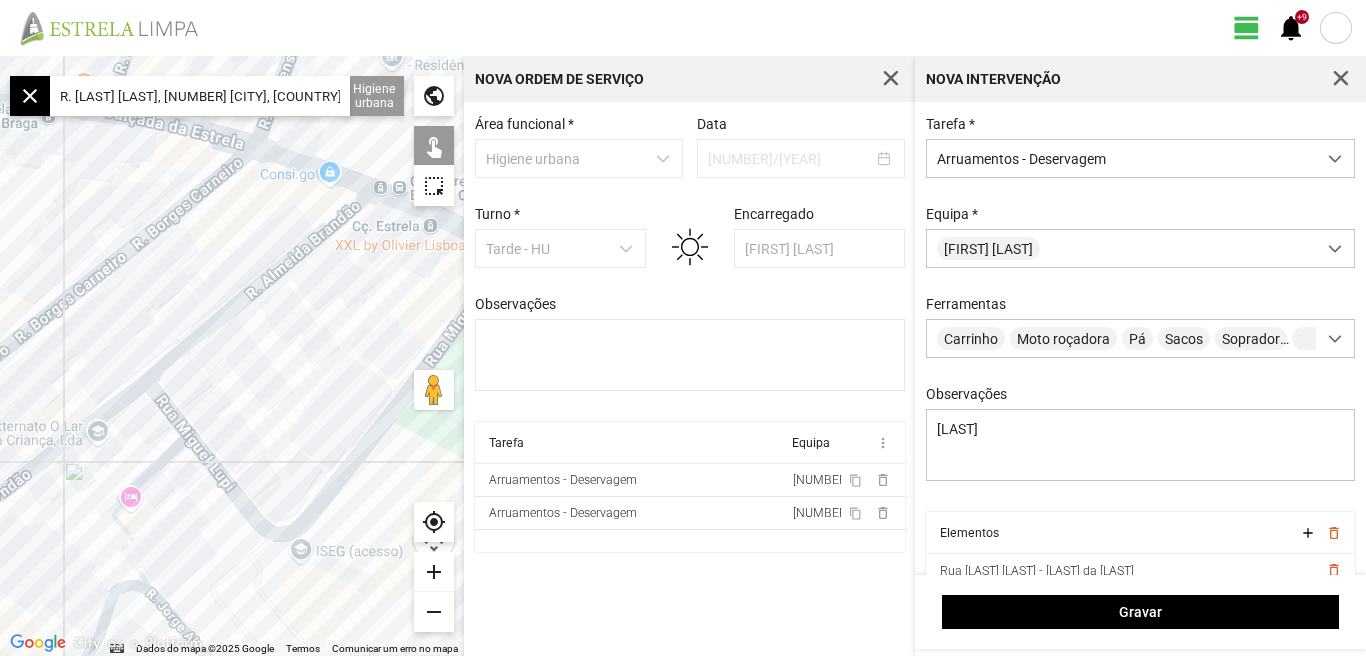 drag, startPoint x: 334, startPoint y: 333, endPoint x: 348, endPoint y: 322, distance: 17.804493 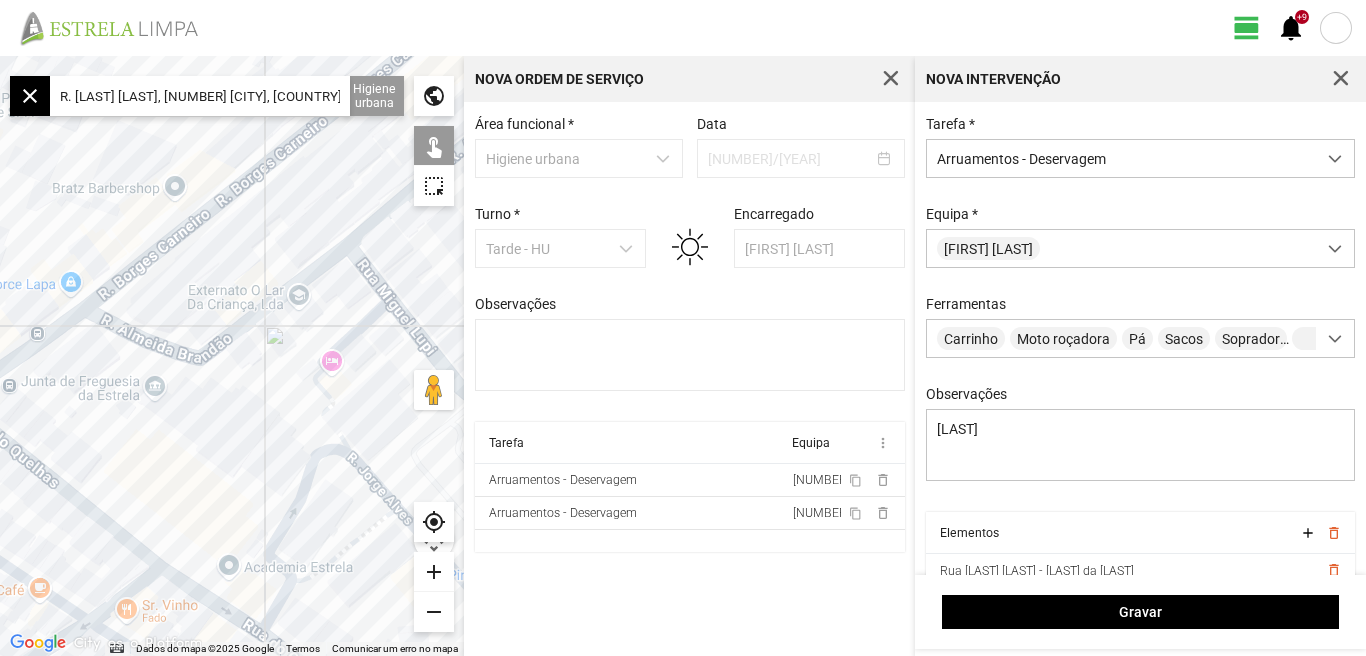 click 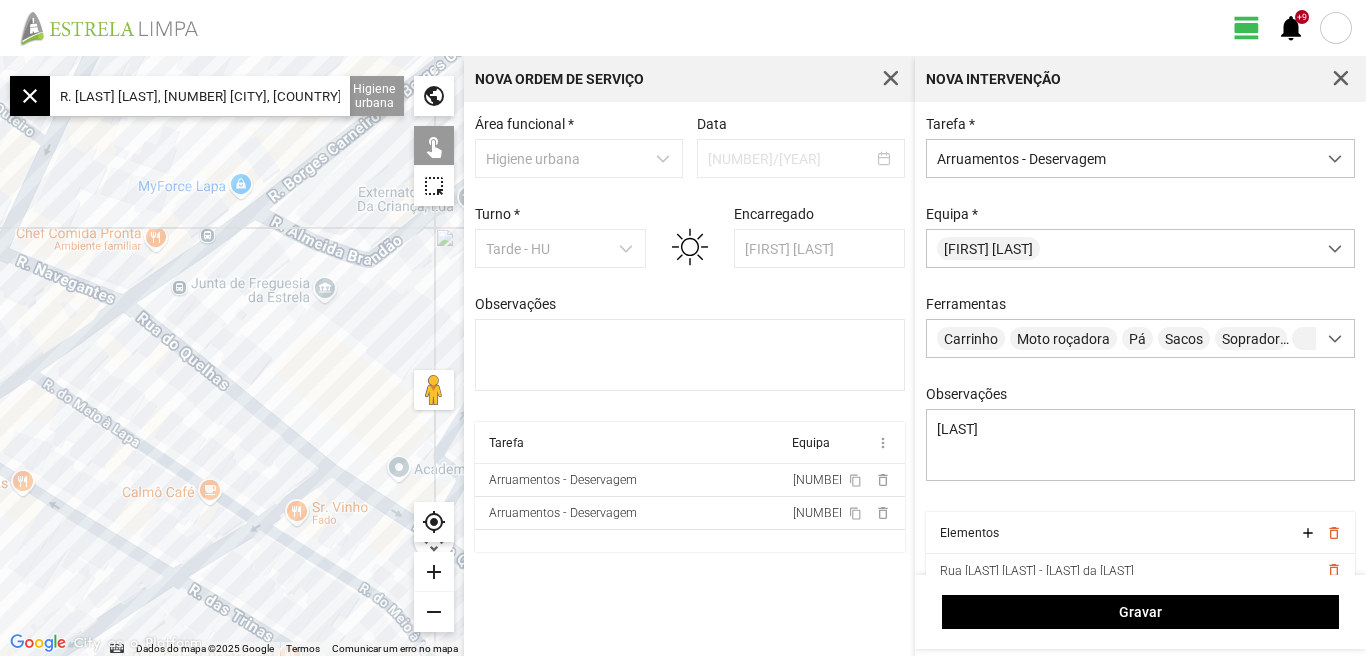 drag, startPoint x: 240, startPoint y: 394, endPoint x: 312, endPoint y: 349, distance: 84.90583 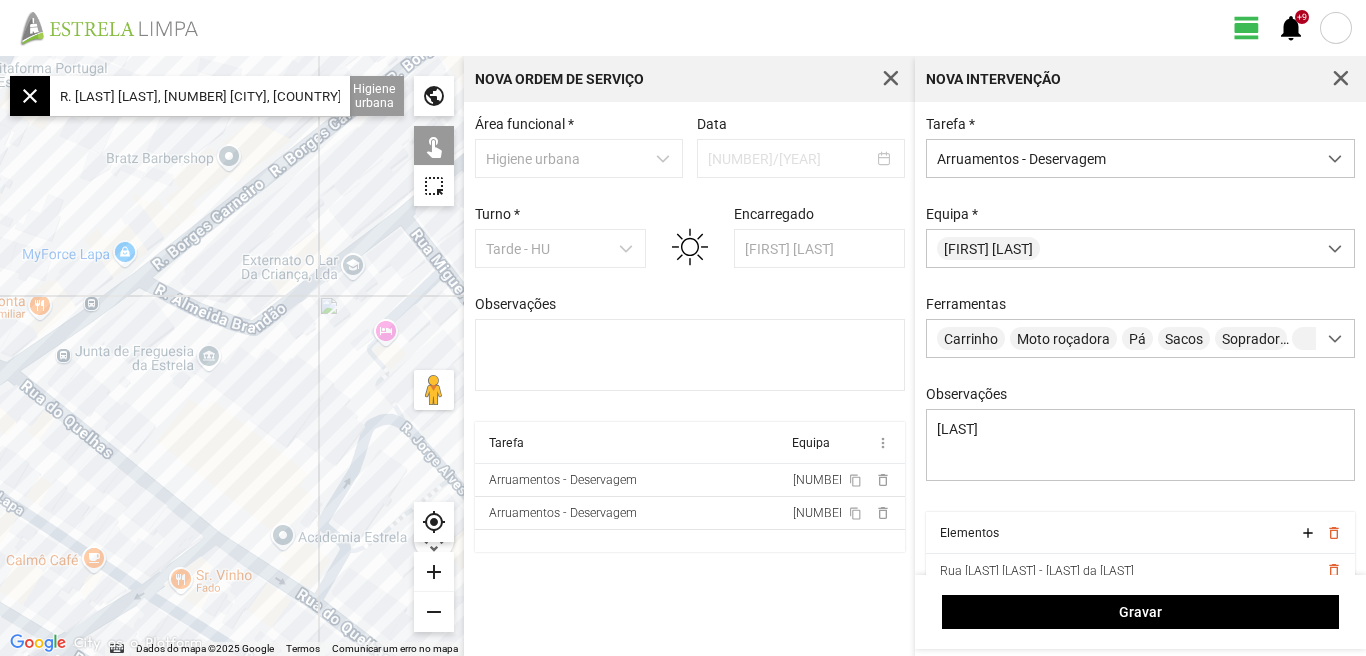 drag, startPoint x: 324, startPoint y: 346, endPoint x: 175, endPoint y: 442, distance: 177.24841 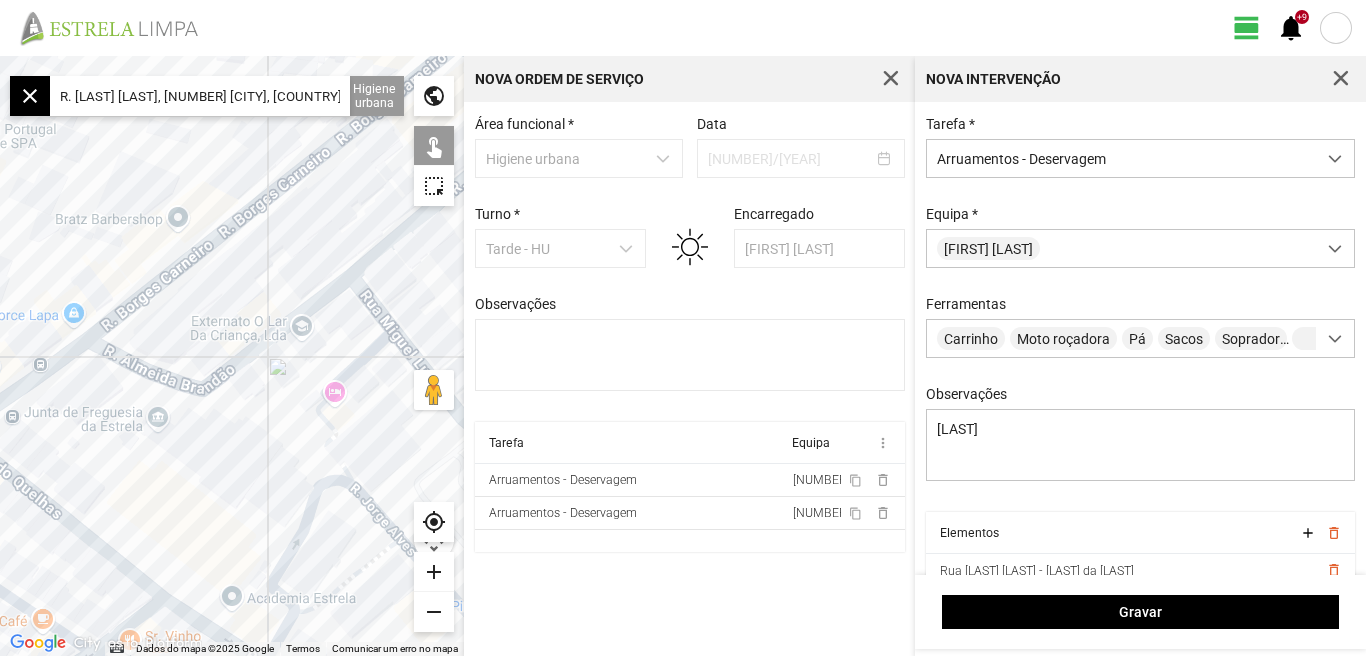 drag, startPoint x: 247, startPoint y: 413, endPoint x: 182, endPoint y: 498, distance: 107.00467 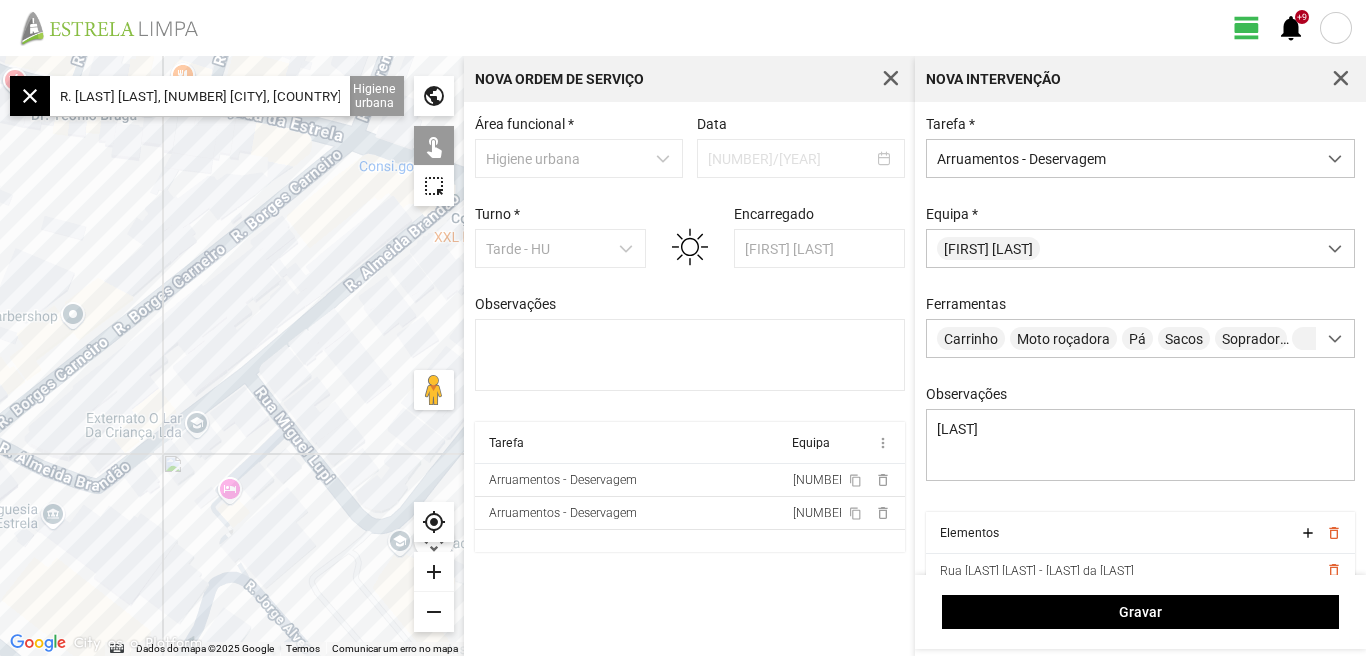 click 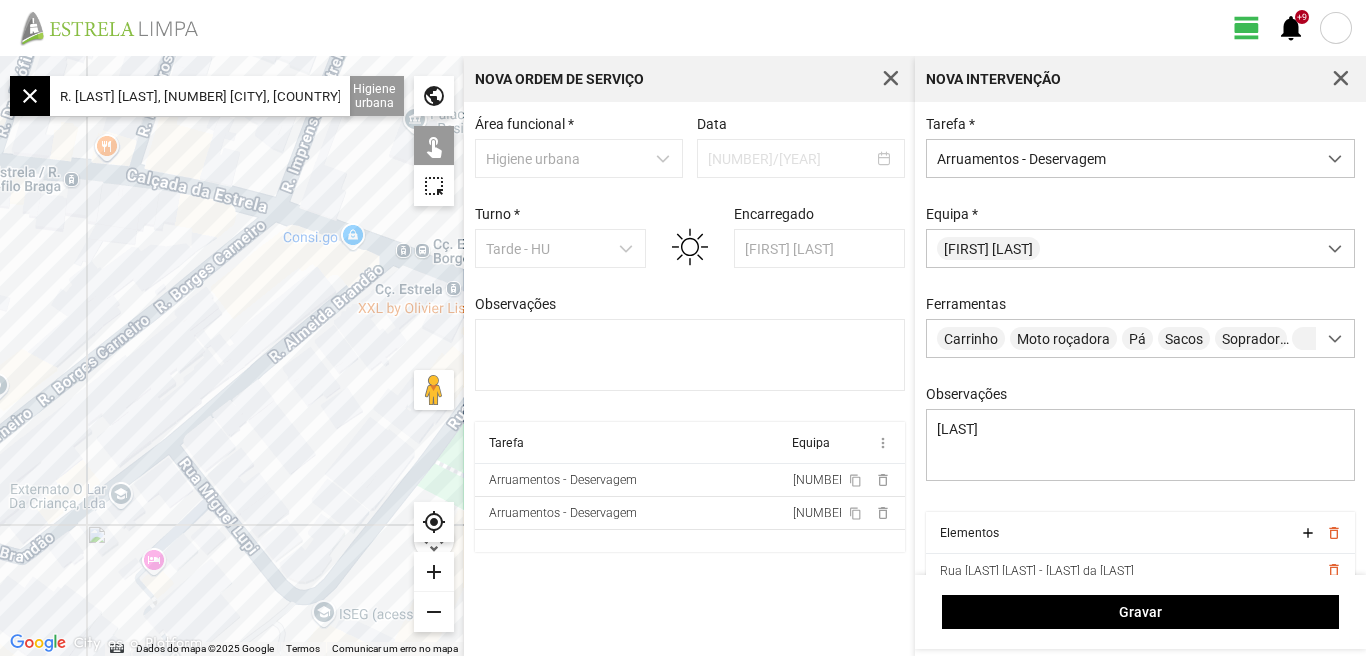 drag, startPoint x: 175, startPoint y: 535, endPoint x: 98, endPoint y: 611, distance: 108.18965 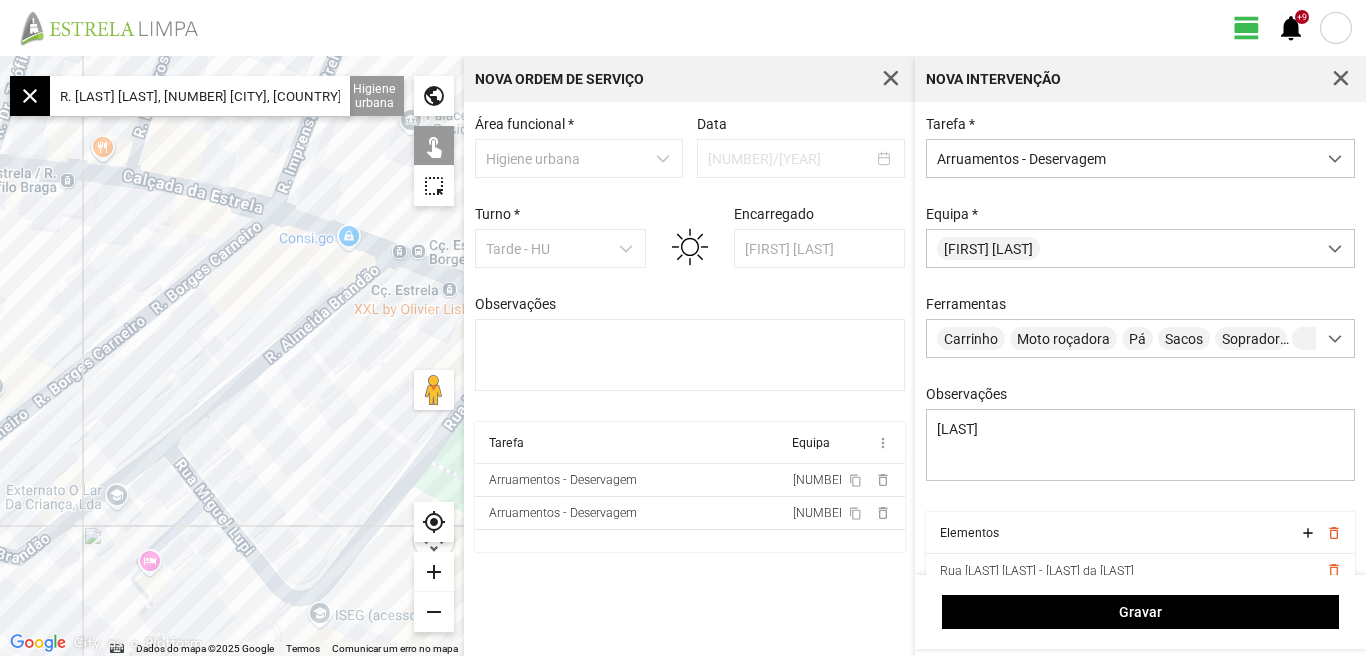 click 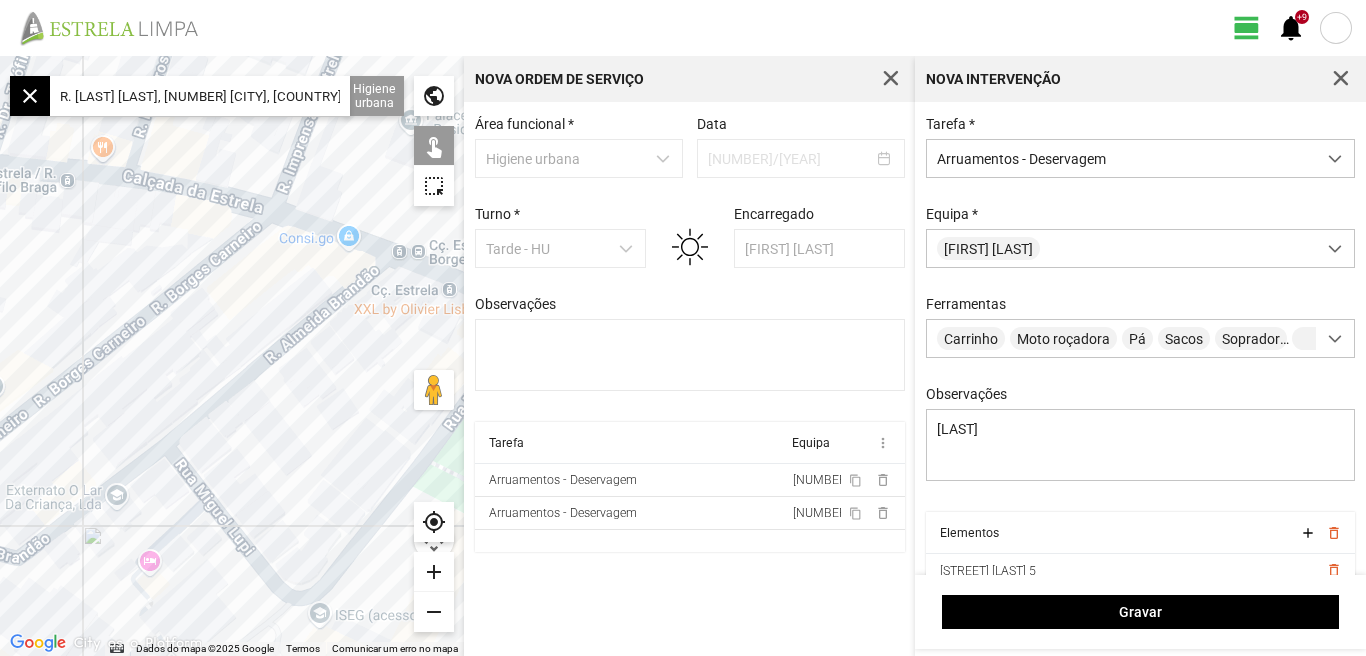 drag, startPoint x: 329, startPoint y: 391, endPoint x: 283, endPoint y: 375, distance: 48.703182 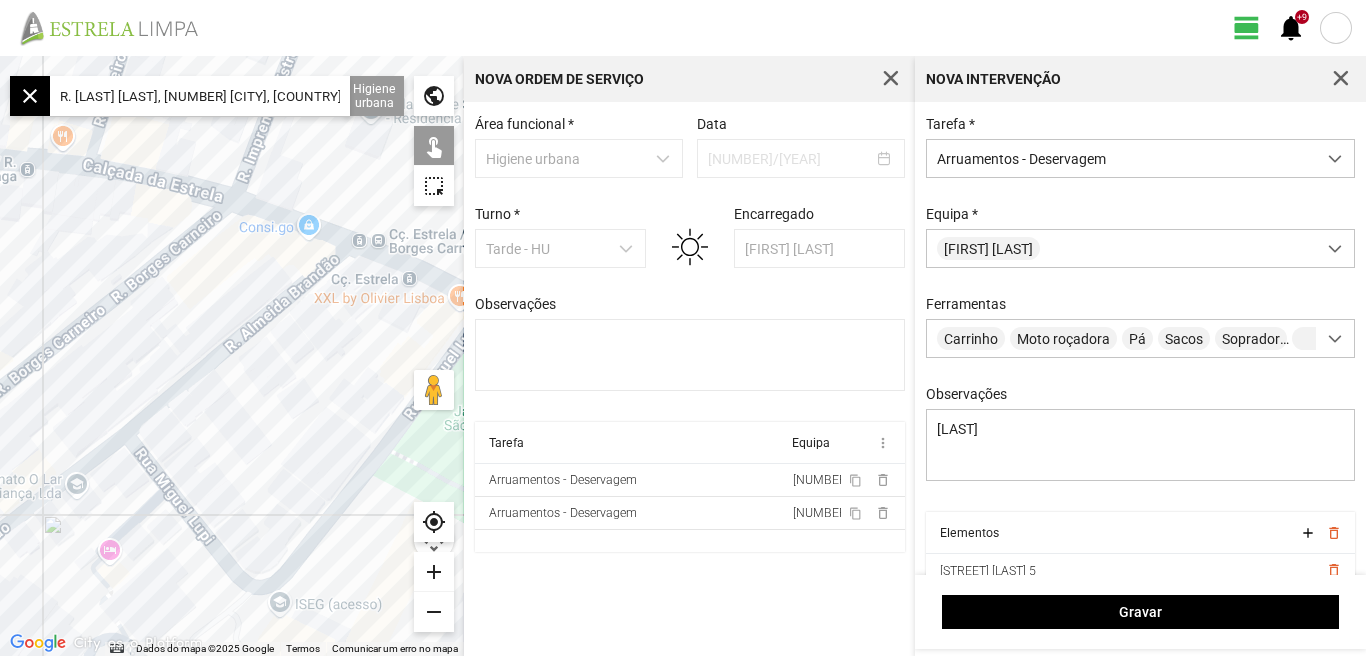 click 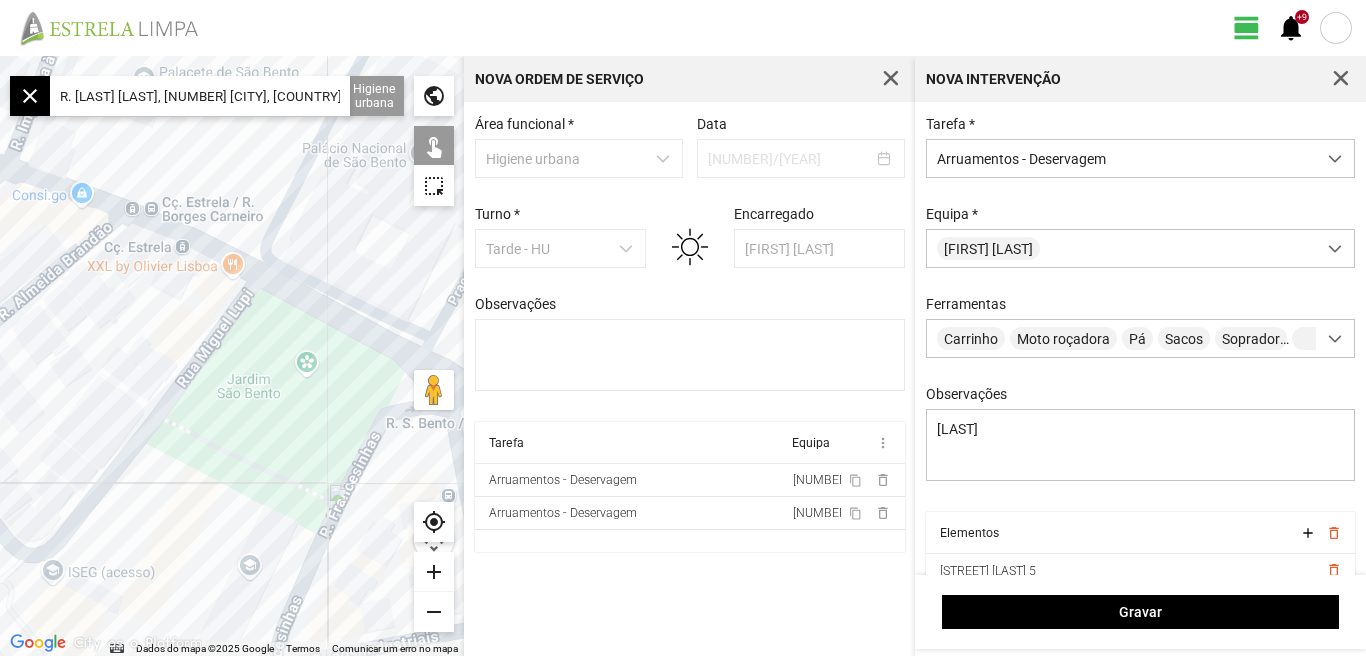 drag, startPoint x: 303, startPoint y: 372, endPoint x: 205, endPoint y: 328, distance: 107.42439 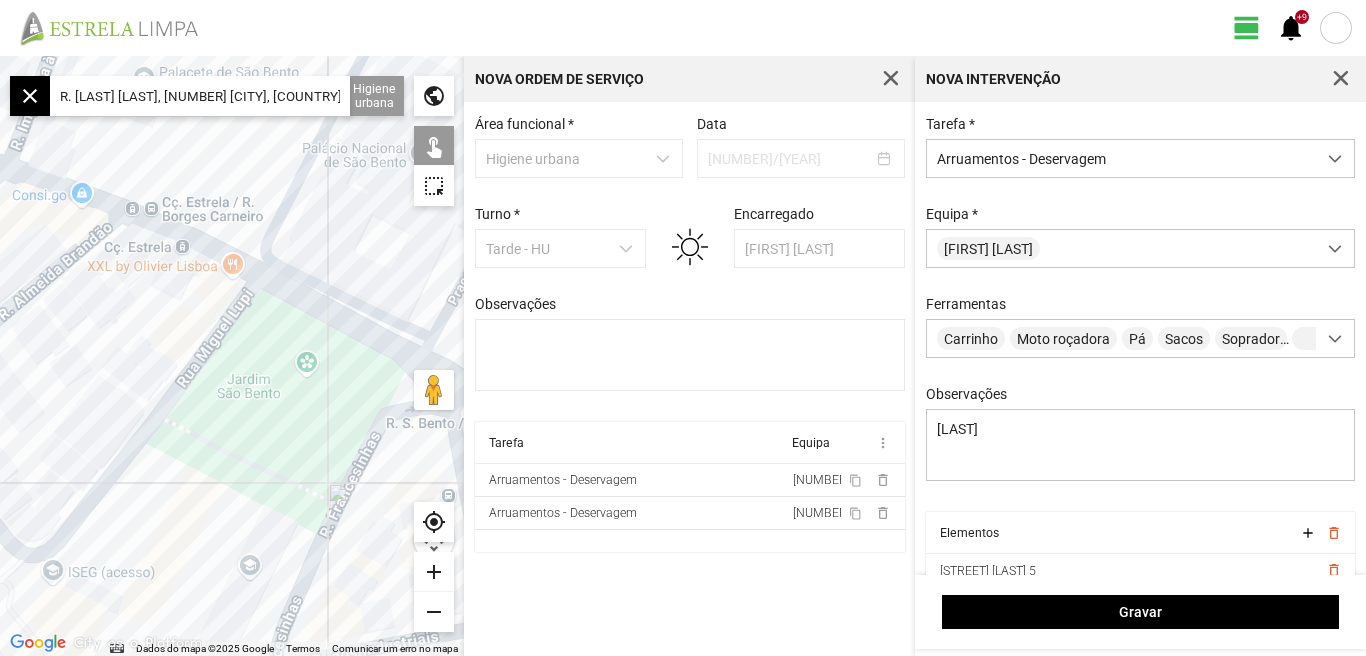 click 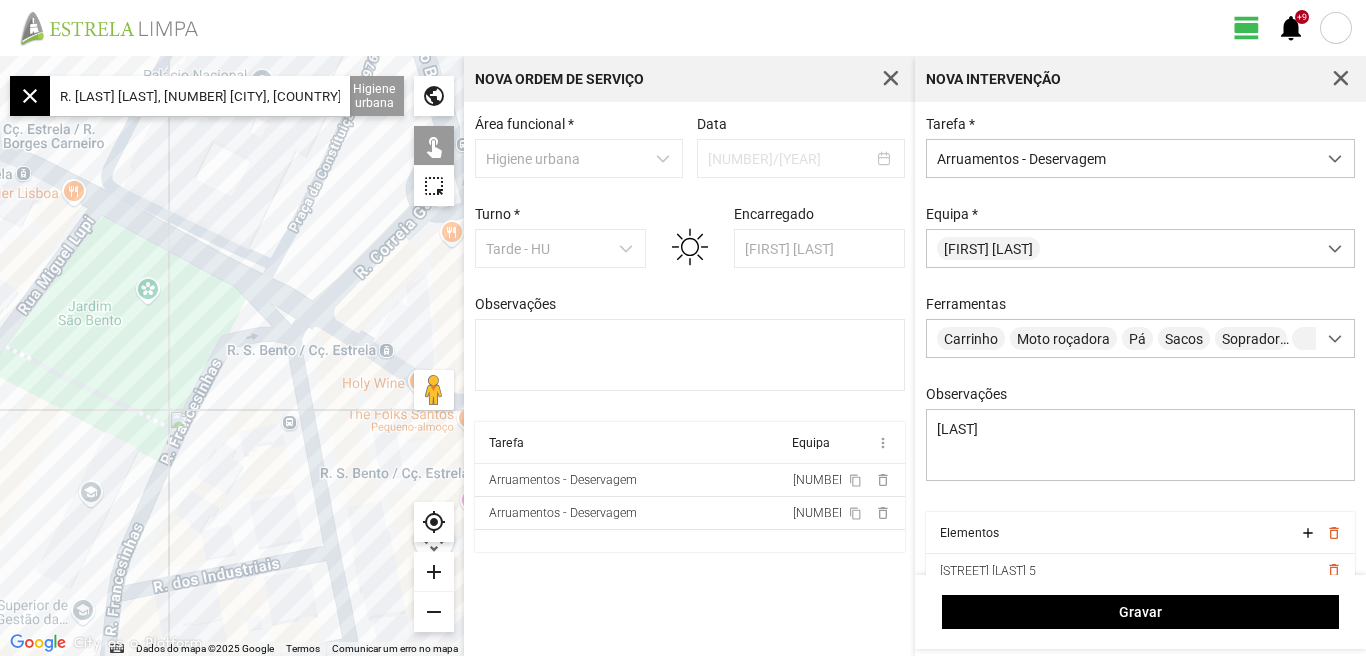 click 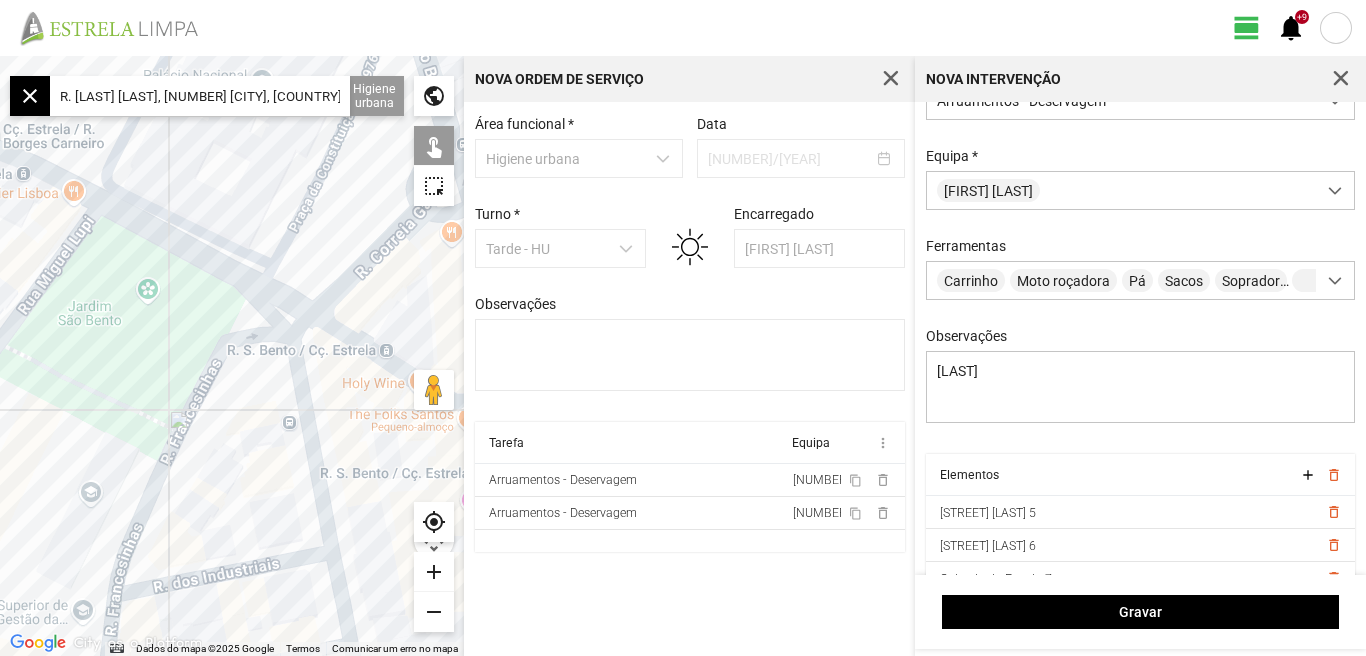 scroll, scrollTop: 85, scrollLeft: 0, axis: vertical 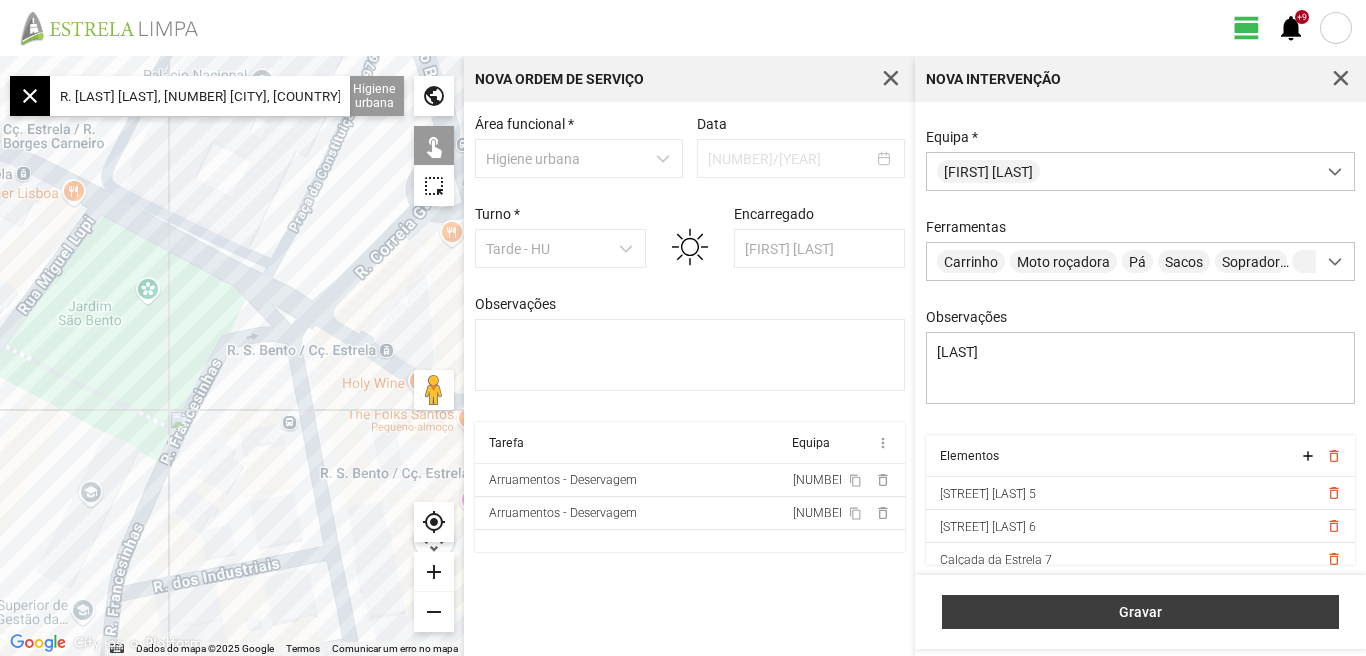 click on "Gravar" at bounding box center (1141, 612) 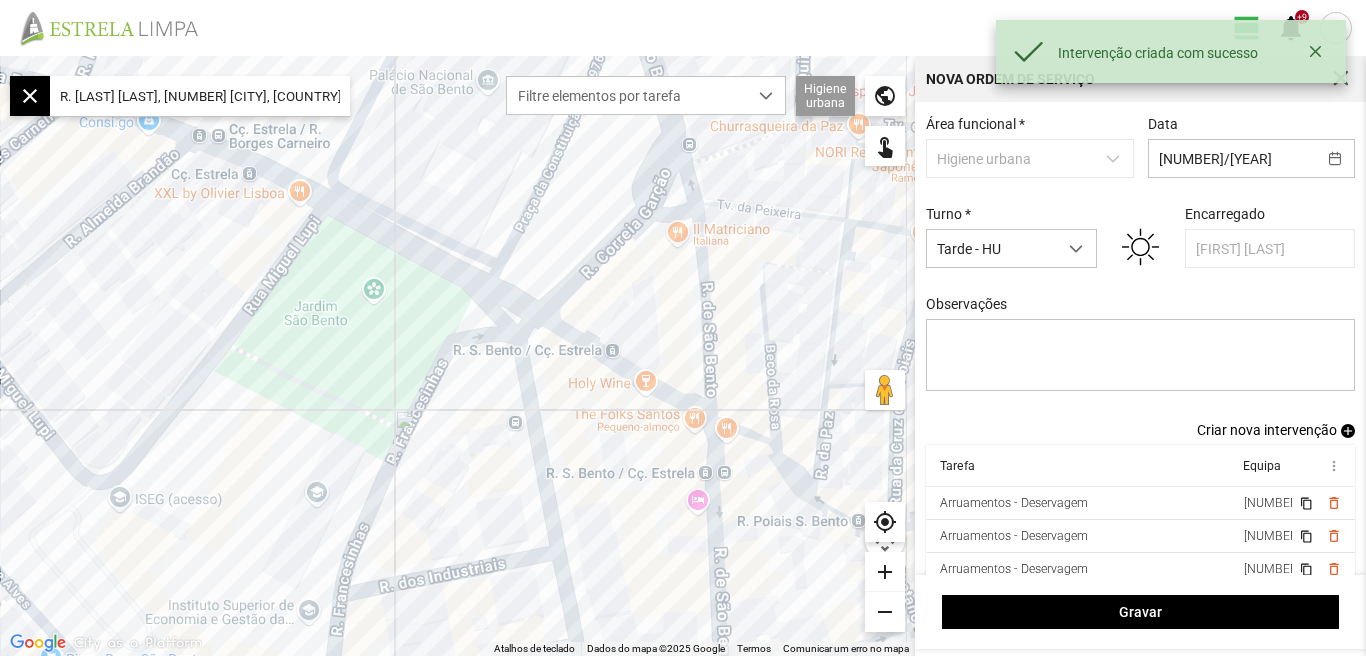 scroll, scrollTop: 17, scrollLeft: 0, axis: vertical 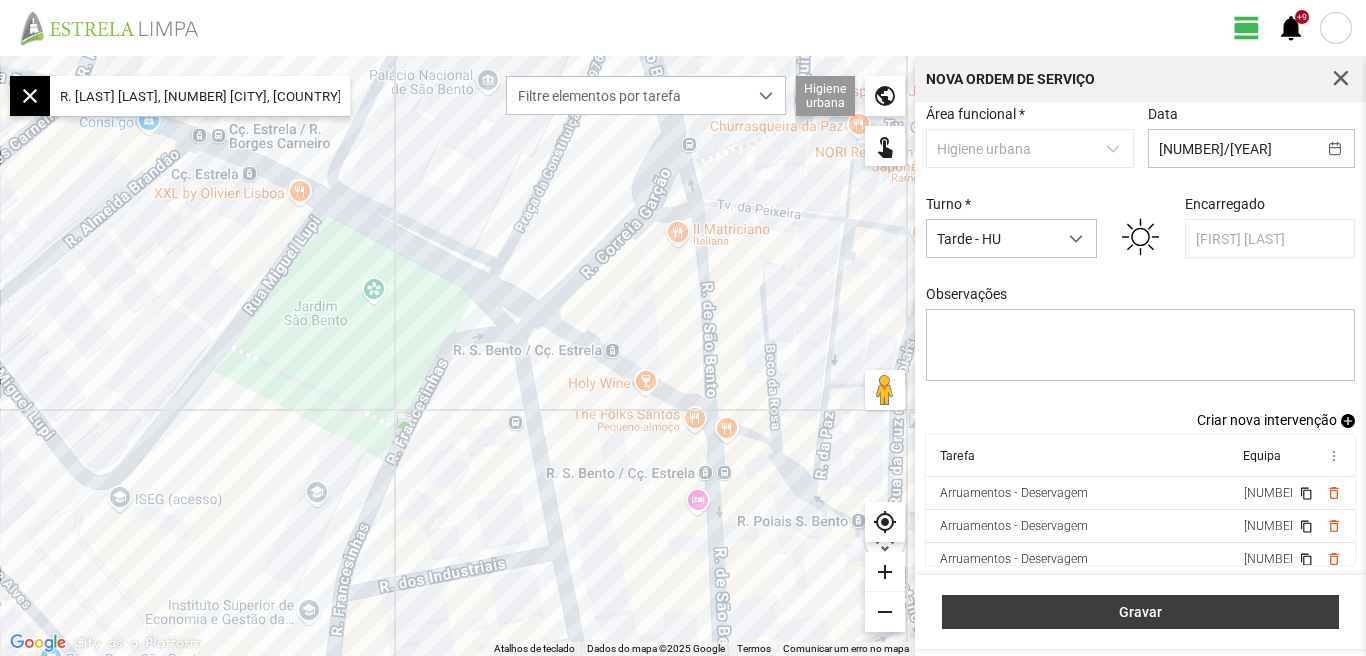 click on "Gravar" at bounding box center (1141, 612) 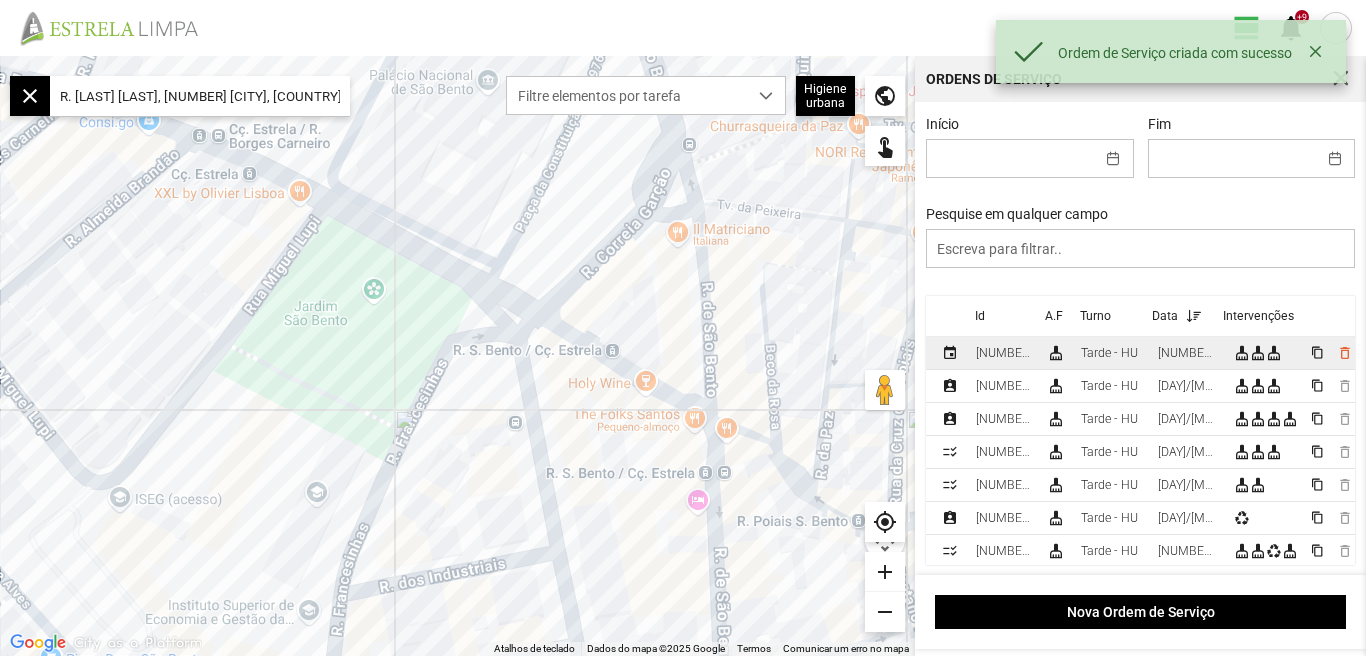 click on "[NUMBER]/[YEAR]" at bounding box center [1187, 353] 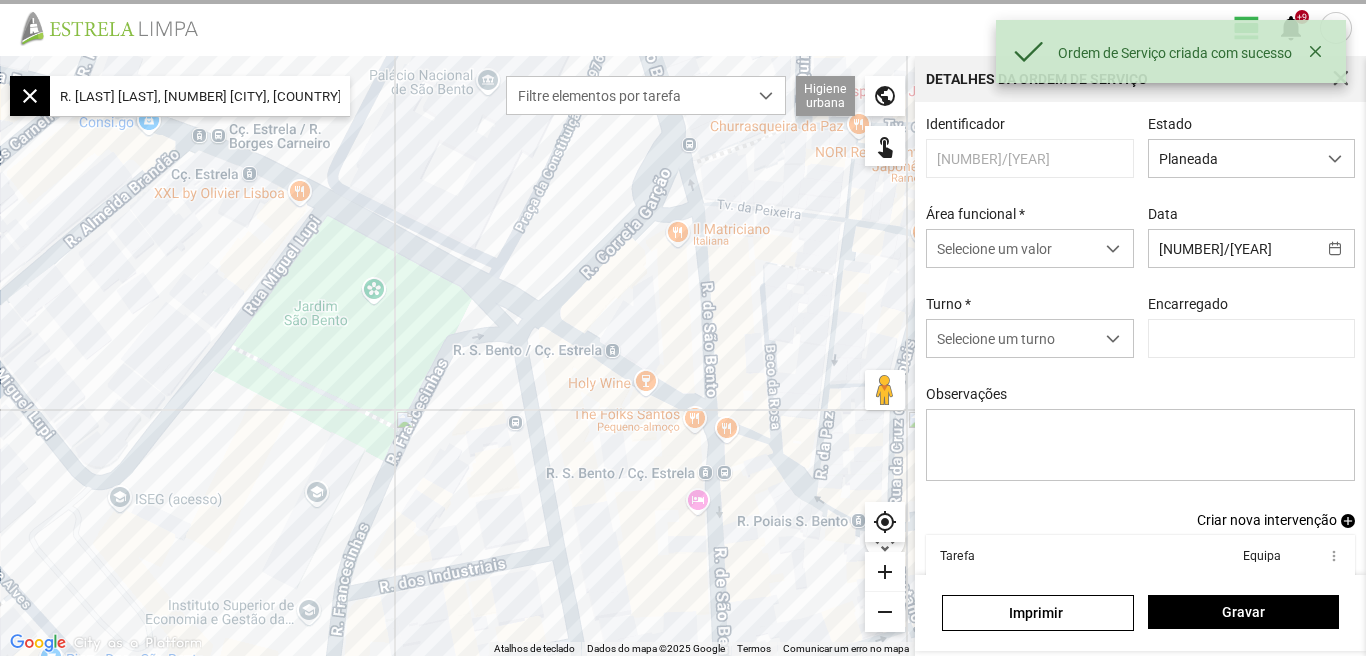 type on "[FIRST] [LAST]" 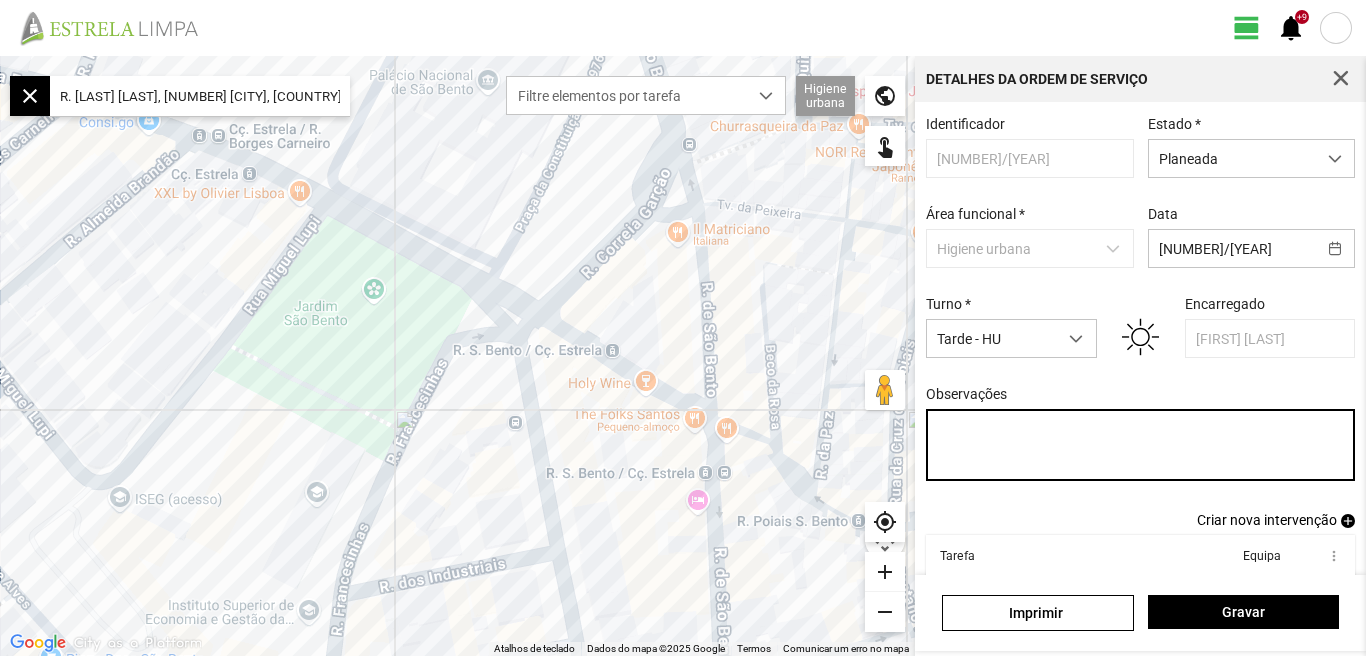 click on "Observações" at bounding box center (1141, 445) 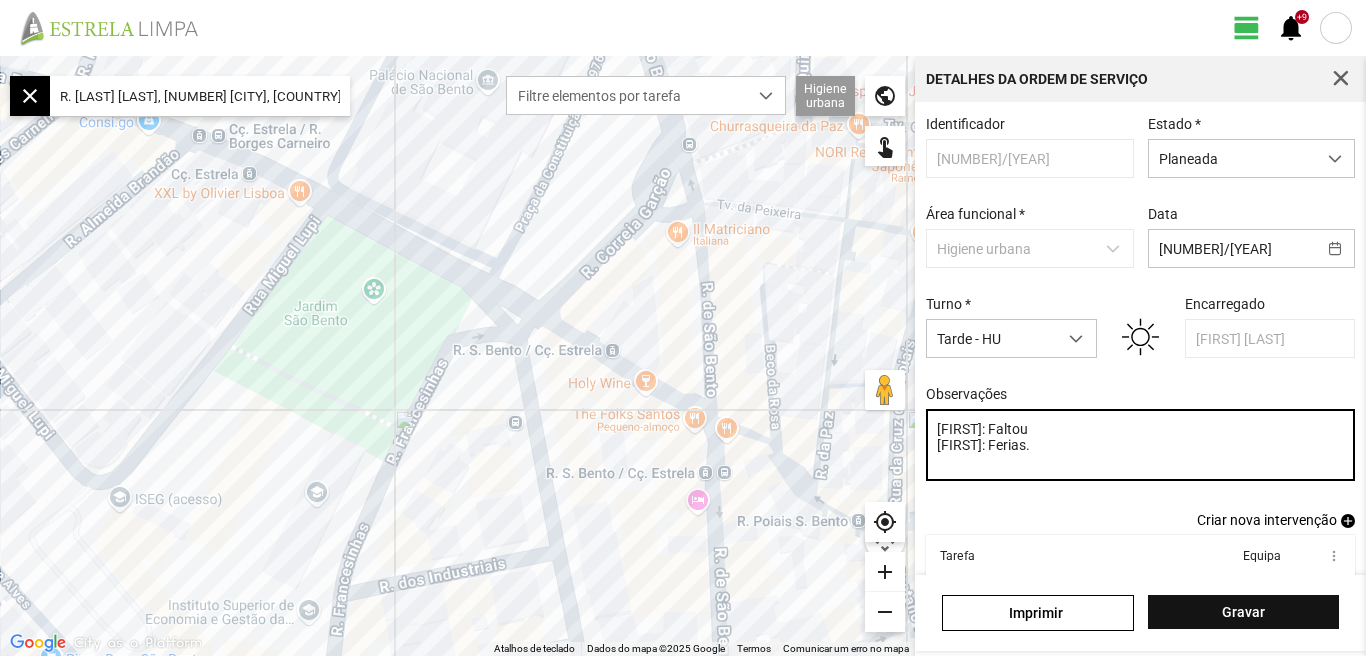 type on "[FIRST]: Faltou
[FIRST]: Ferias." 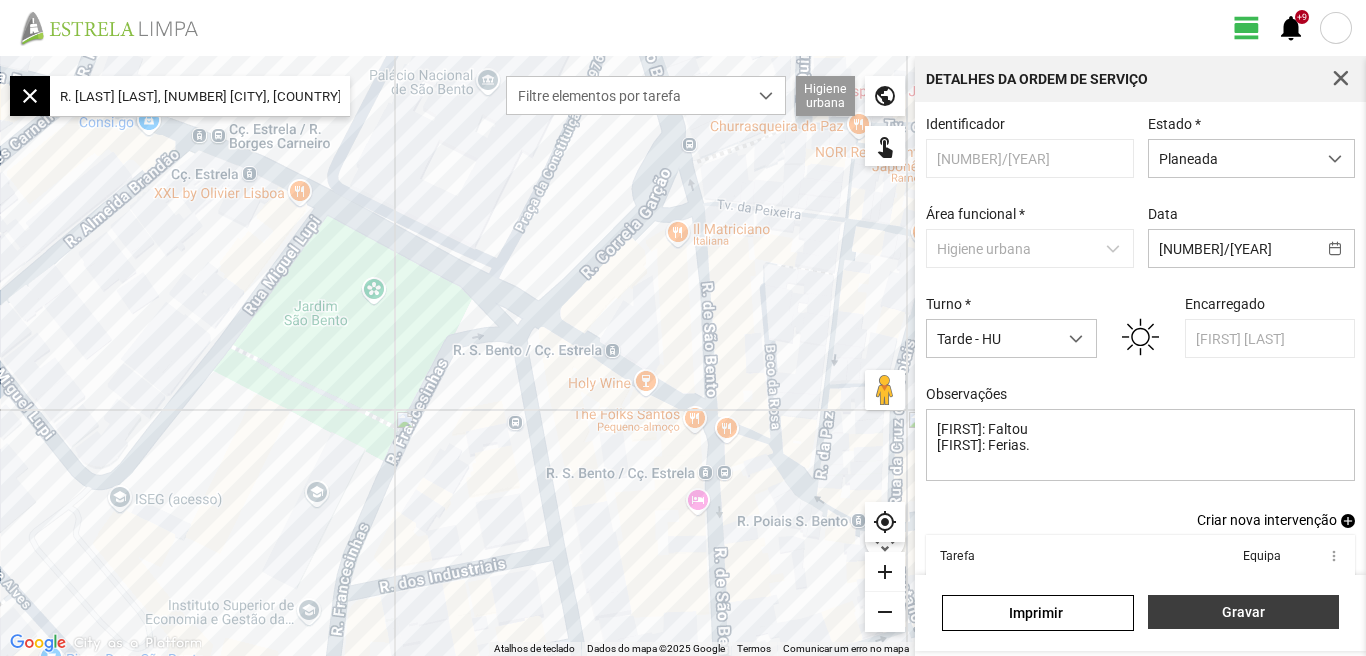 click on "Gravar" at bounding box center [1243, 612] 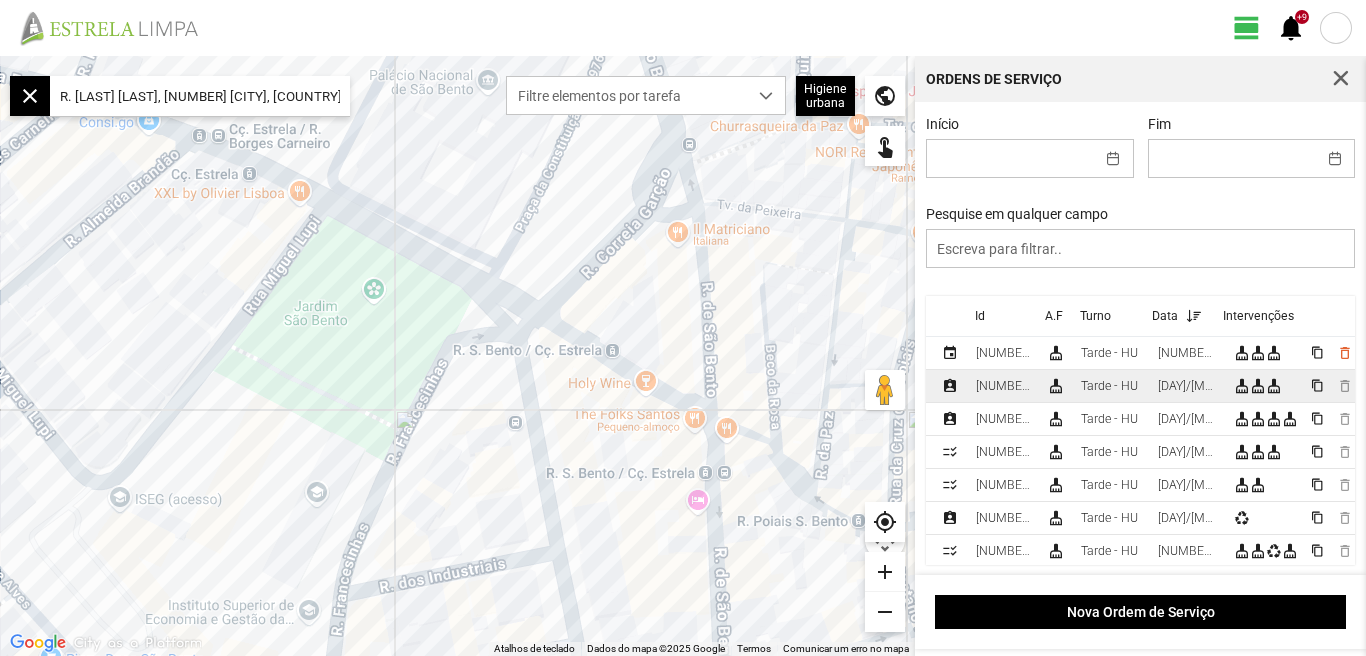 click on "[DAY]/[MONTH]/[YEAR]" at bounding box center (1187, 386) 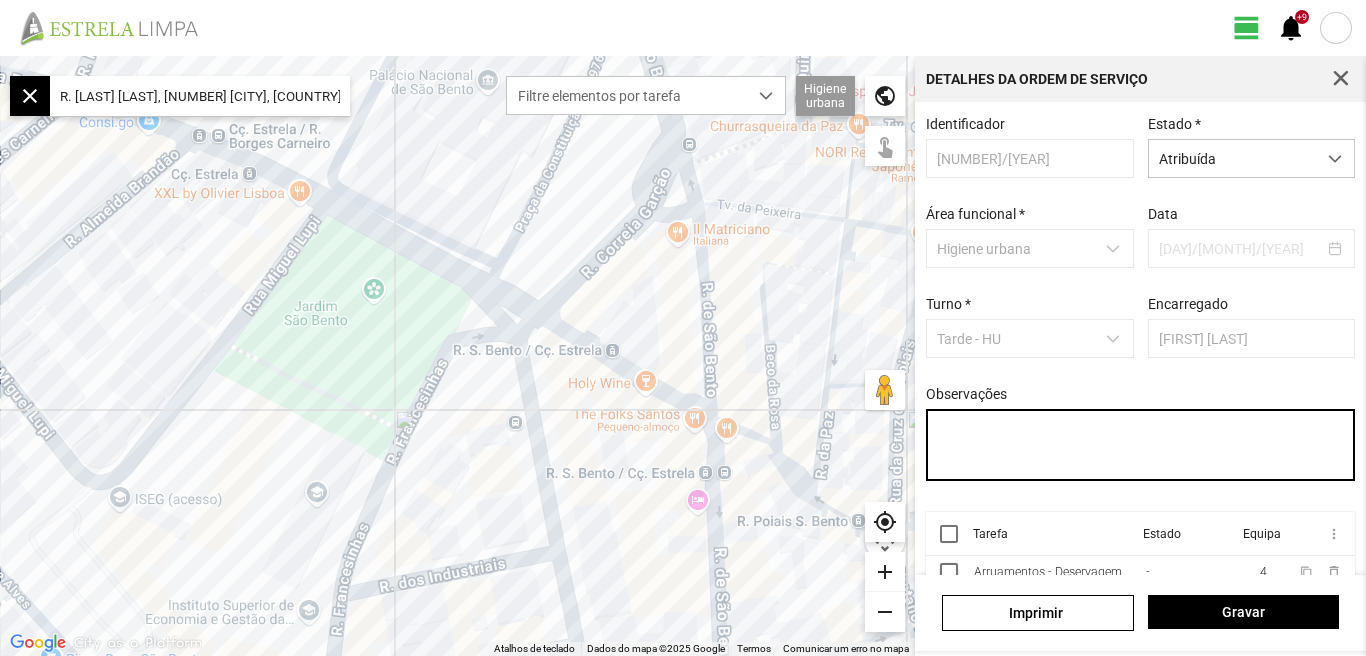 click on "Observações" at bounding box center (1141, 445) 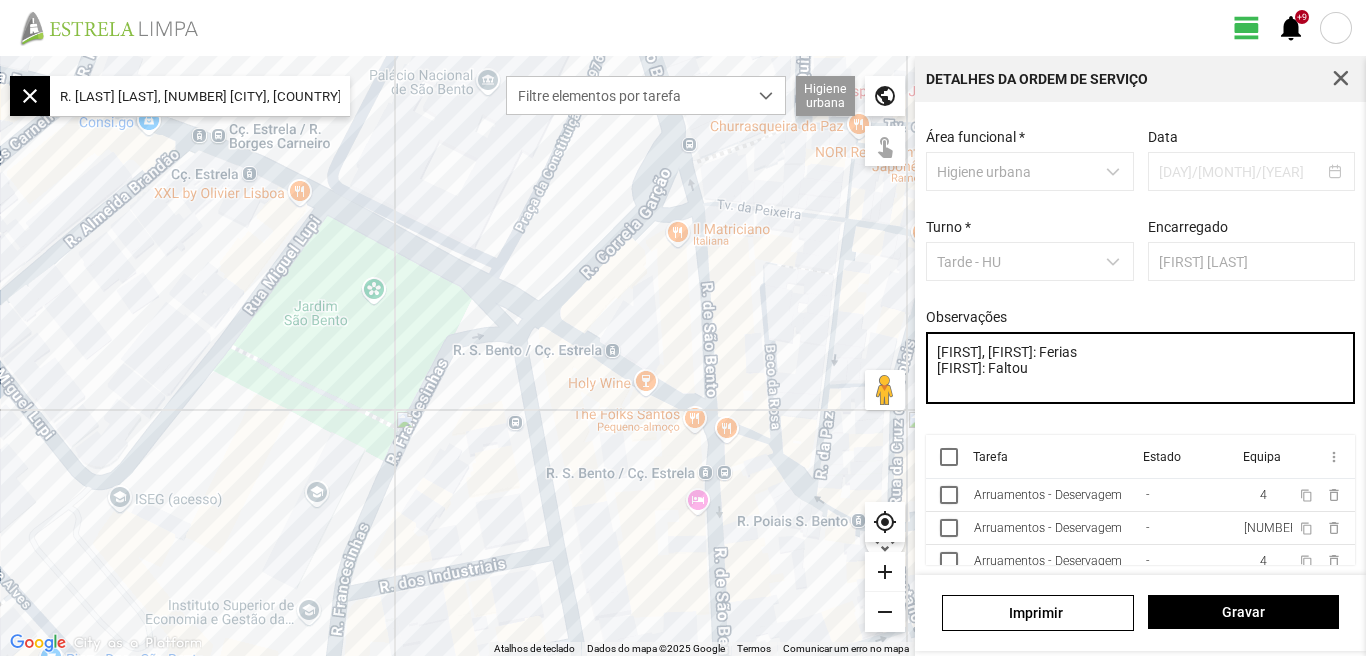 scroll, scrollTop: 85, scrollLeft: 0, axis: vertical 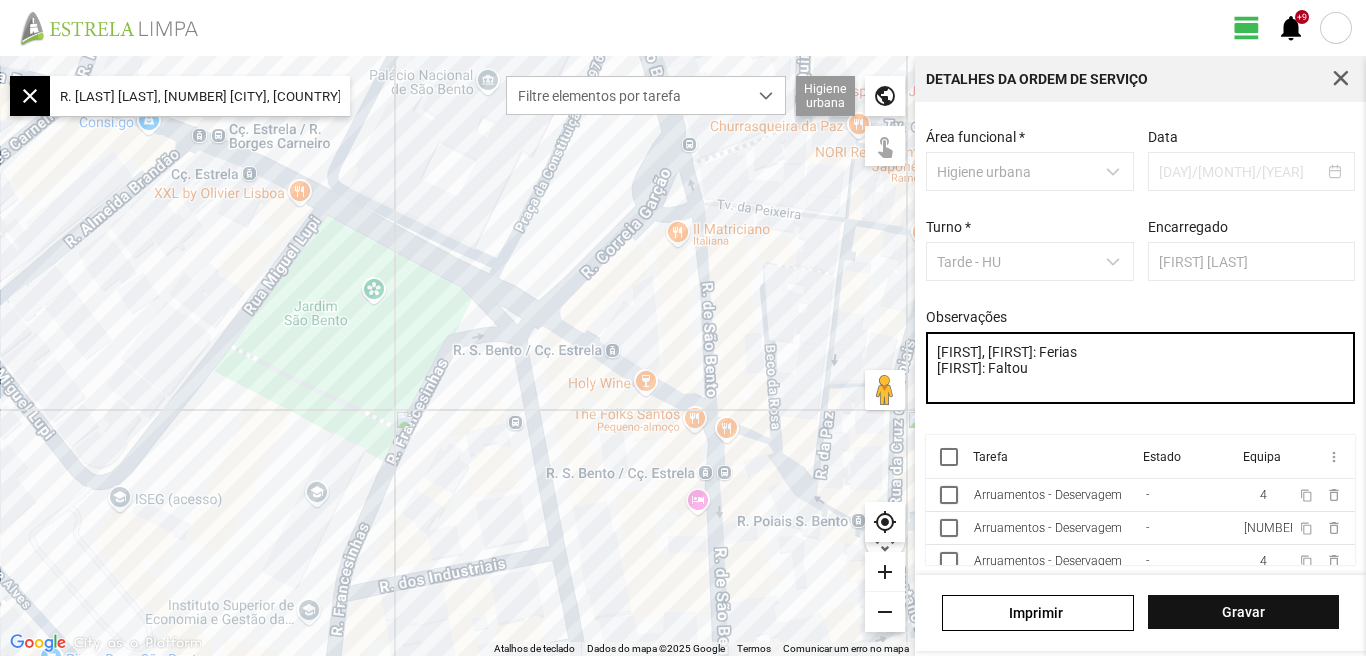 type on "[FIRST], [FIRST]: Ferias
[FIRST]: Faltou" 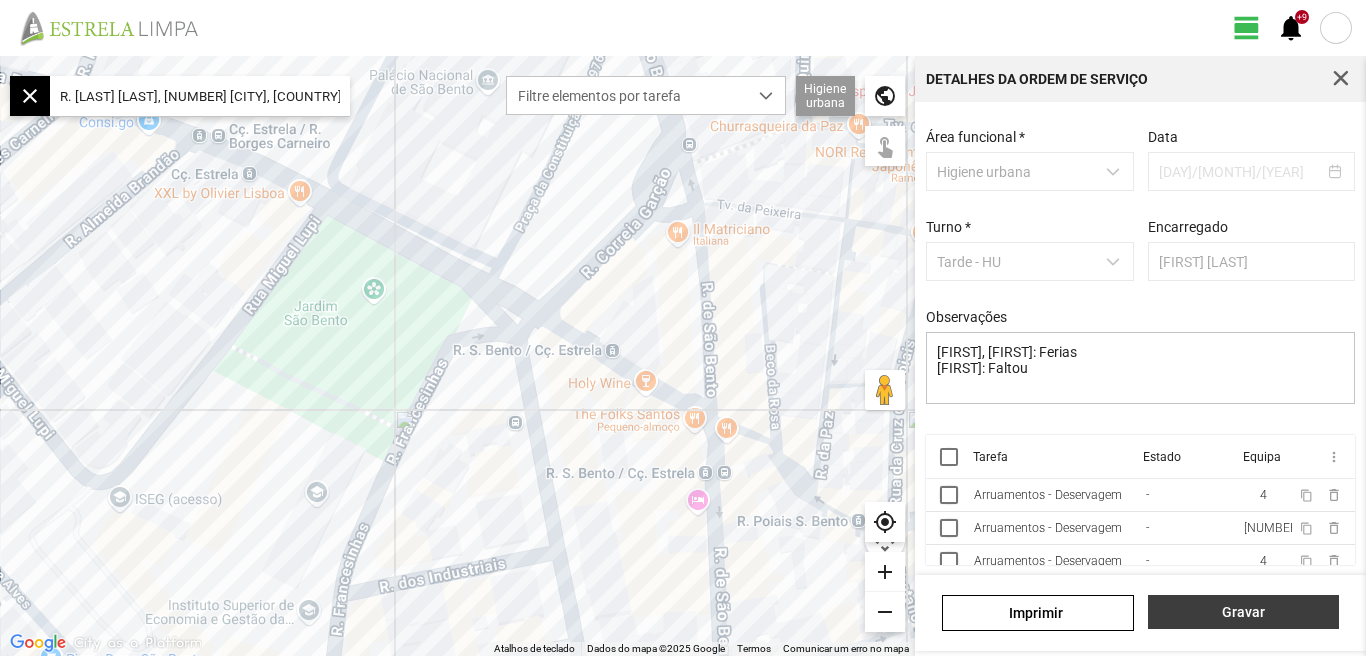 click on "Gravar" at bounding box center (1243, 612) 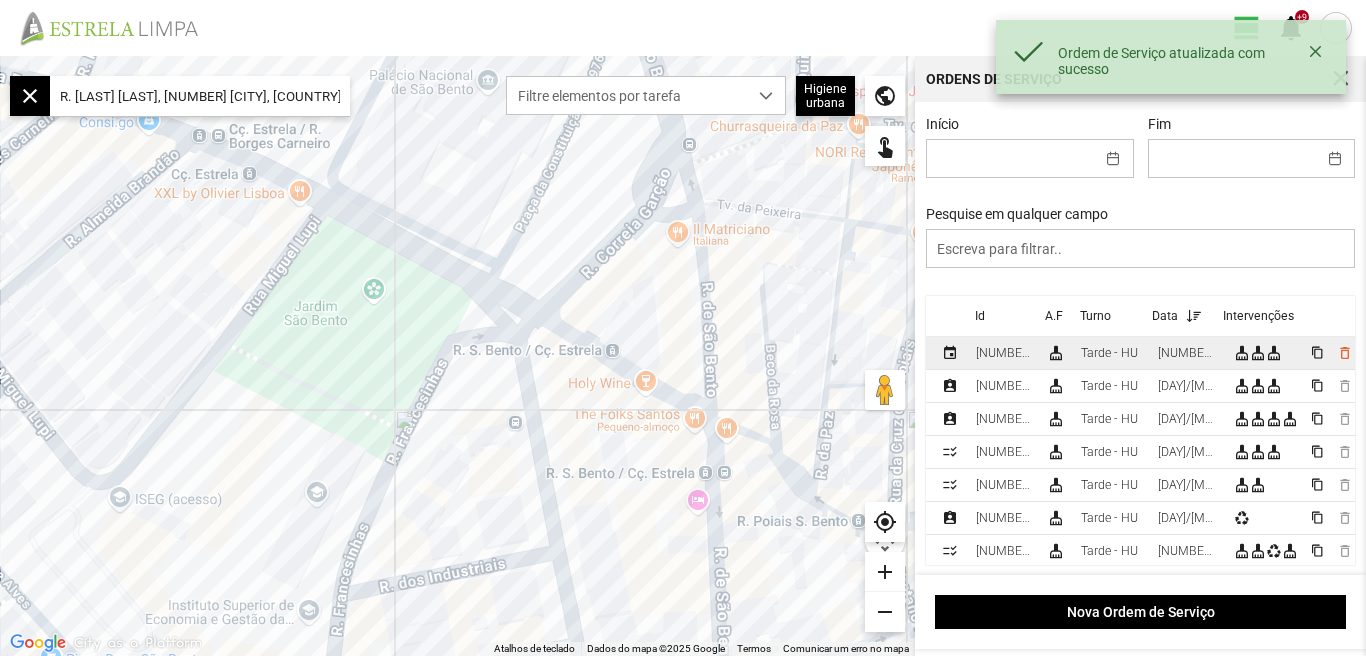 click on "[NUMBER]/[YEAR]" at bounding box center [1187, 353] 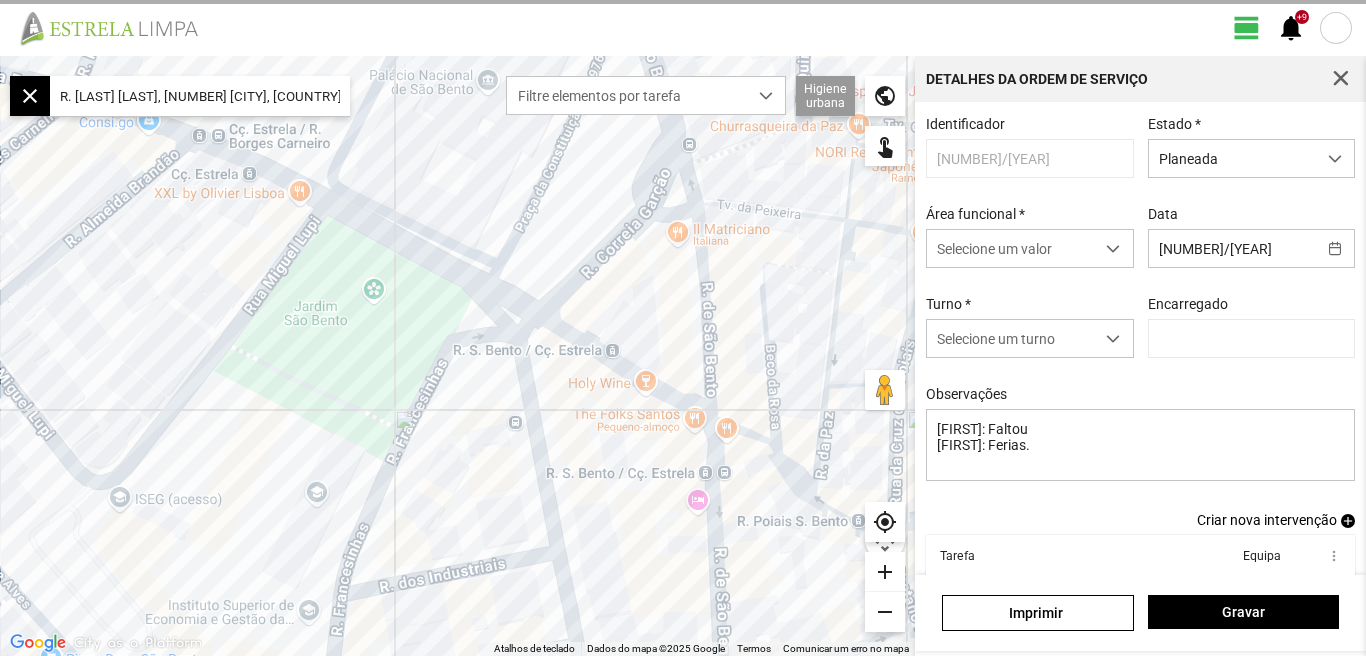 type on "[FIRST] [LAST]" 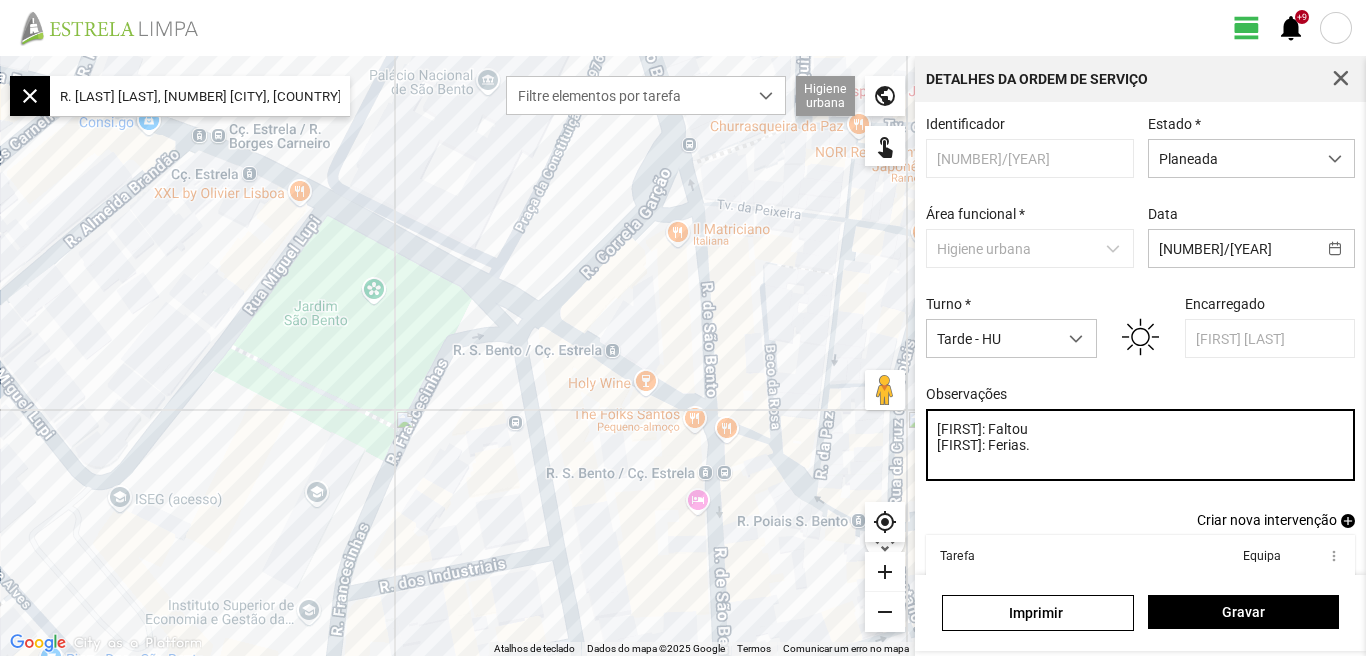 click on "[FIRST]: Faltou
[FIRST]: Ferias." at bounding box center [1141, 445] 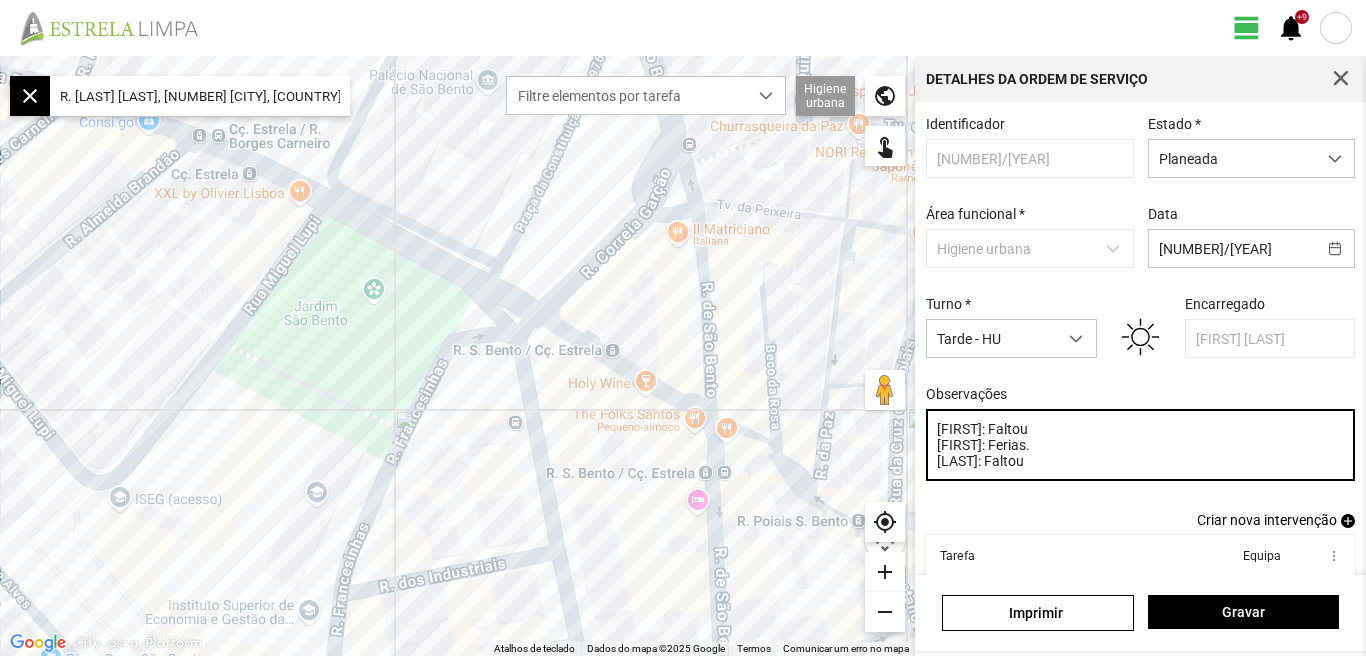 scroll, scrollTop: 109, scrollLeft: 0, axis: vertical 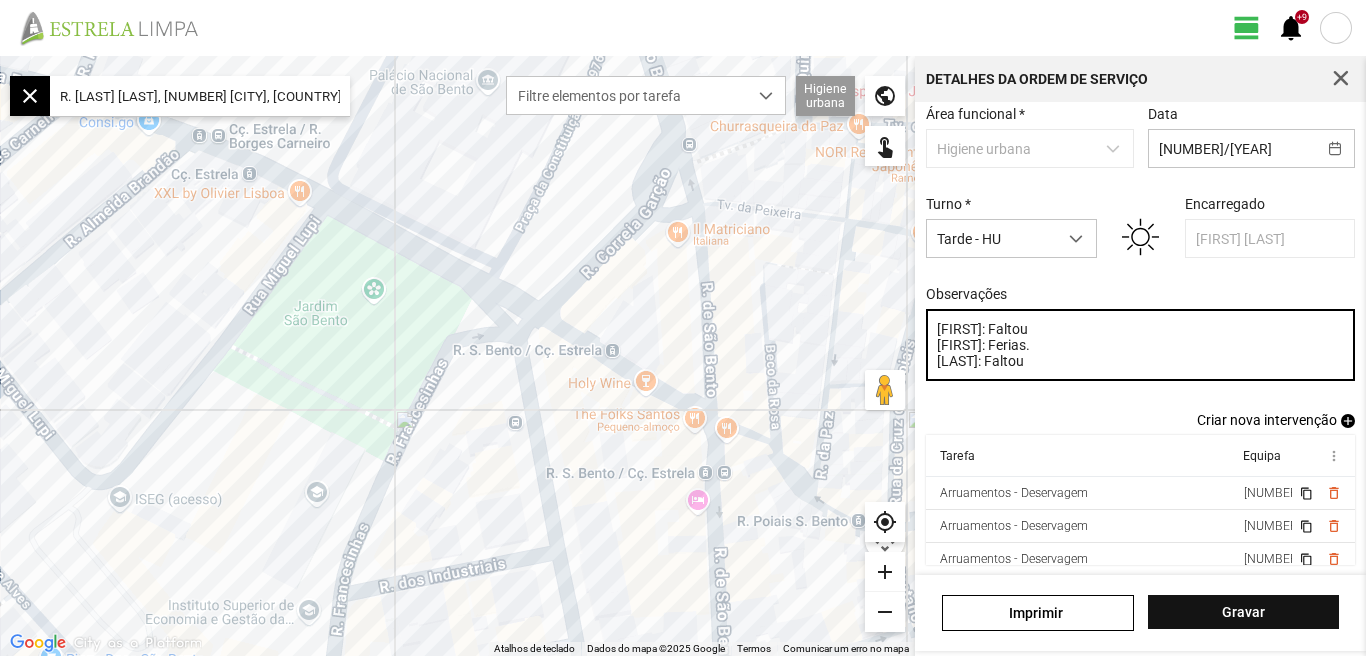 type on "[FIRST]: Faltou
[FIRST]: Ferias.
[LAST]: Faltou" 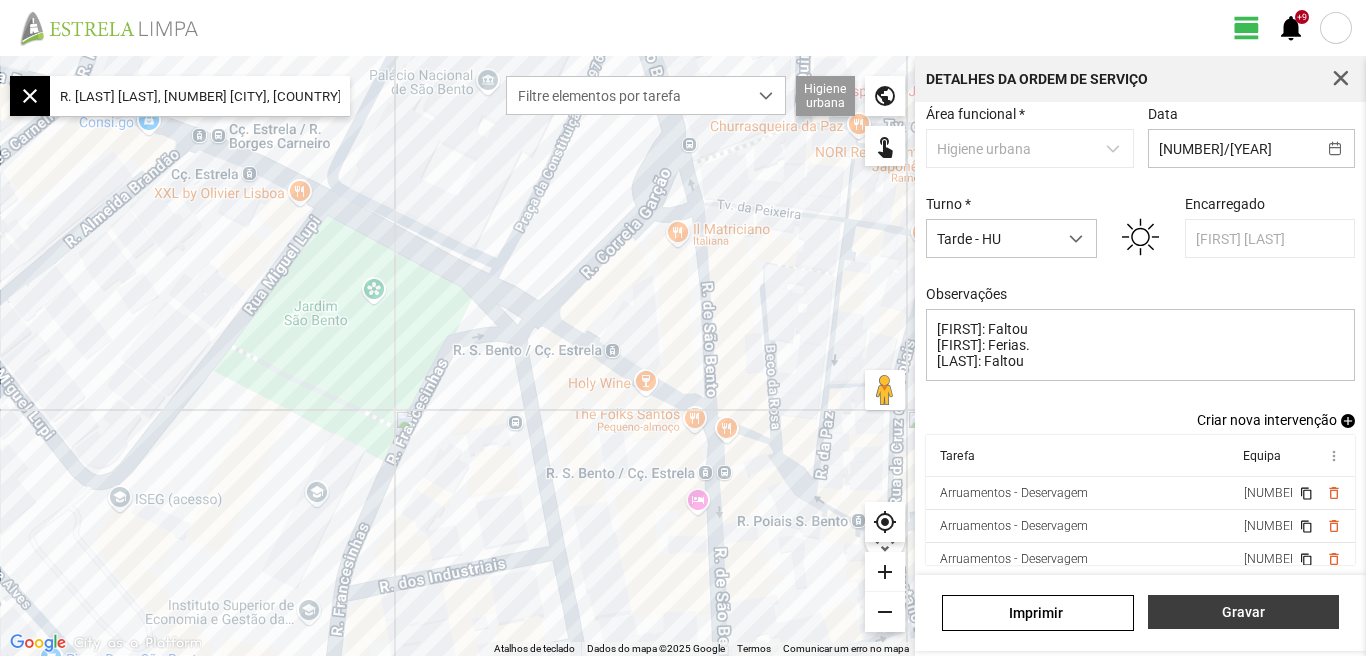 click on "Gravar" at bounding box center [1243, 612] 